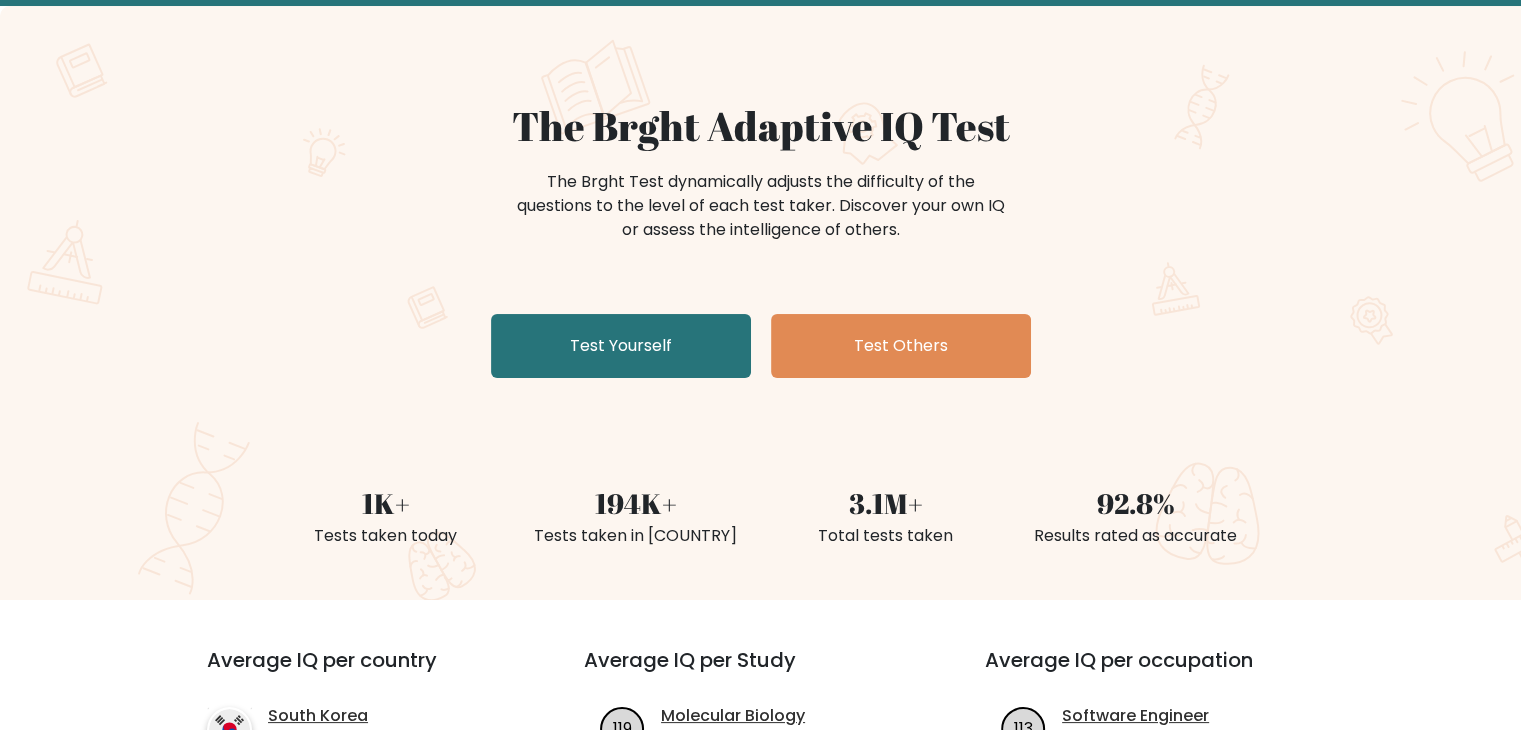 scroll, scrollTop: 100, scrollLeft: 0, axis: vertical 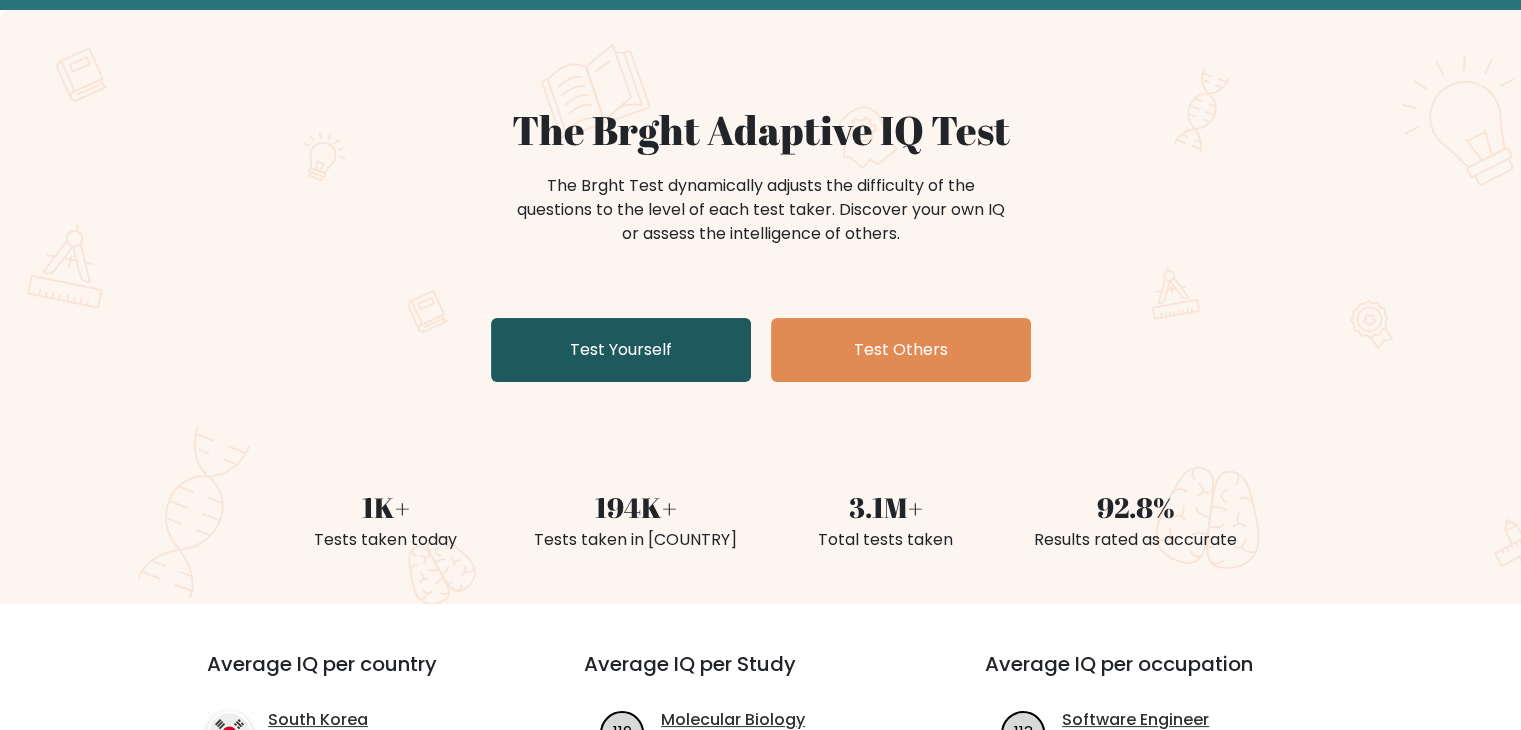 click on "Test Yourself" at bounding box center (621, 350) 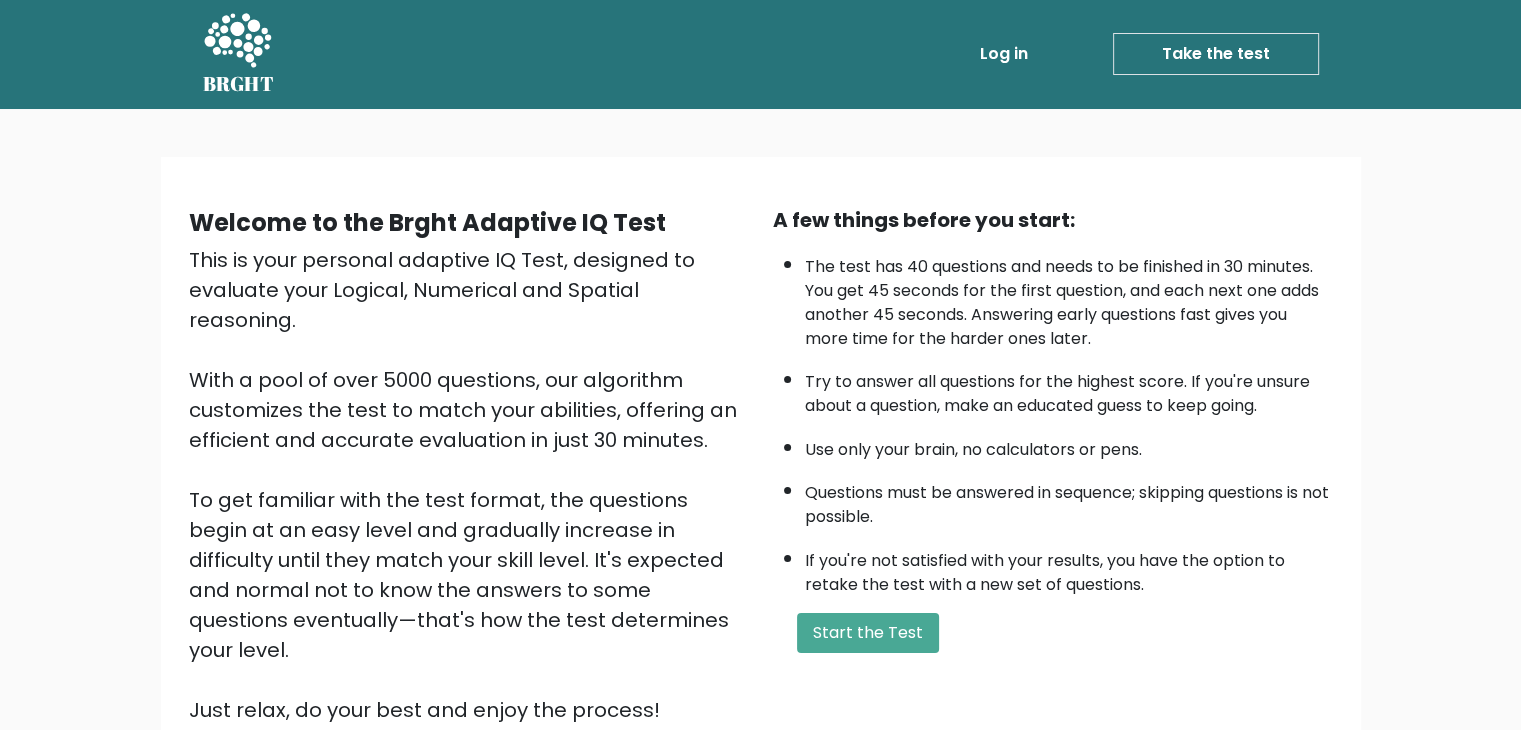 scroll, scrollTop: 0, scrollLeft: 0, axis: both 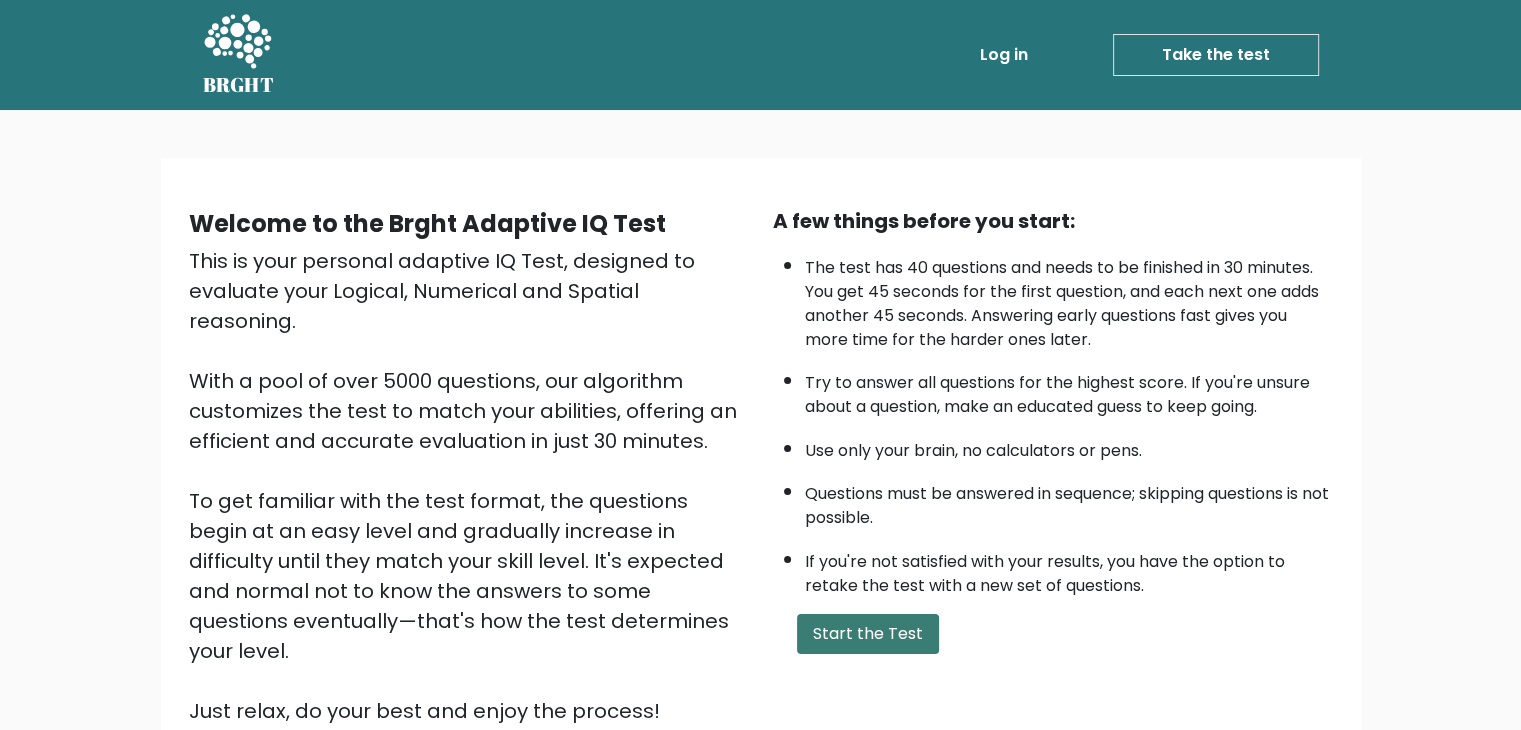 click on "Start the Test" at bounding box center [868, 634] 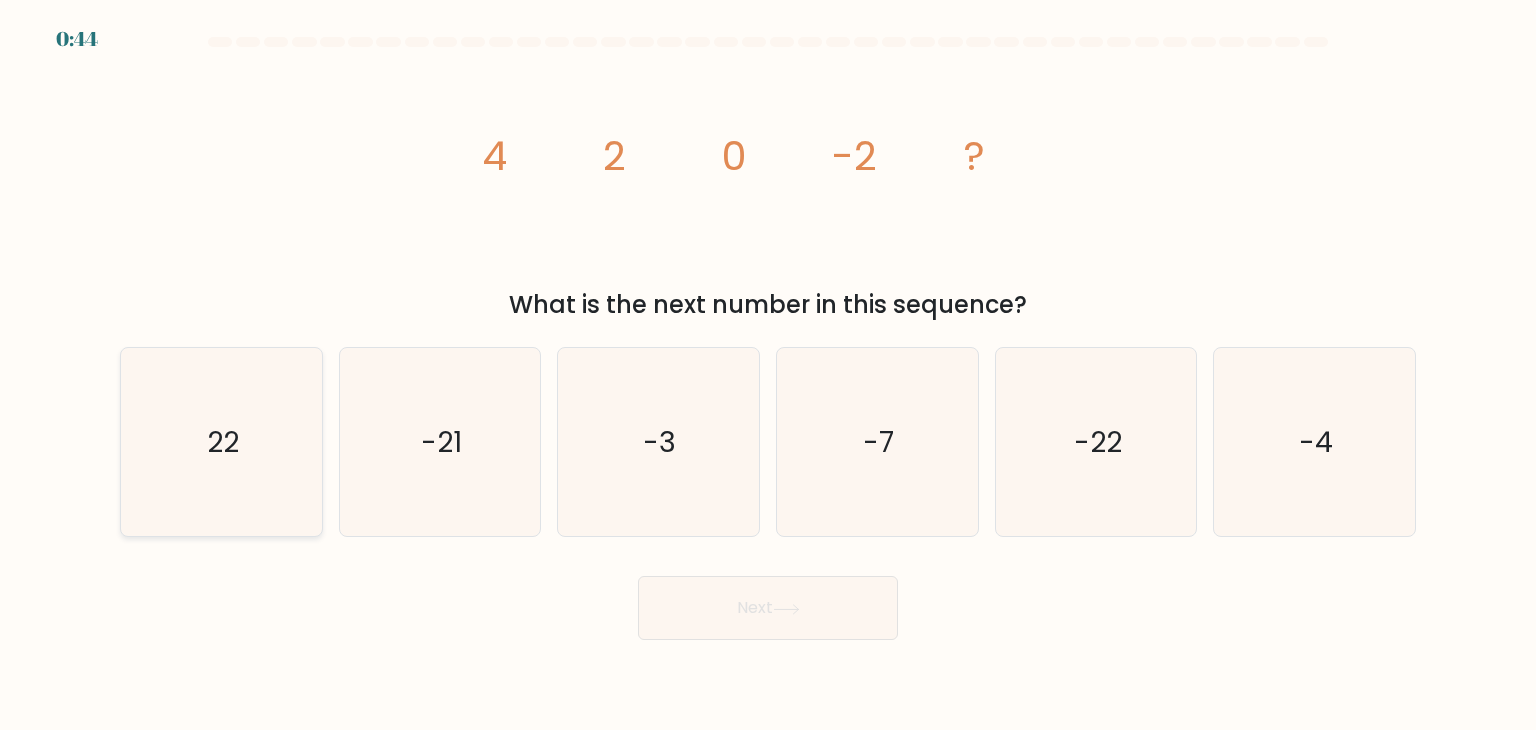 scroll, scrollTop: 0, scrollLeft: 0, axis: both 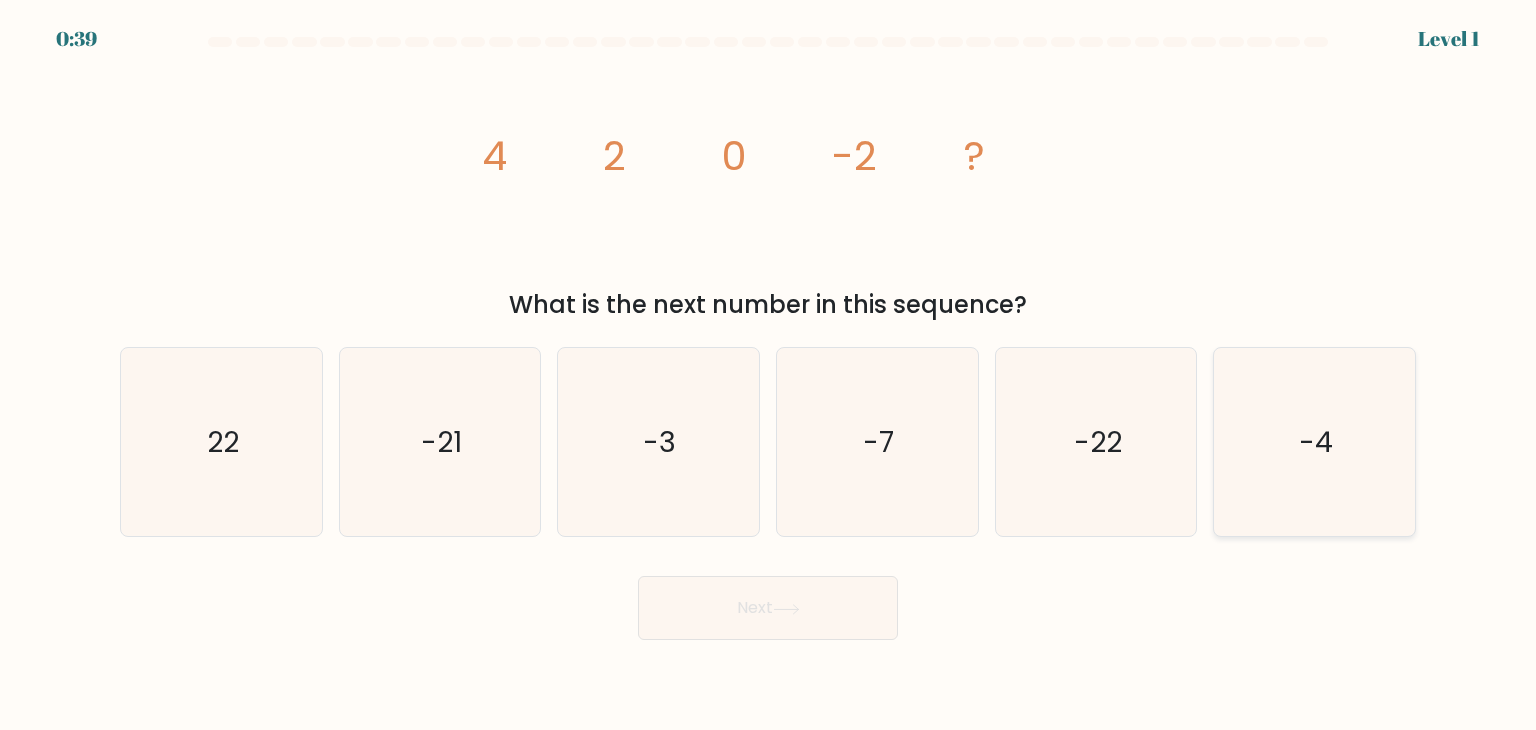 click on "-4" at bounding box center [1314, 442] 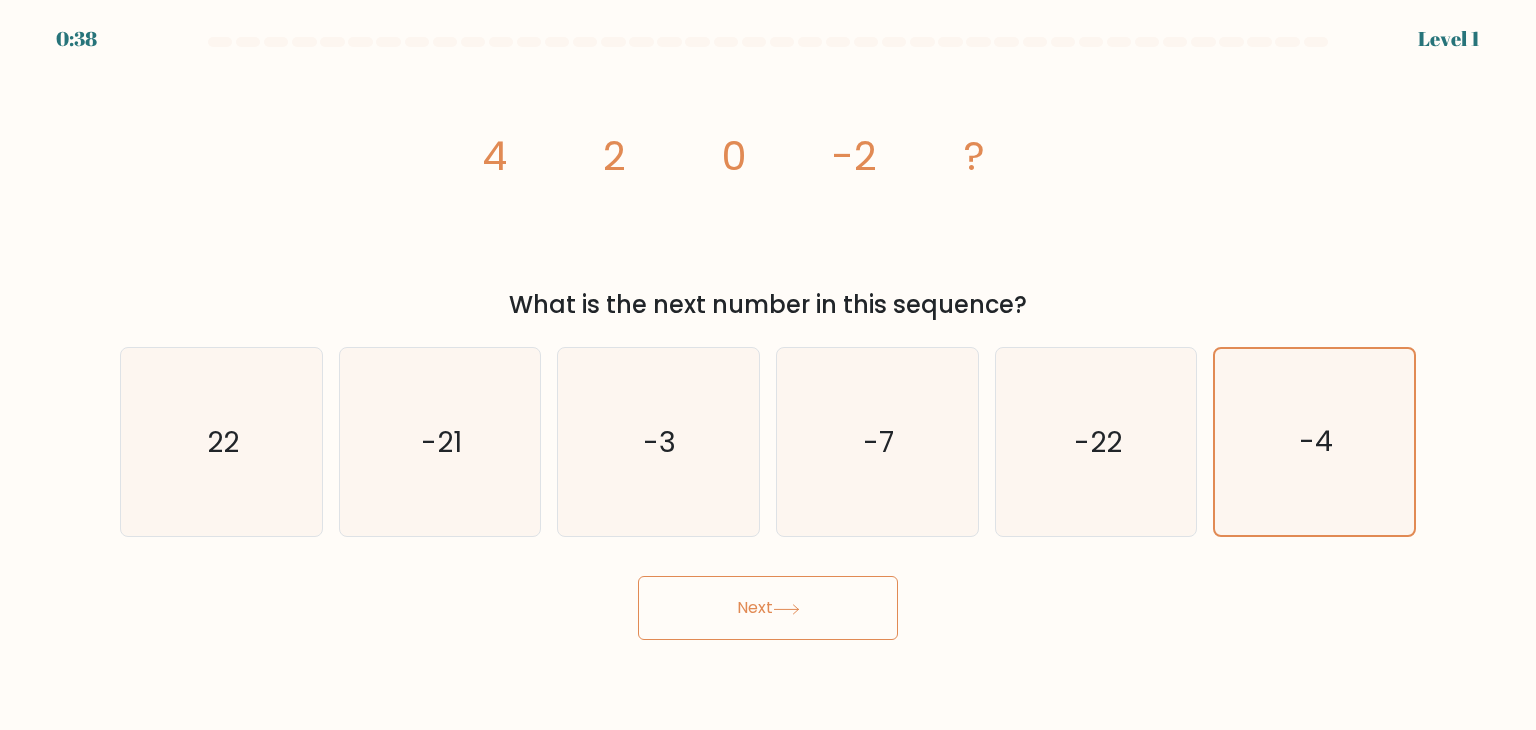 click on "Next" at bounding box center [768, 608] 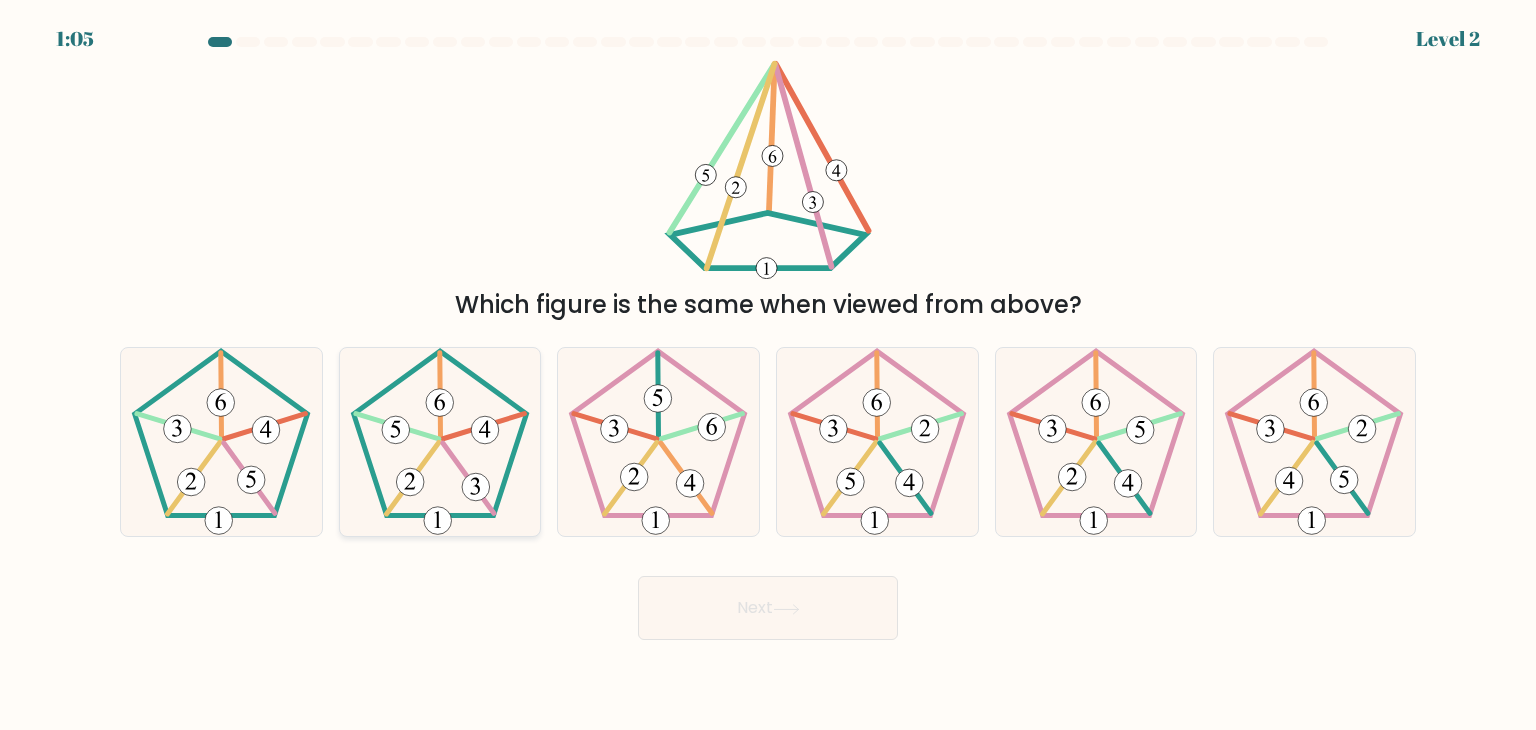 click at bounding box center [440, 442] 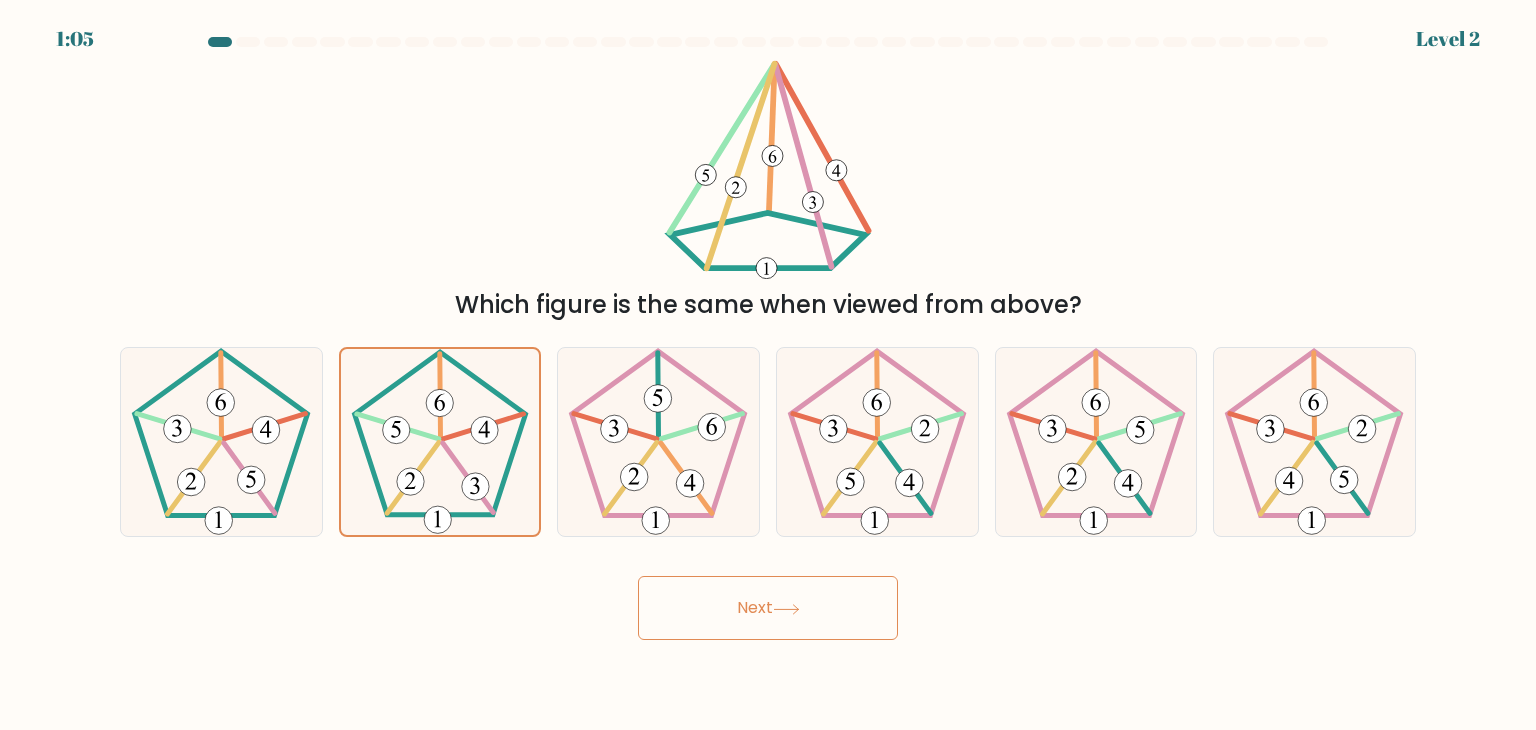 click at bounding box center (768, 338) 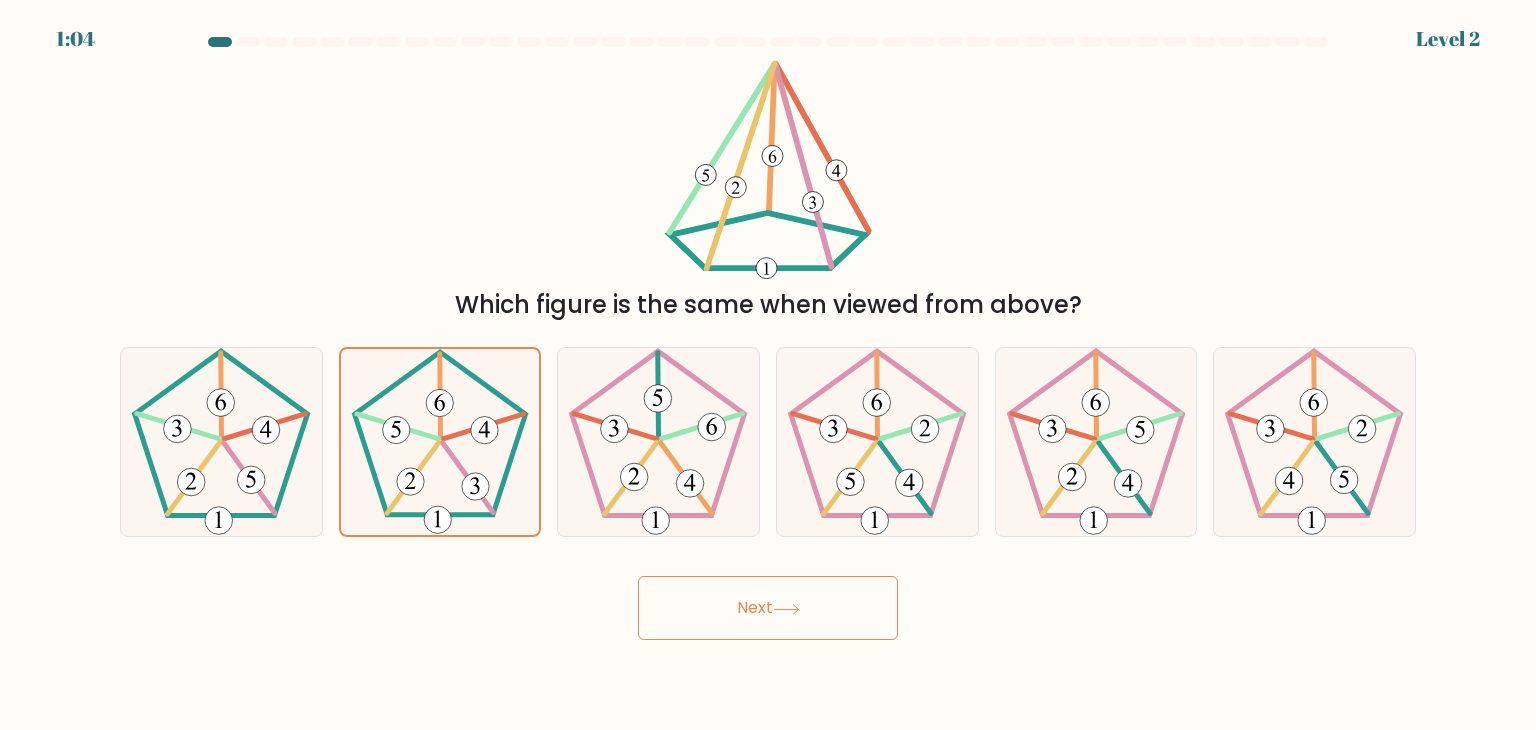 click on "Next" at bounding box center (768, 608) 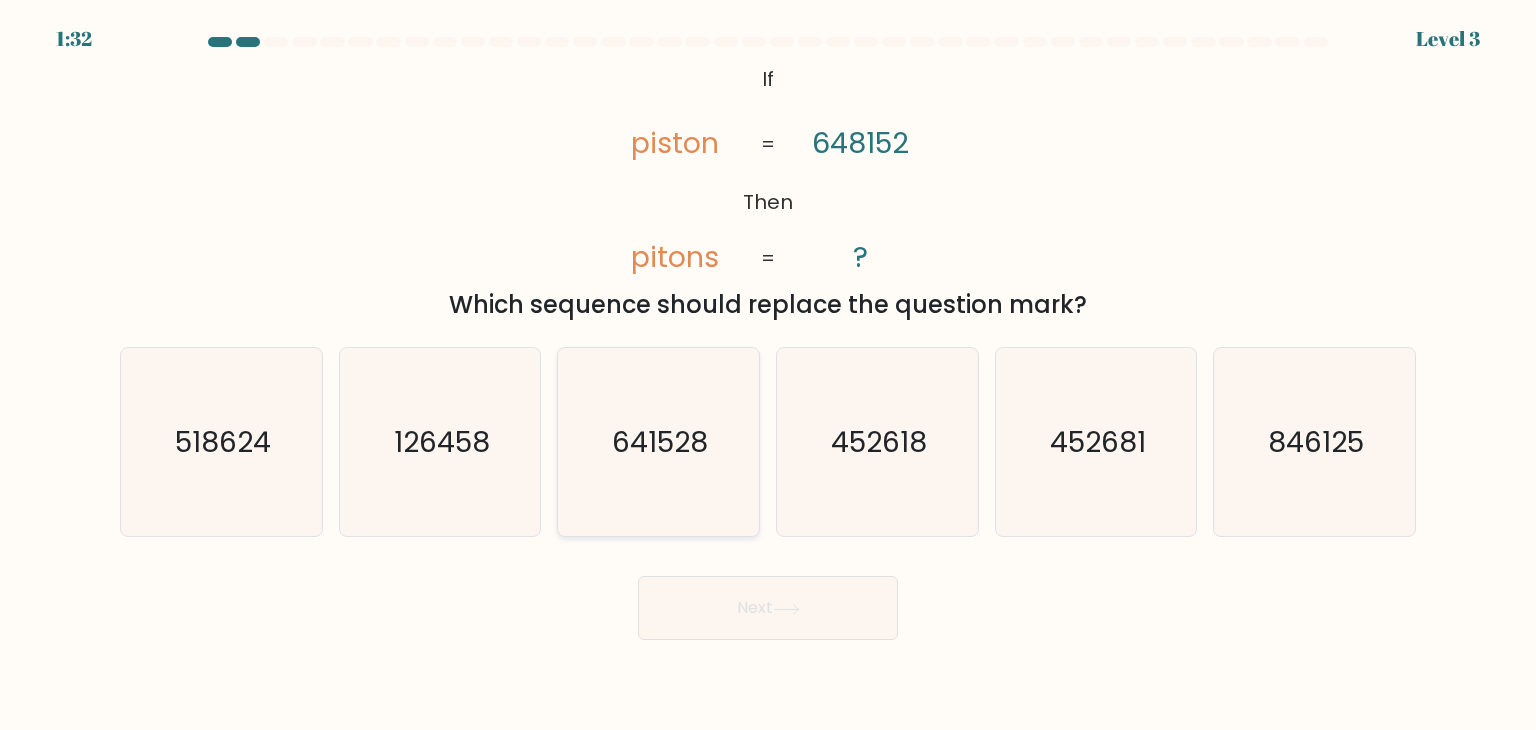 click on "641528" at bounding box center [661, 442] 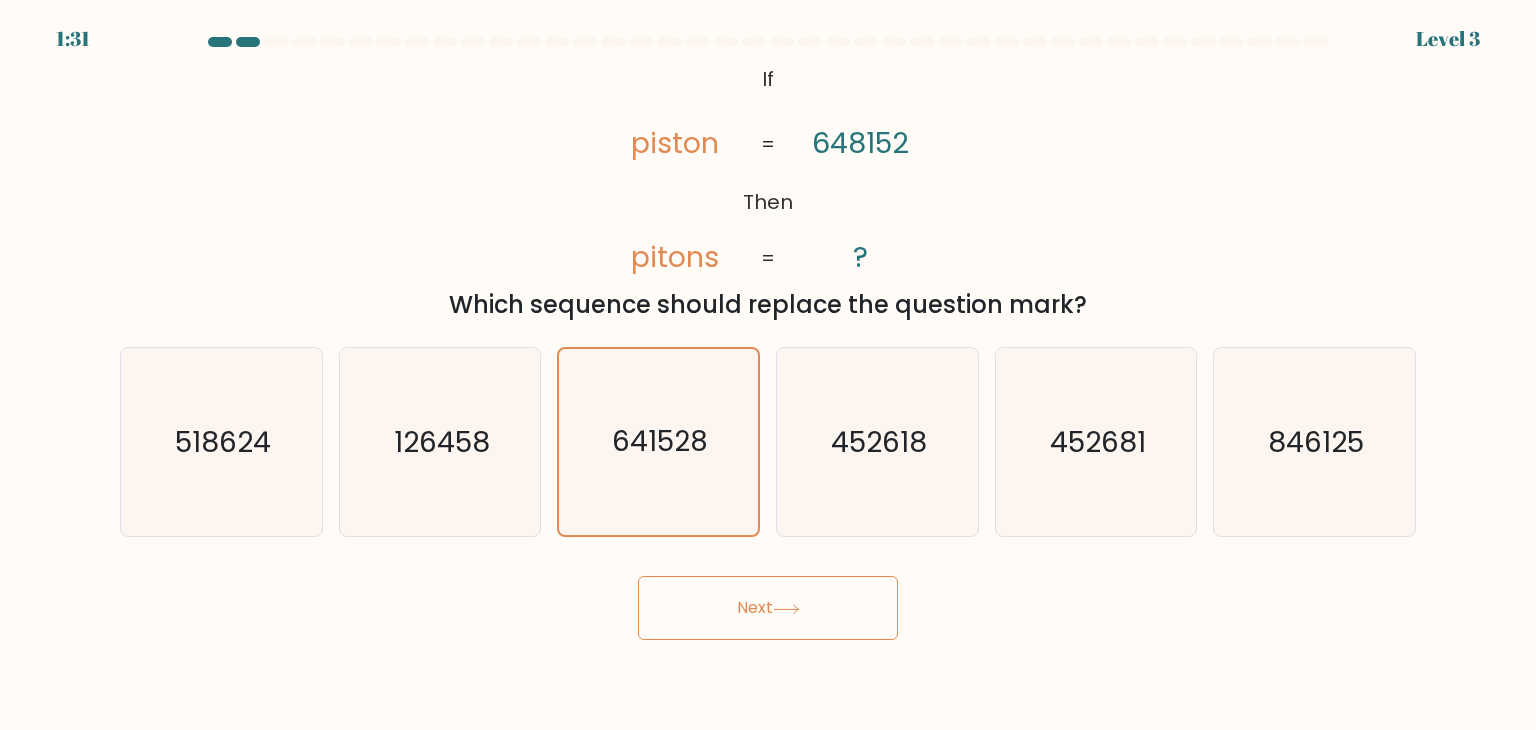 click on "Next" at bounding box center [768, 608] 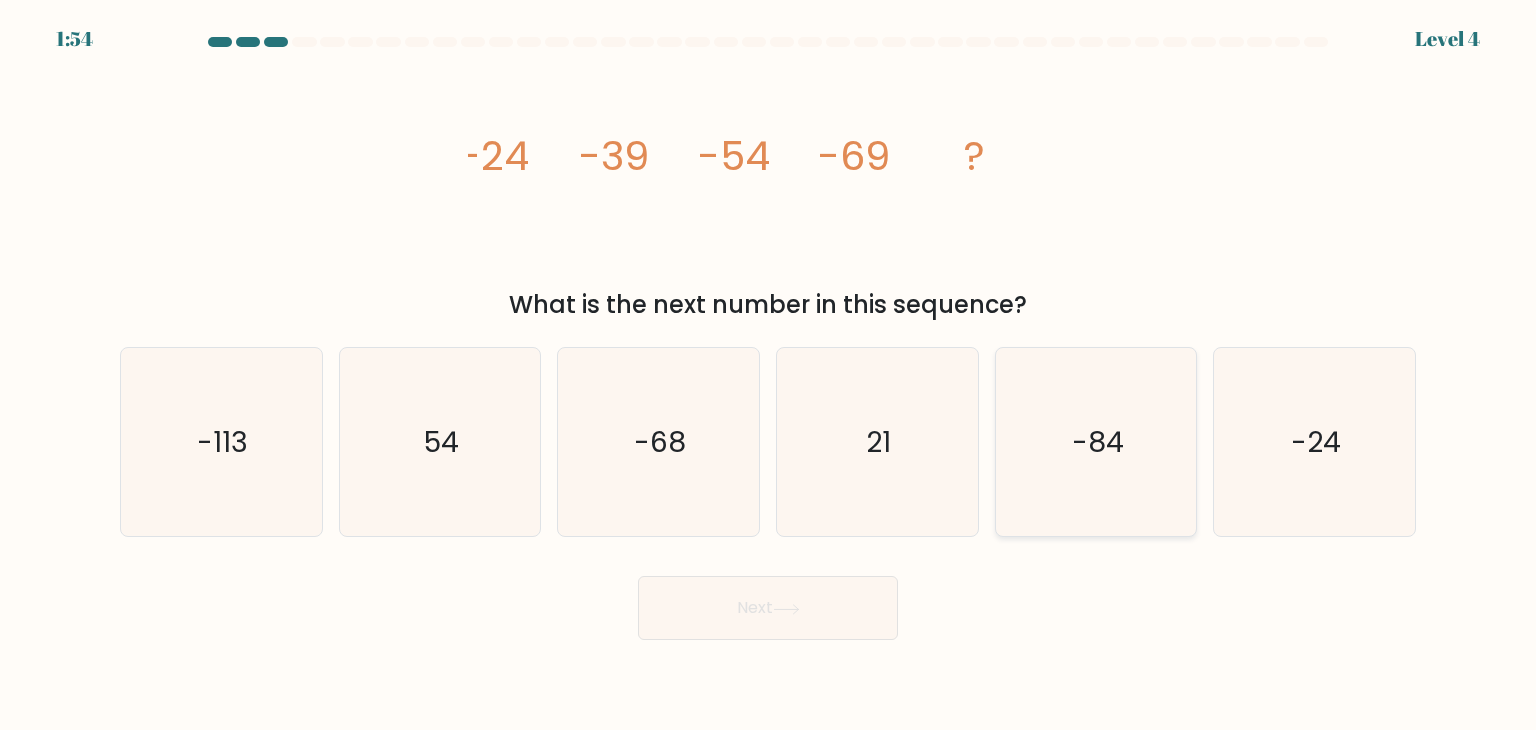 click on "-84" at bounding box center (1096, 442) 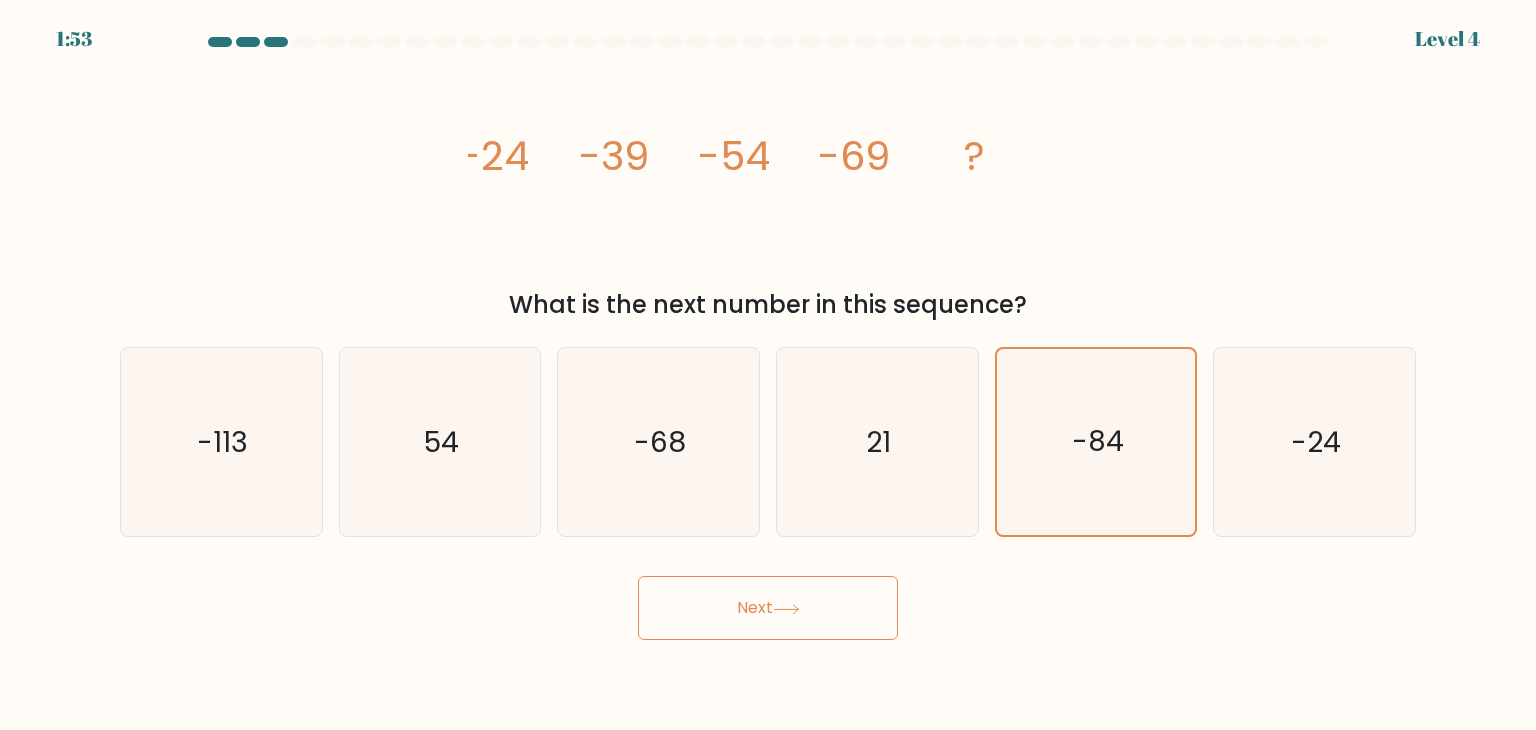 click on "Next" at bounding box center (768, 608) 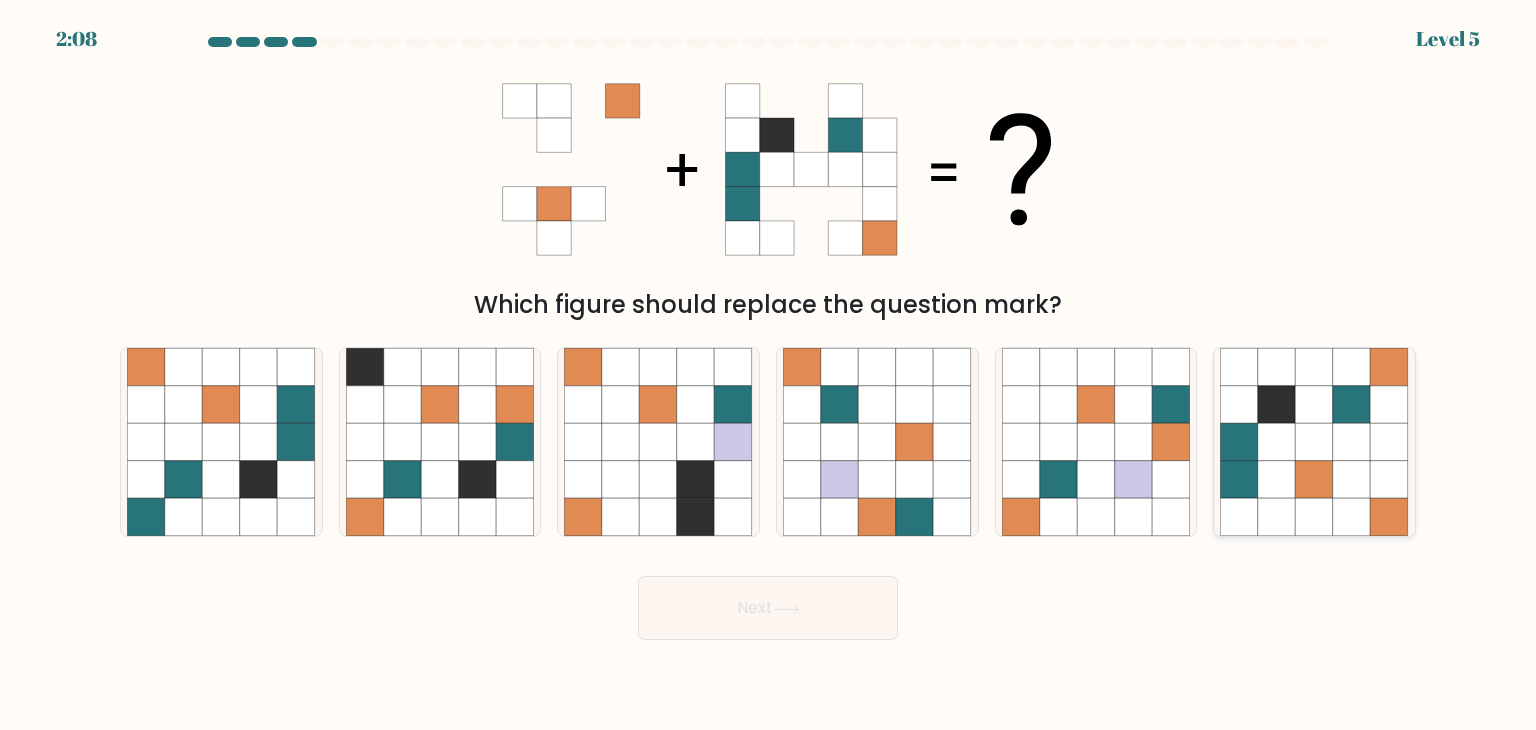 click at bounding box center [1315, 480] 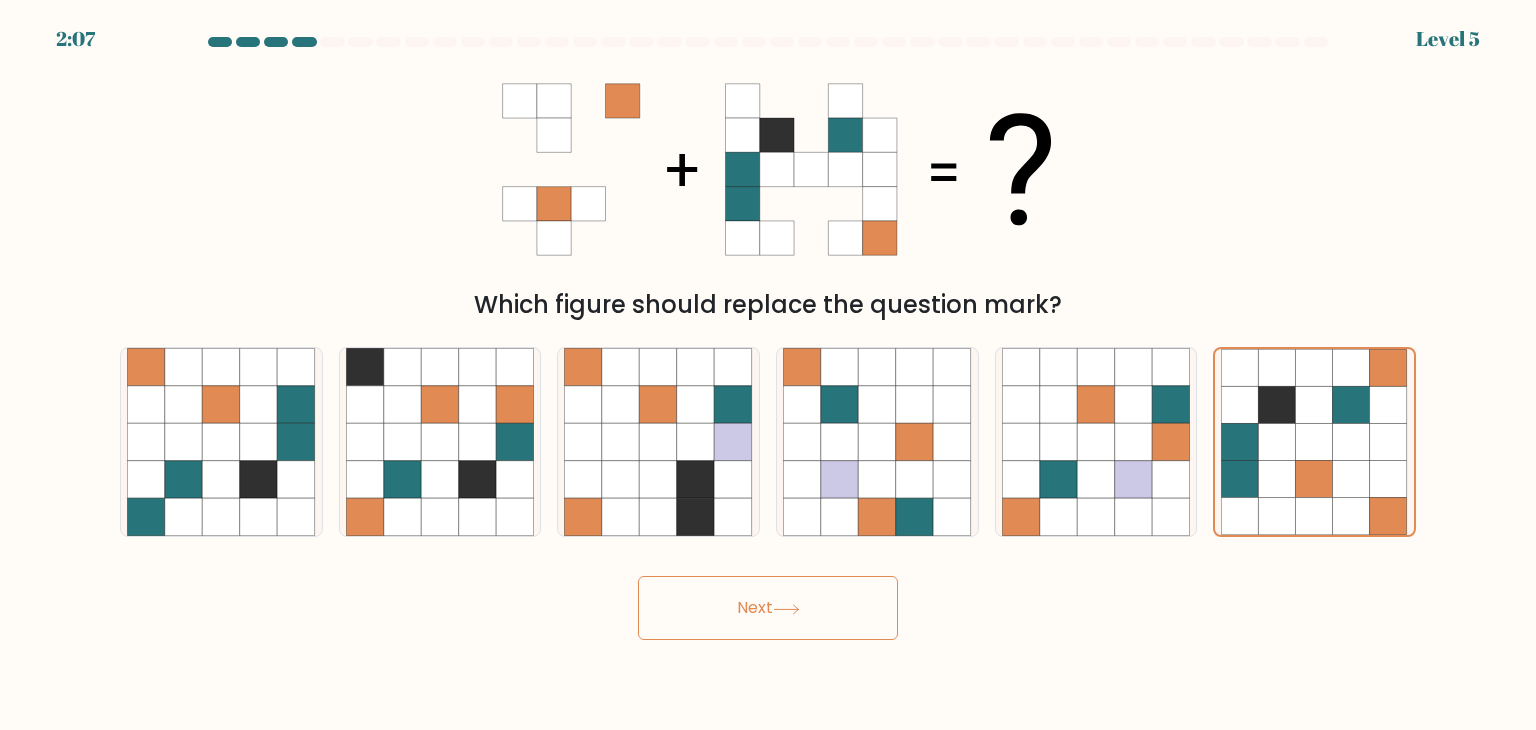 click on "Next" at bounding box center [768, 608] 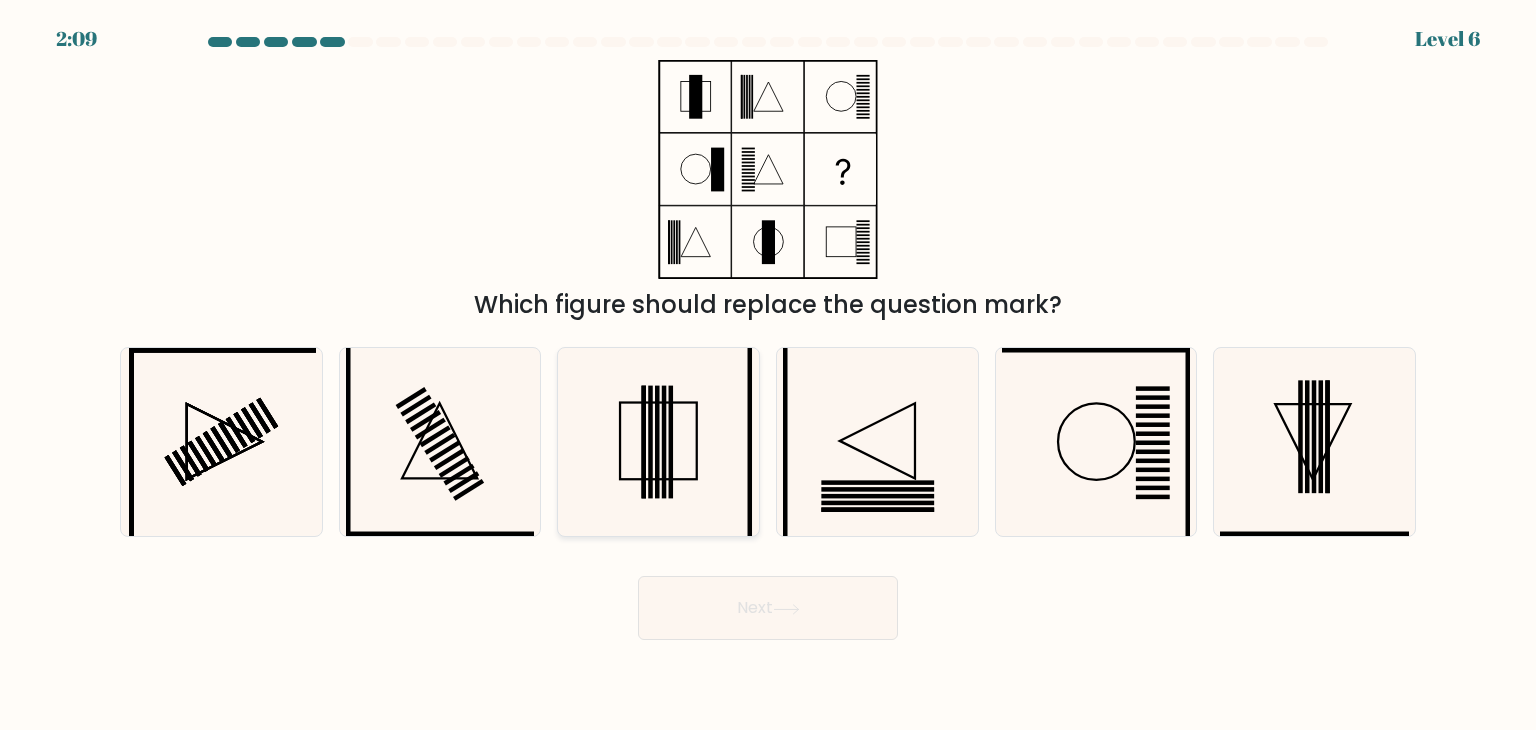 click at bounding box center [658, 442] 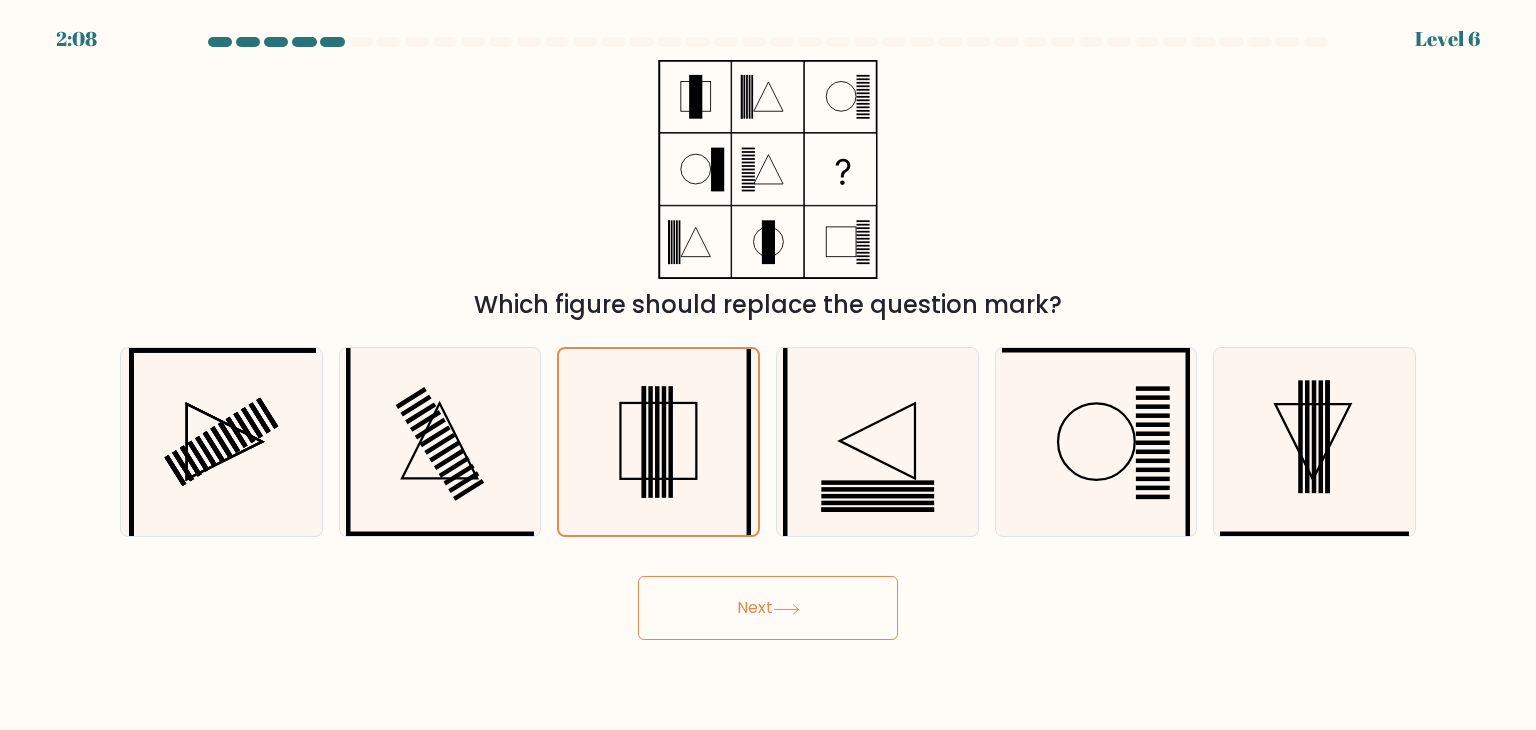 click on "Next" at bounding box center [768, 608] 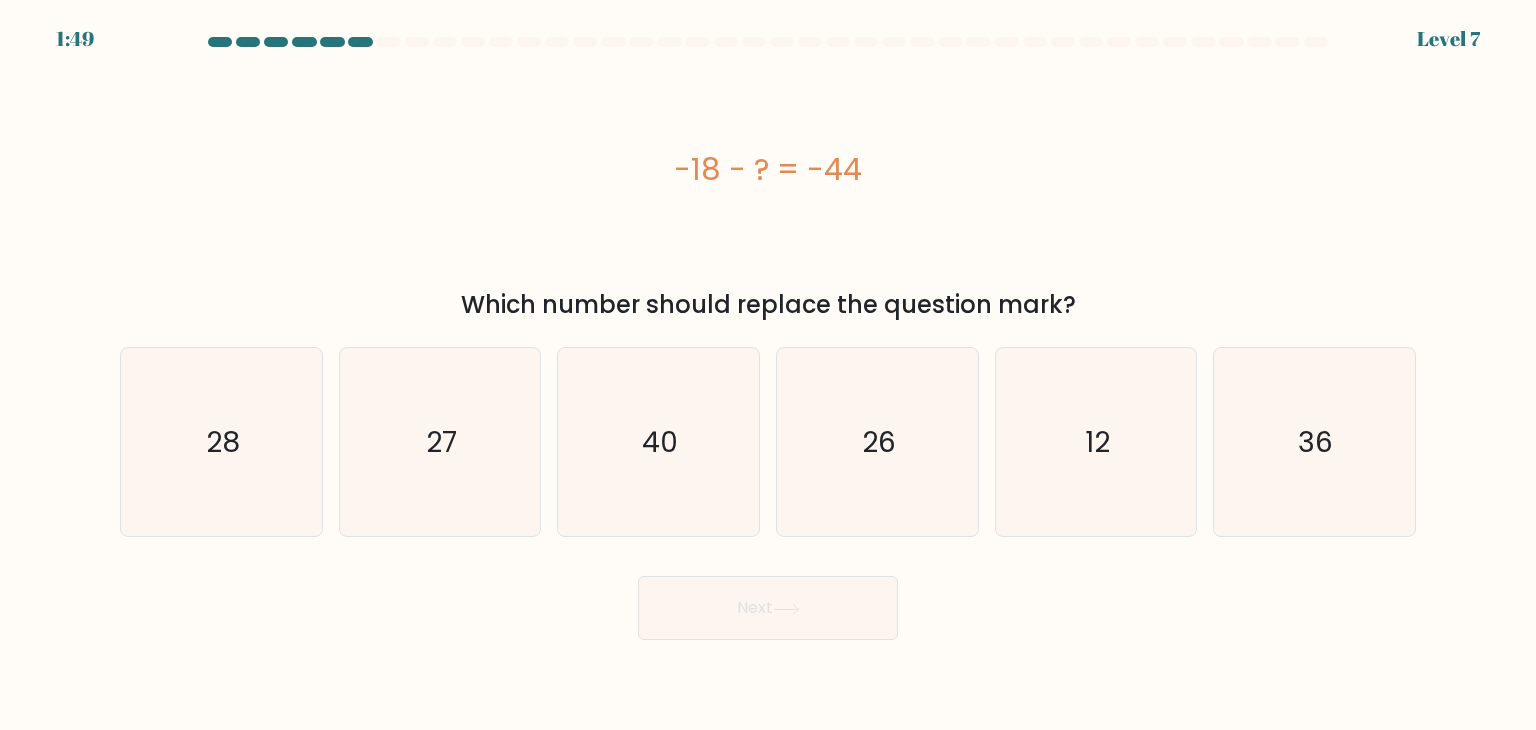 click at bounding box center (473, 42) 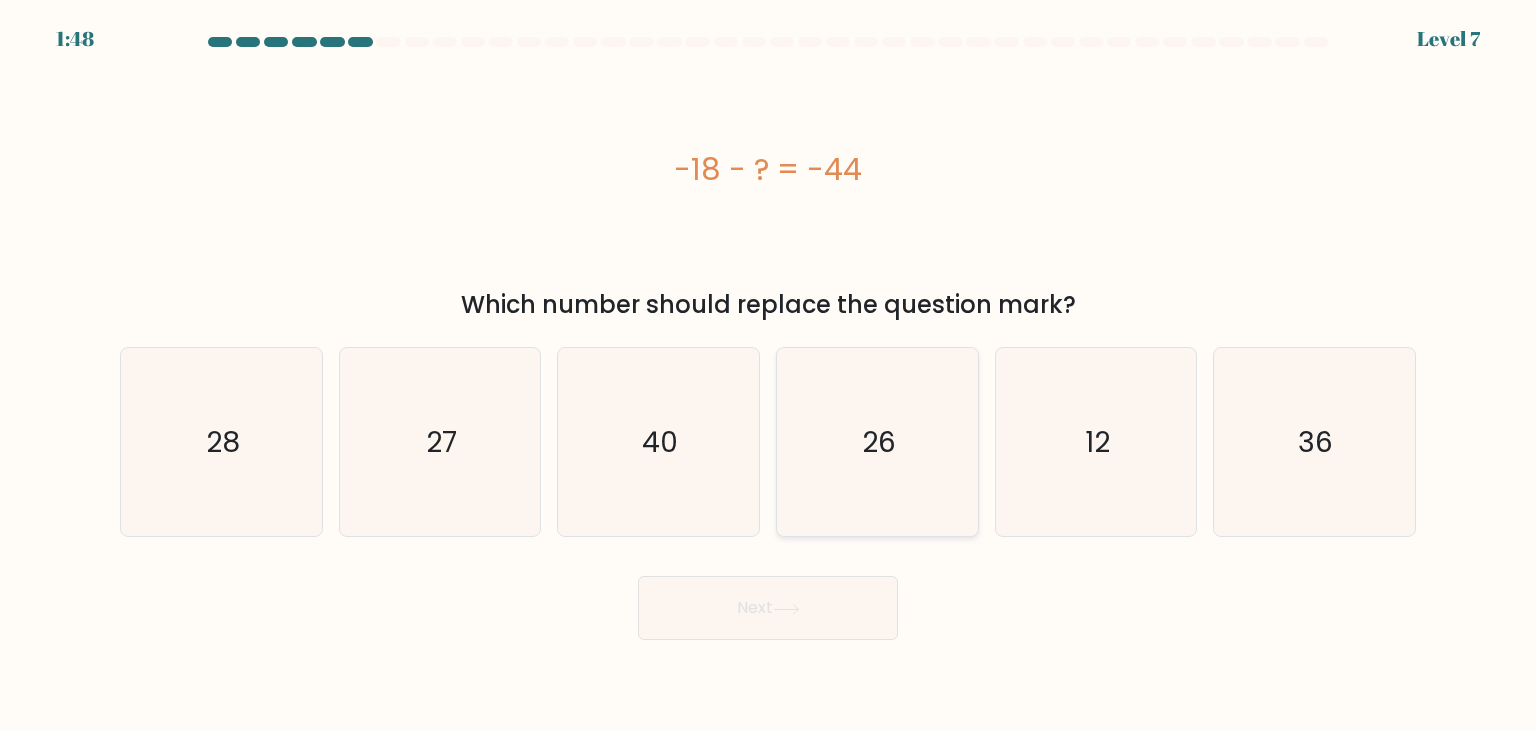 click on "26" at bounding box center [877, 442] 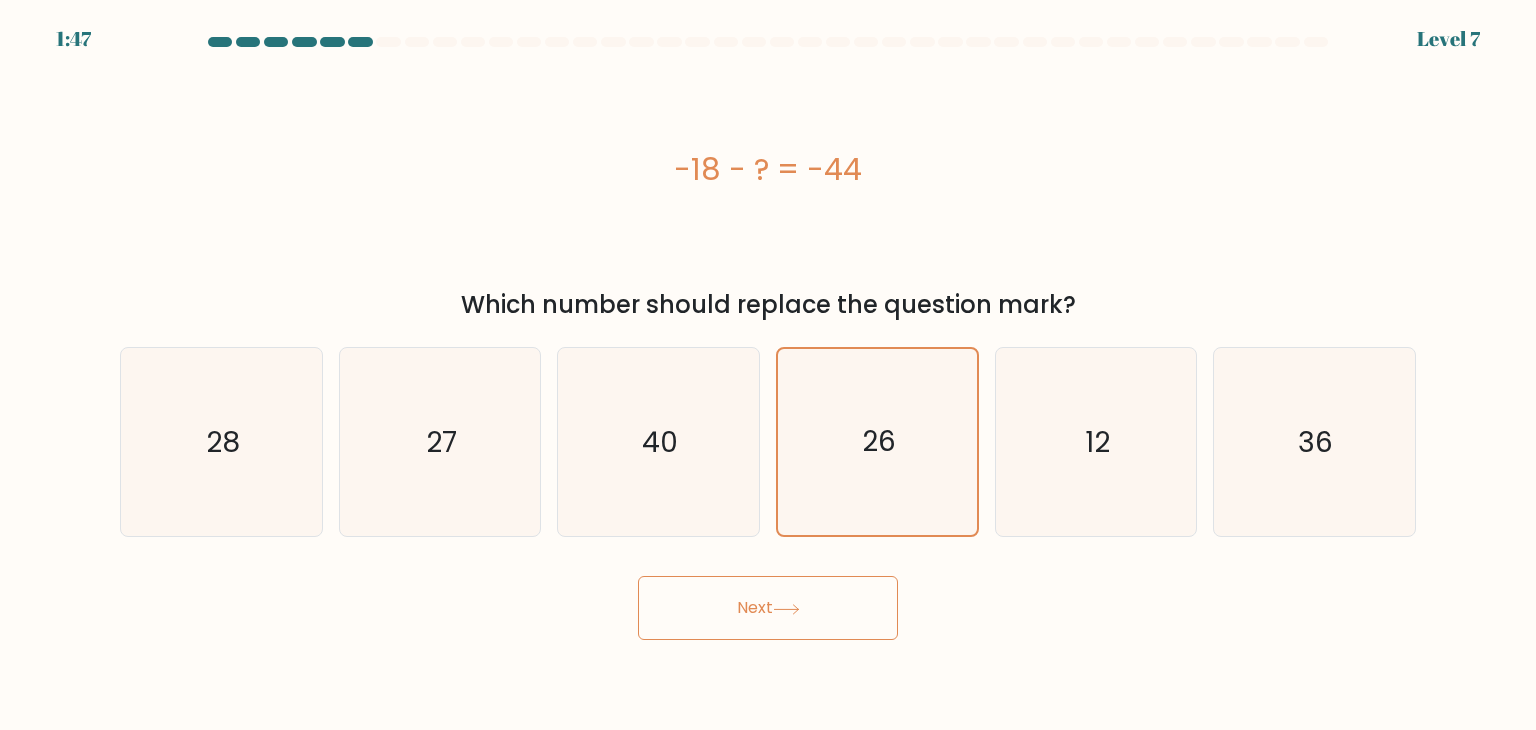 click on "Next" at bounding box center (768, 608) 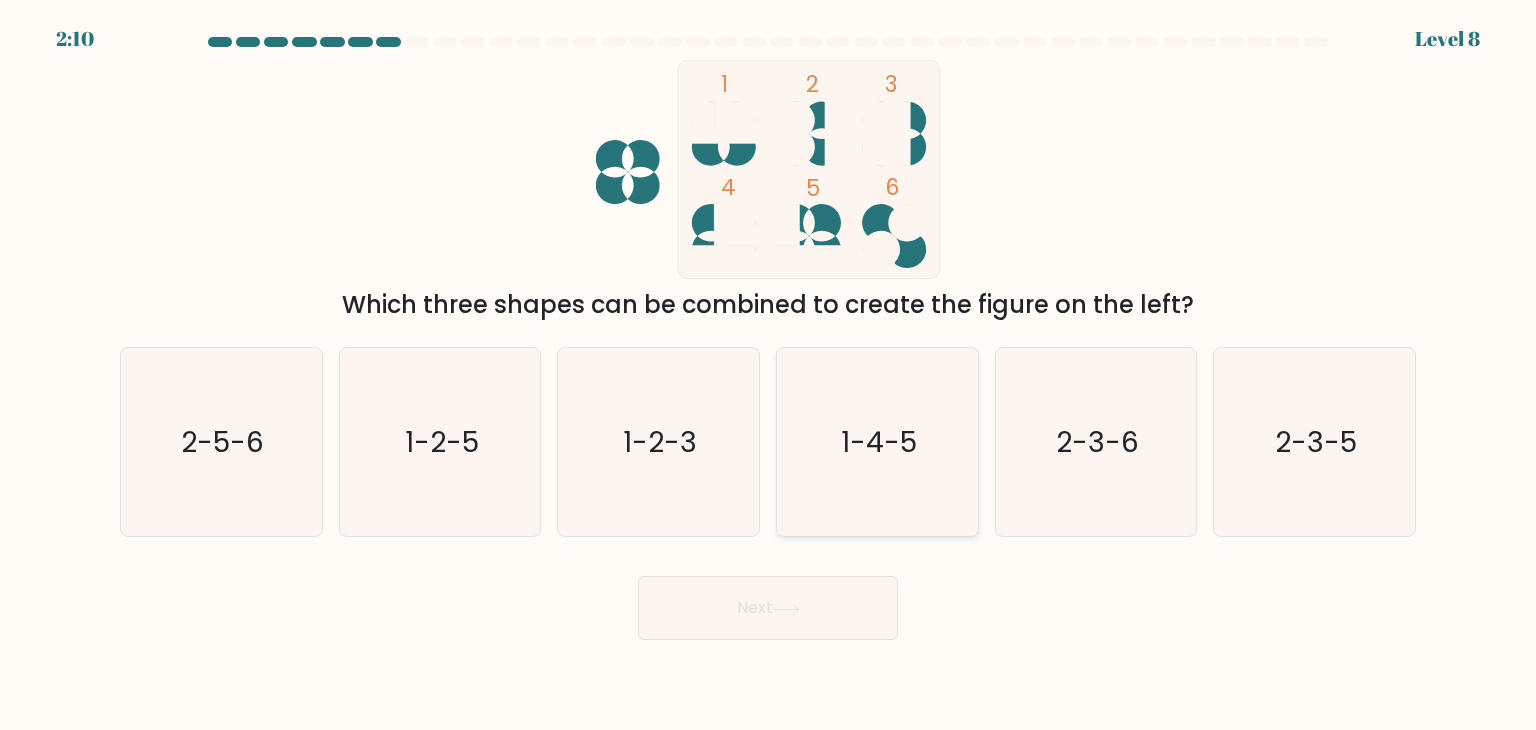 click on "1-4-5" at bounding box center (877, 442) 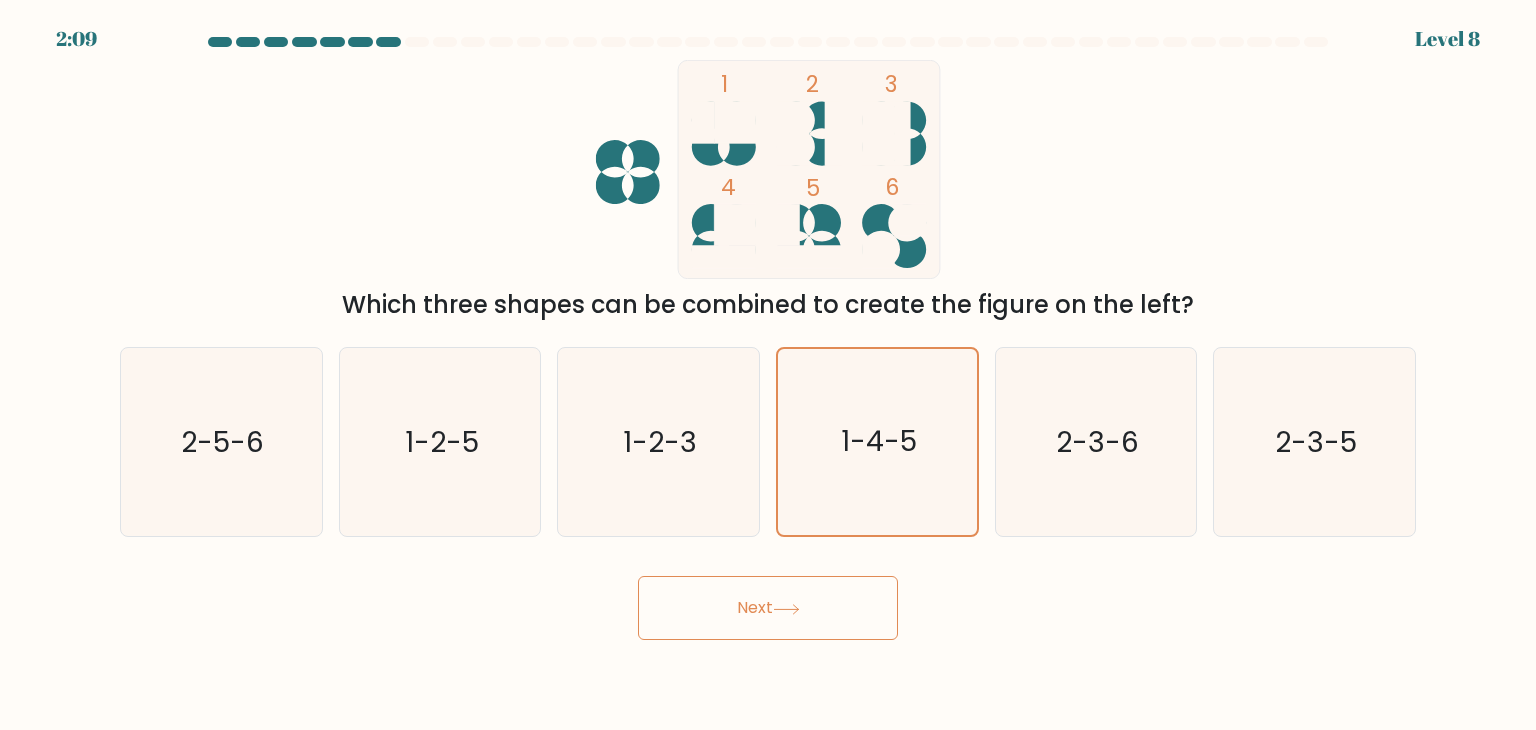 click on "Next" at bounding box center [768, 608] 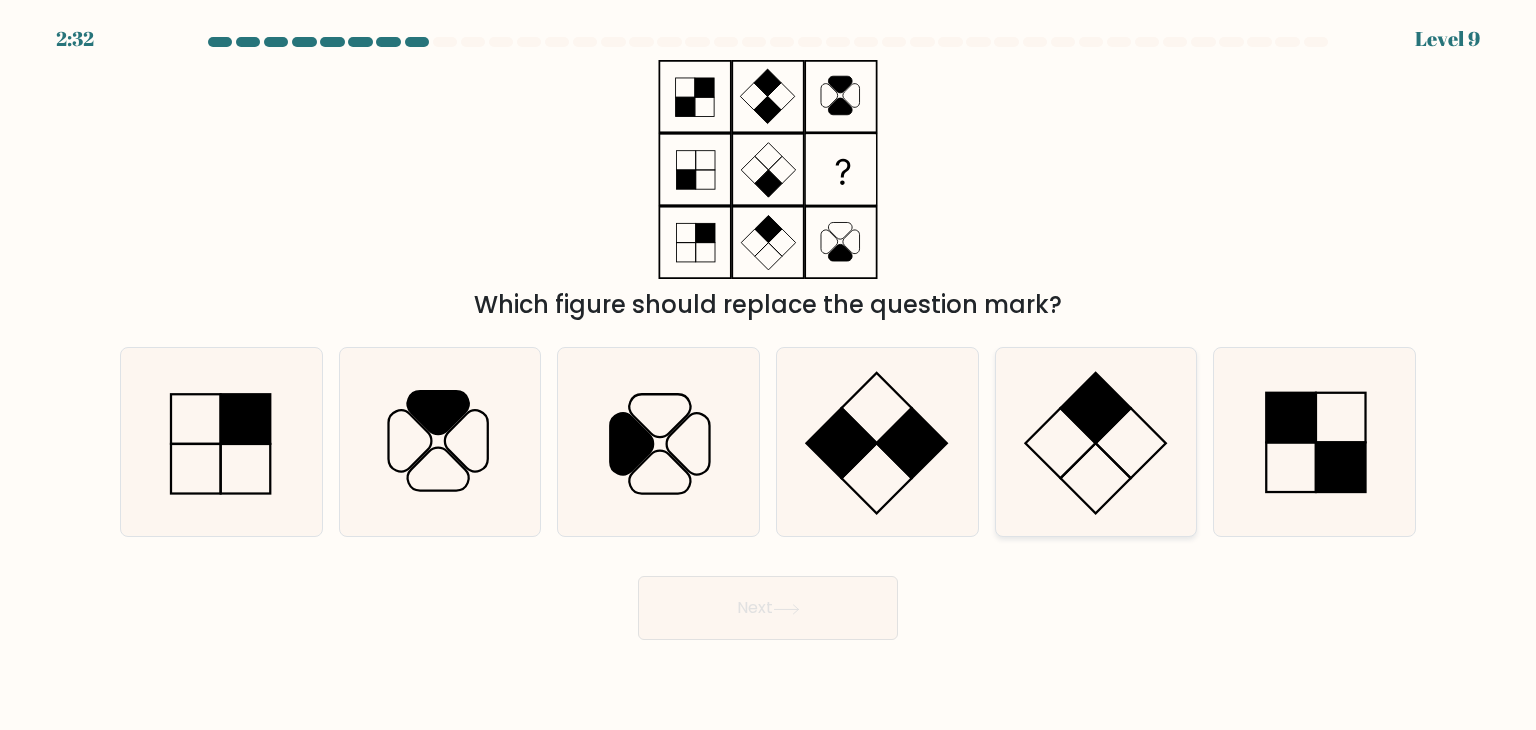 click at bounding box center [1096, 442] 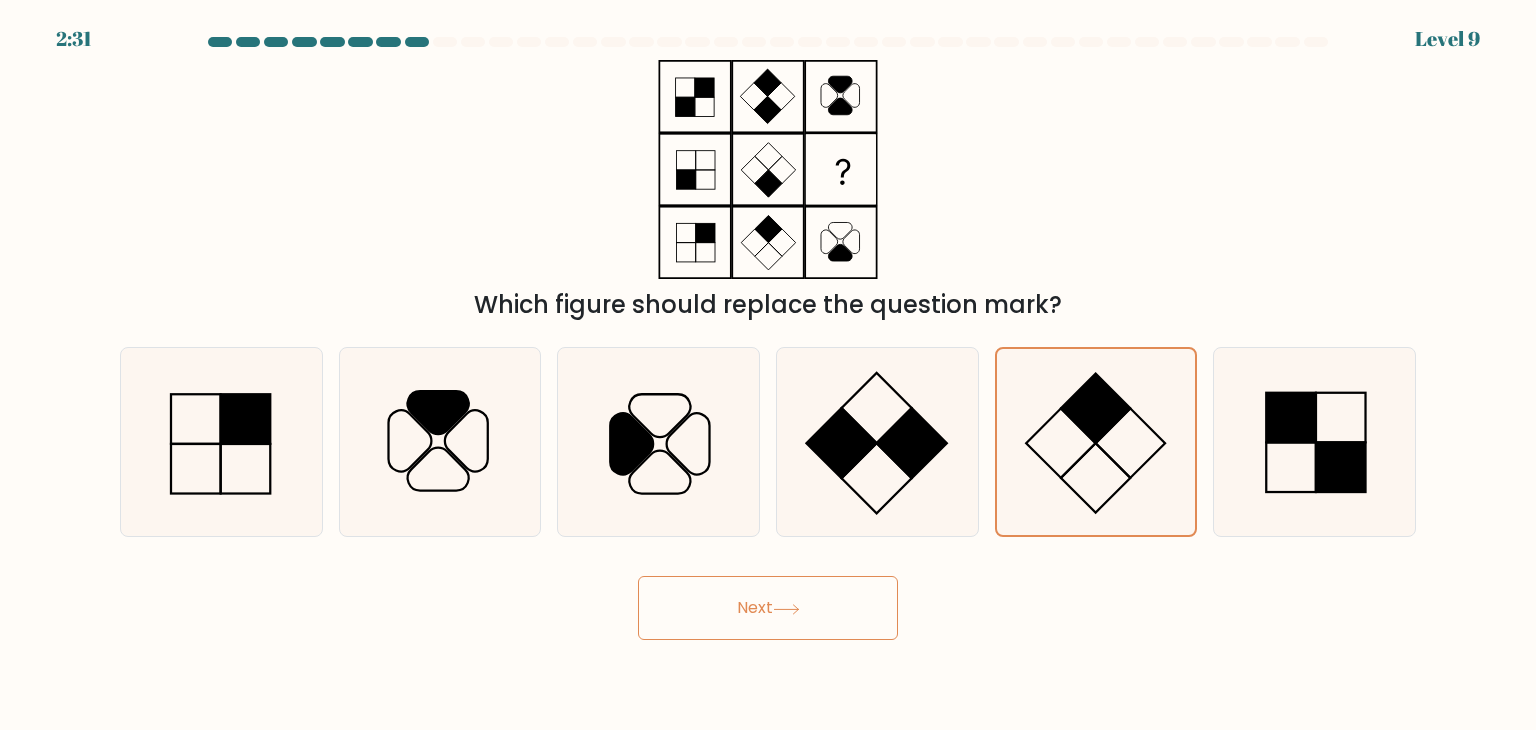 click on "Next" at bounding box center [768, 608] 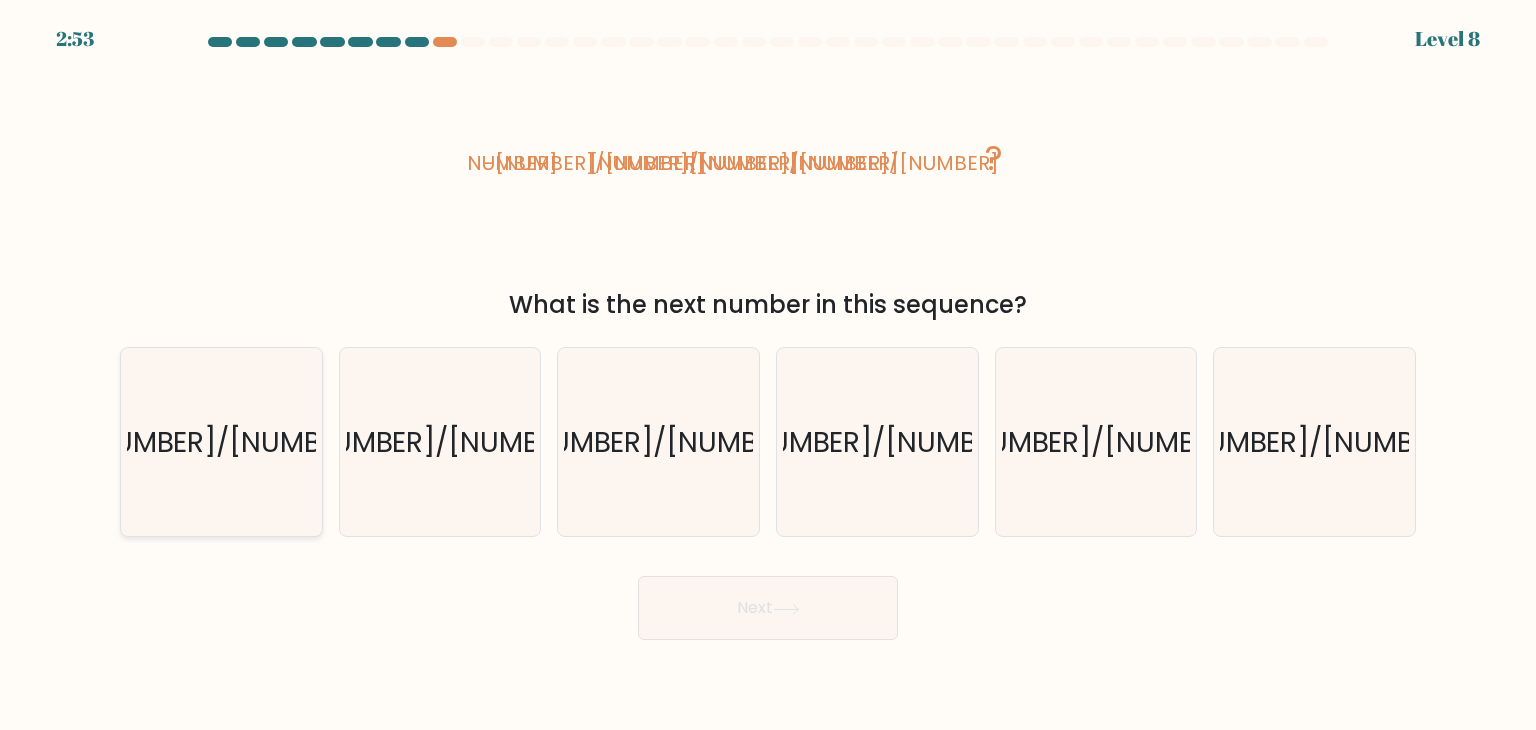 click on "41/18" at bounding box center [223, 442] 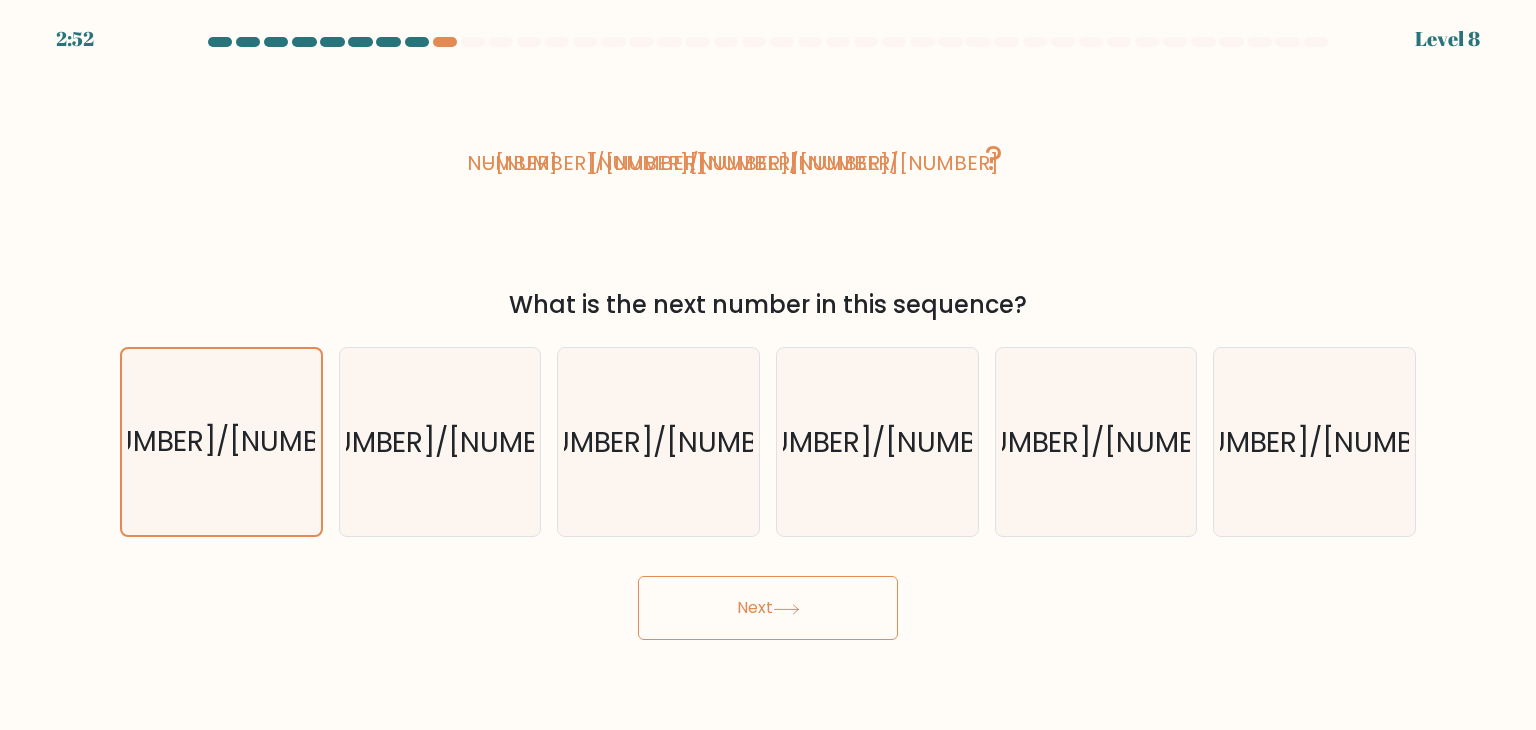 click on "Next" at bounding box center [768, 608] 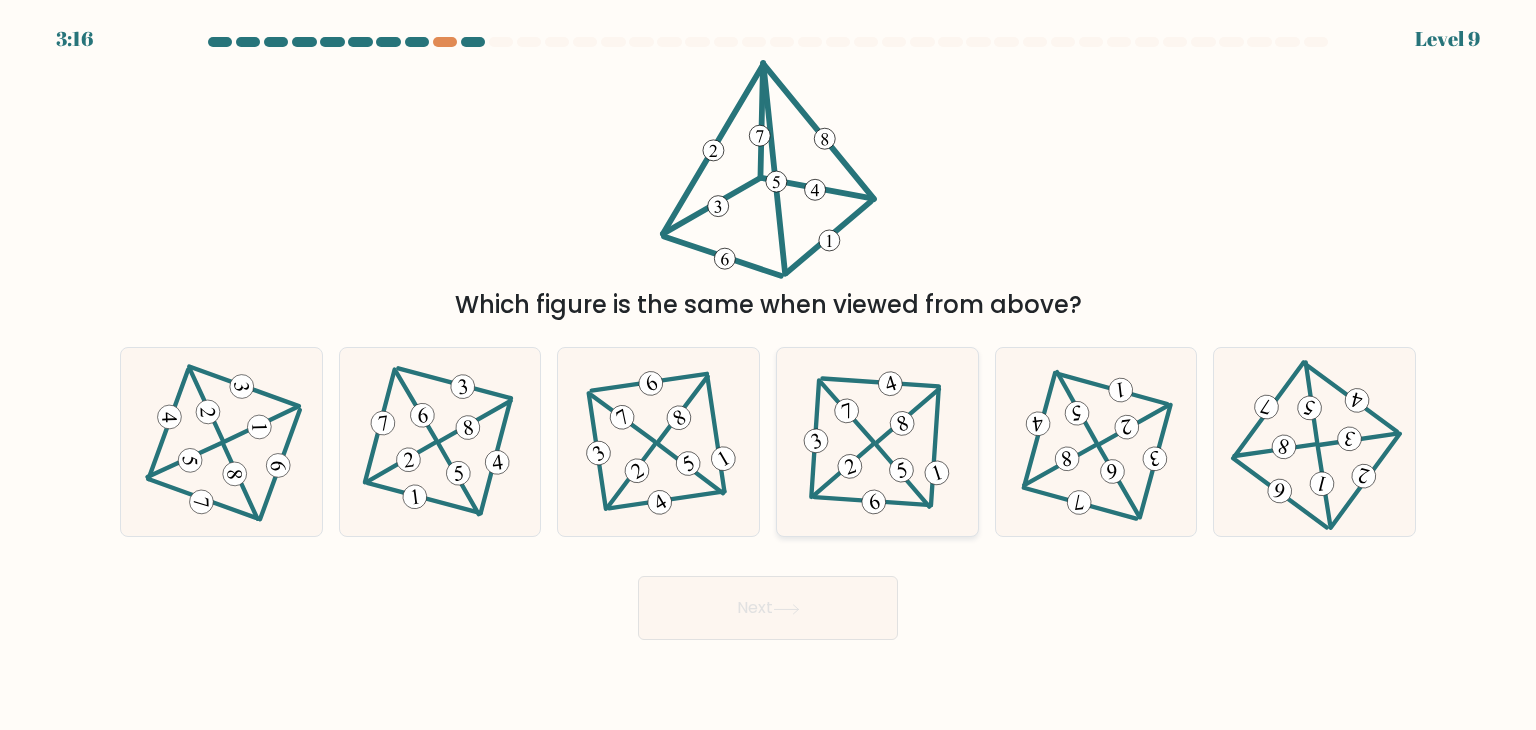click at bounding box center (877, 442) 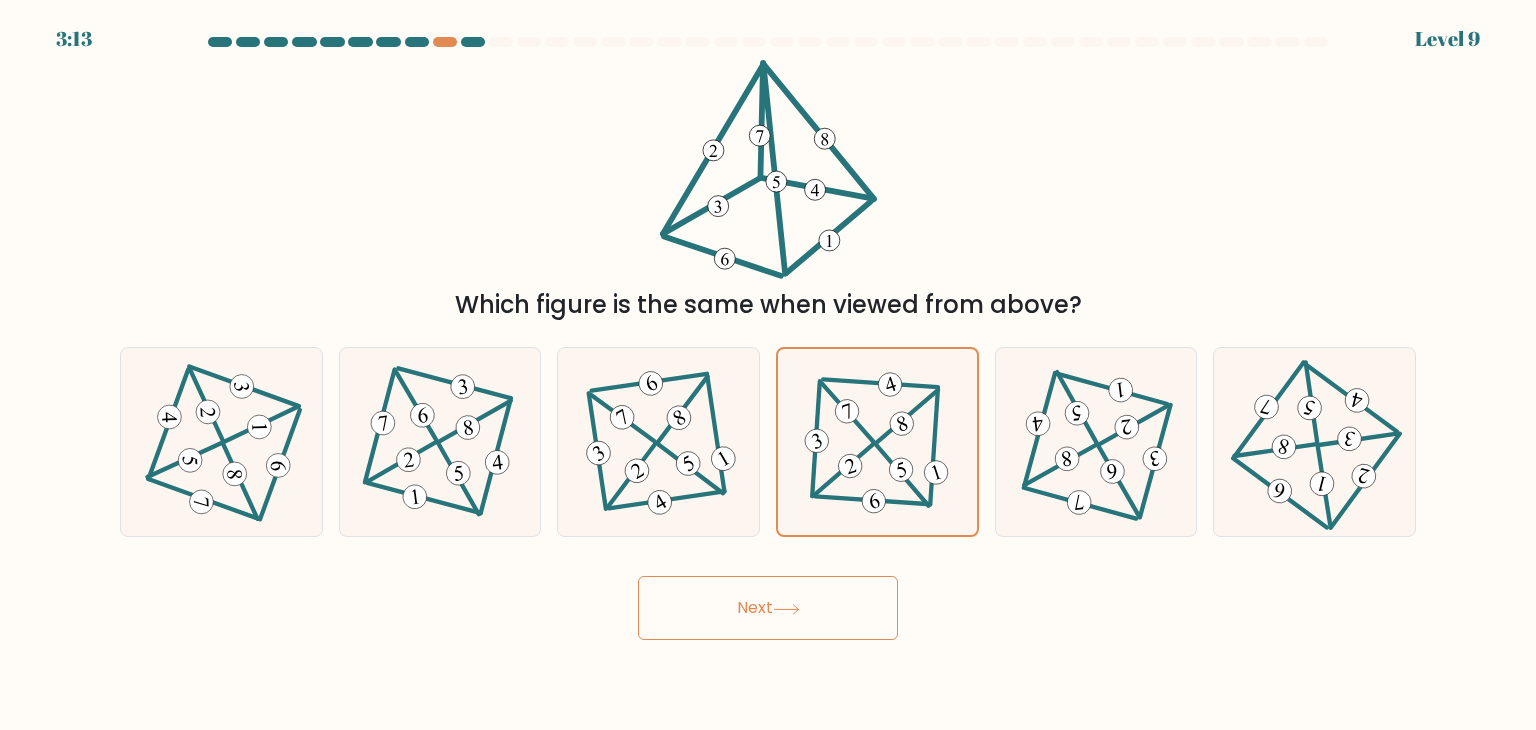 click on "Next" at bounding box center [768, 608] 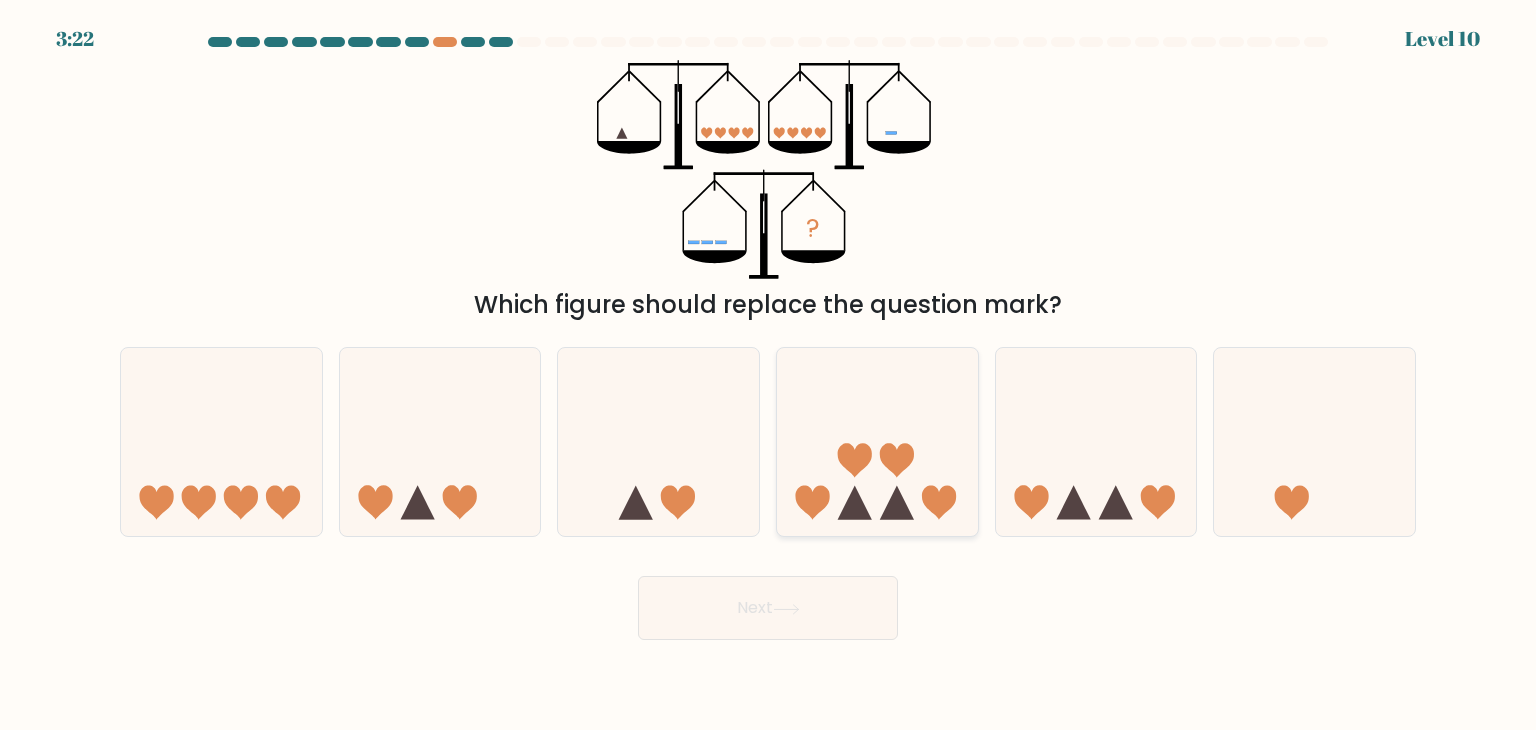 click at bounding box center (855, 503) 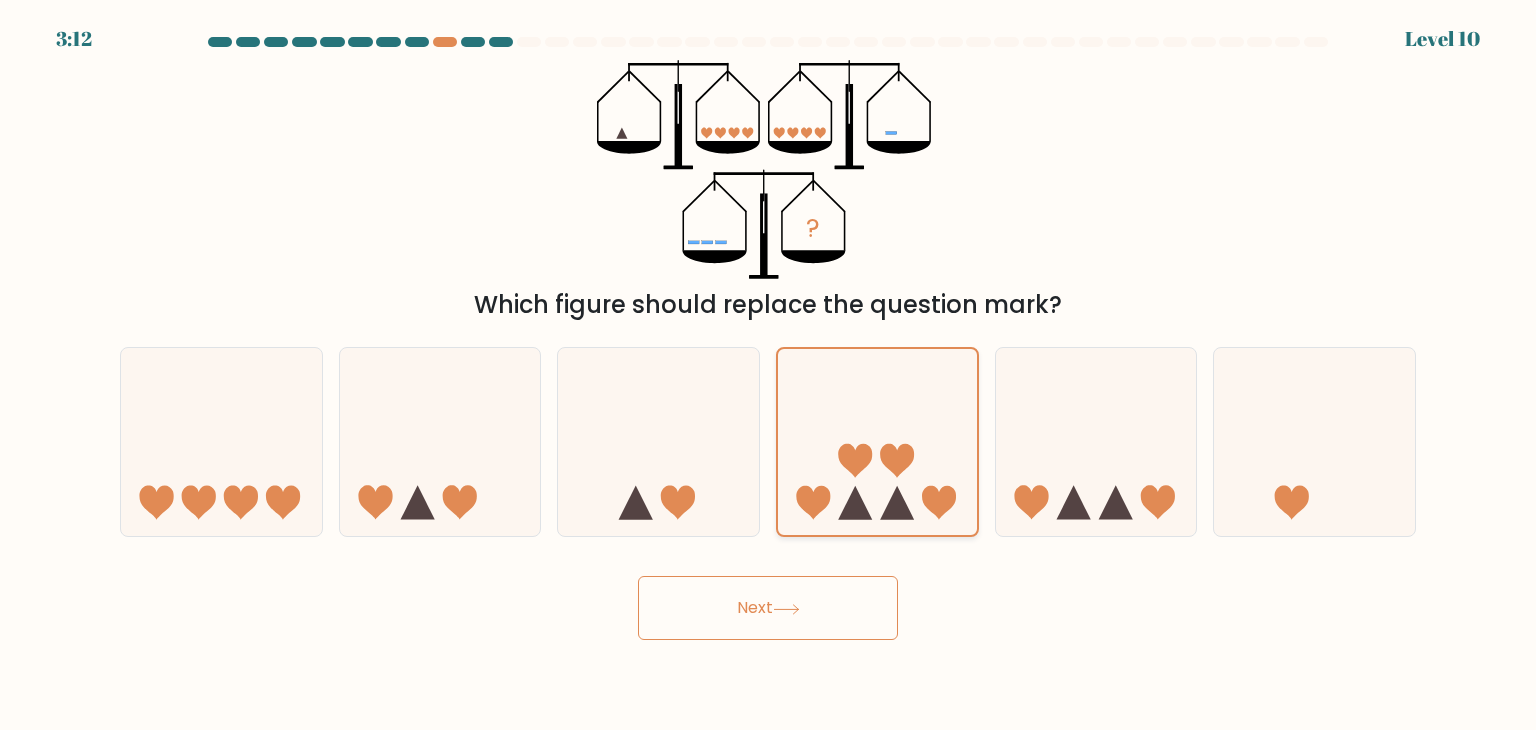 click at bounding box center [877, 442] 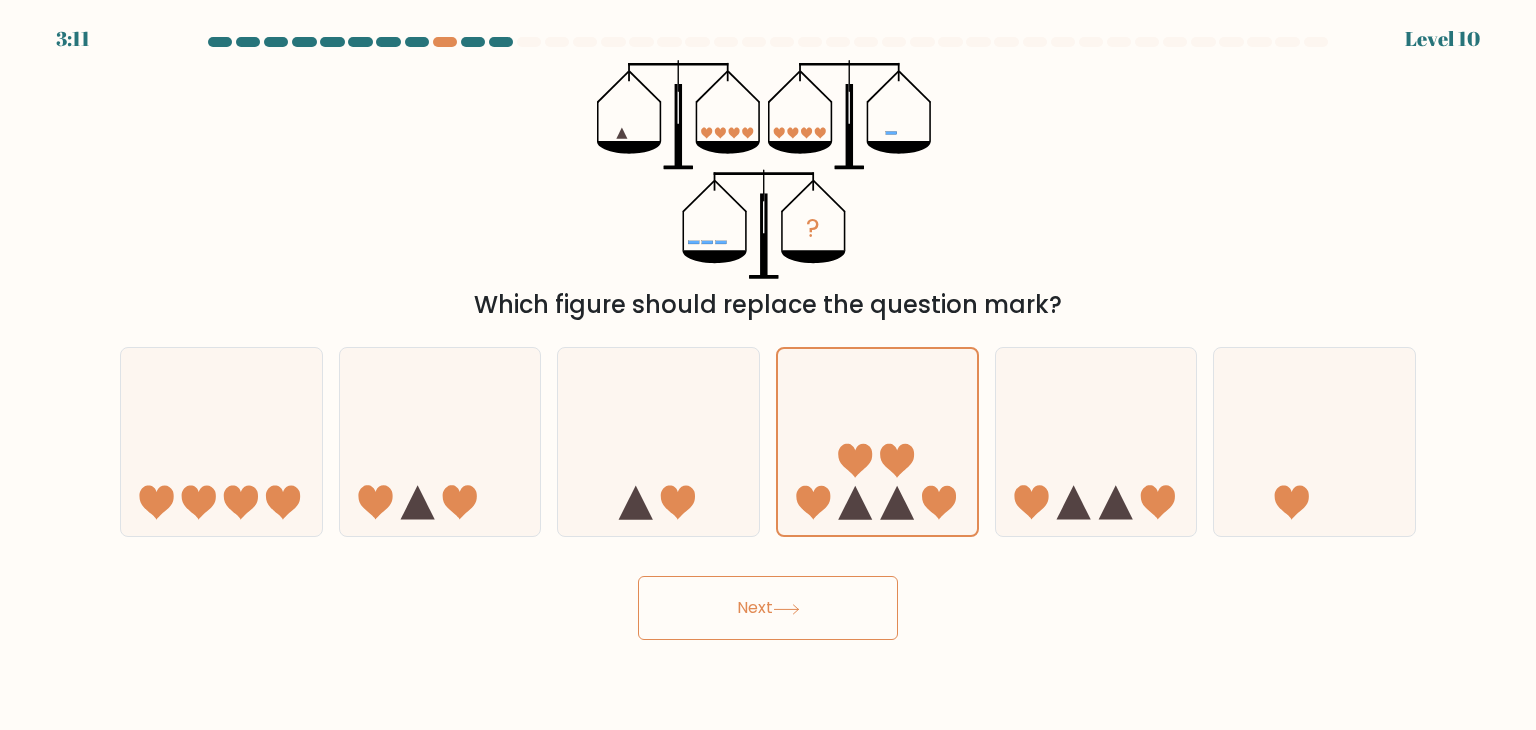 click on "Next" at bounding box center [768, 608] 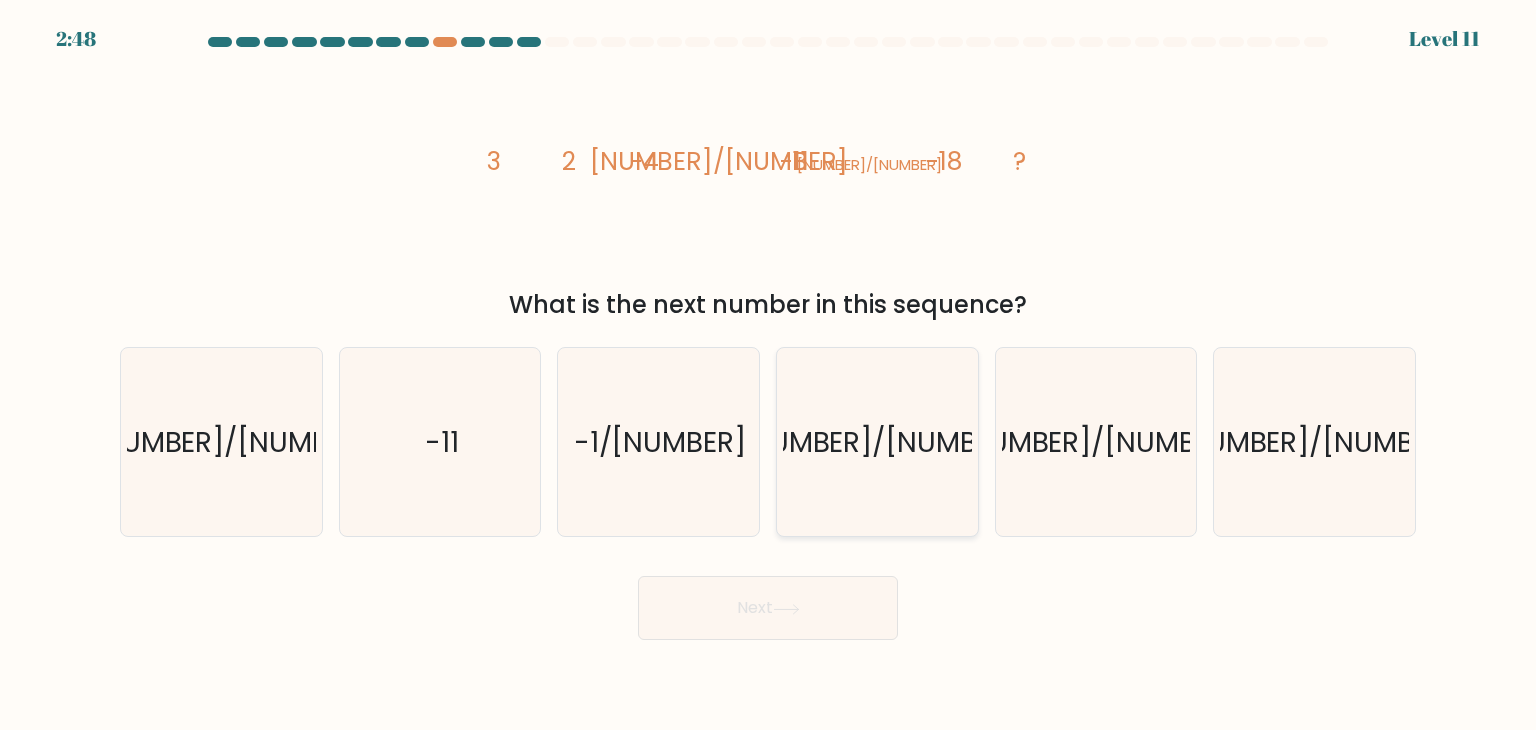 click on "2/125" at bounding box center (877, 442) 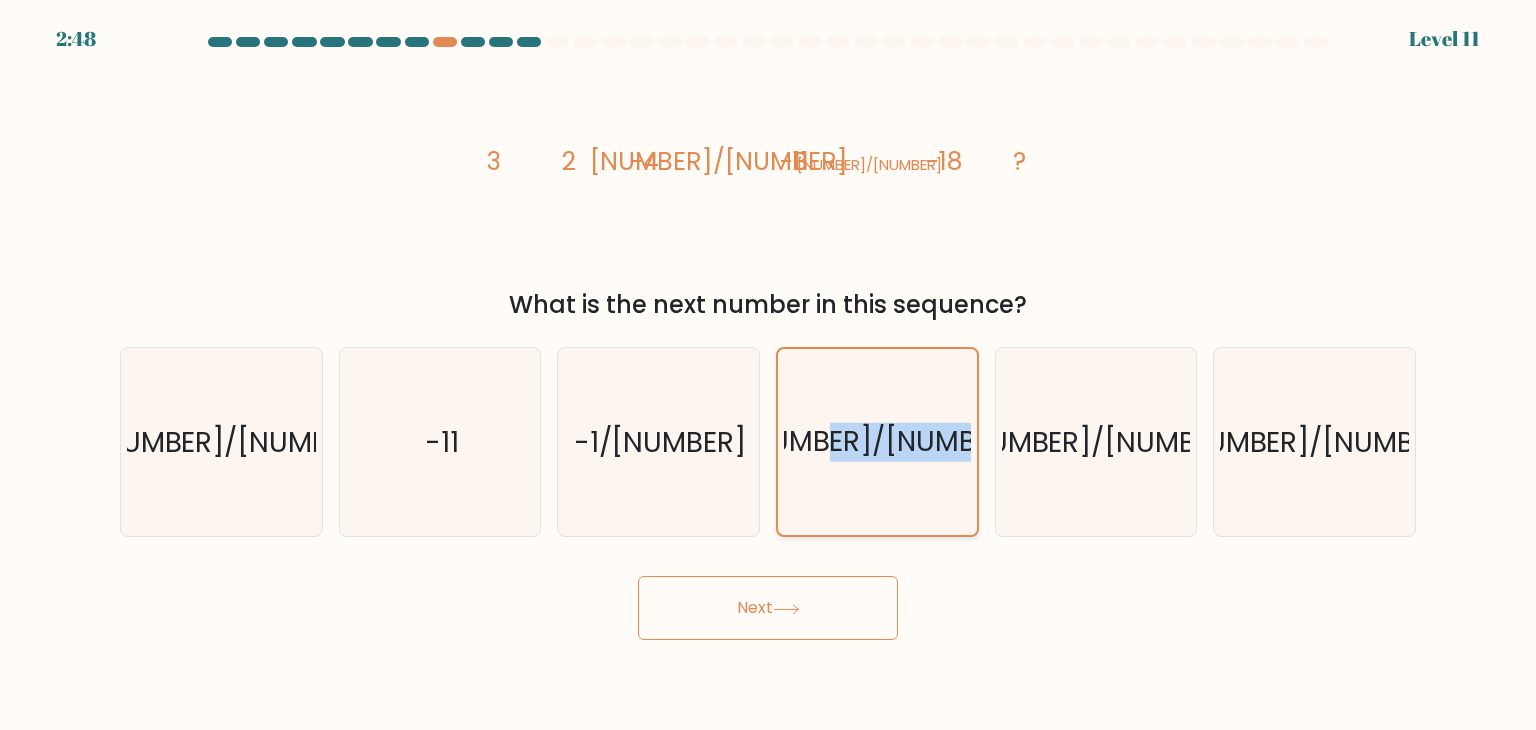 click on "2/125" at bounding box center [877, 442] 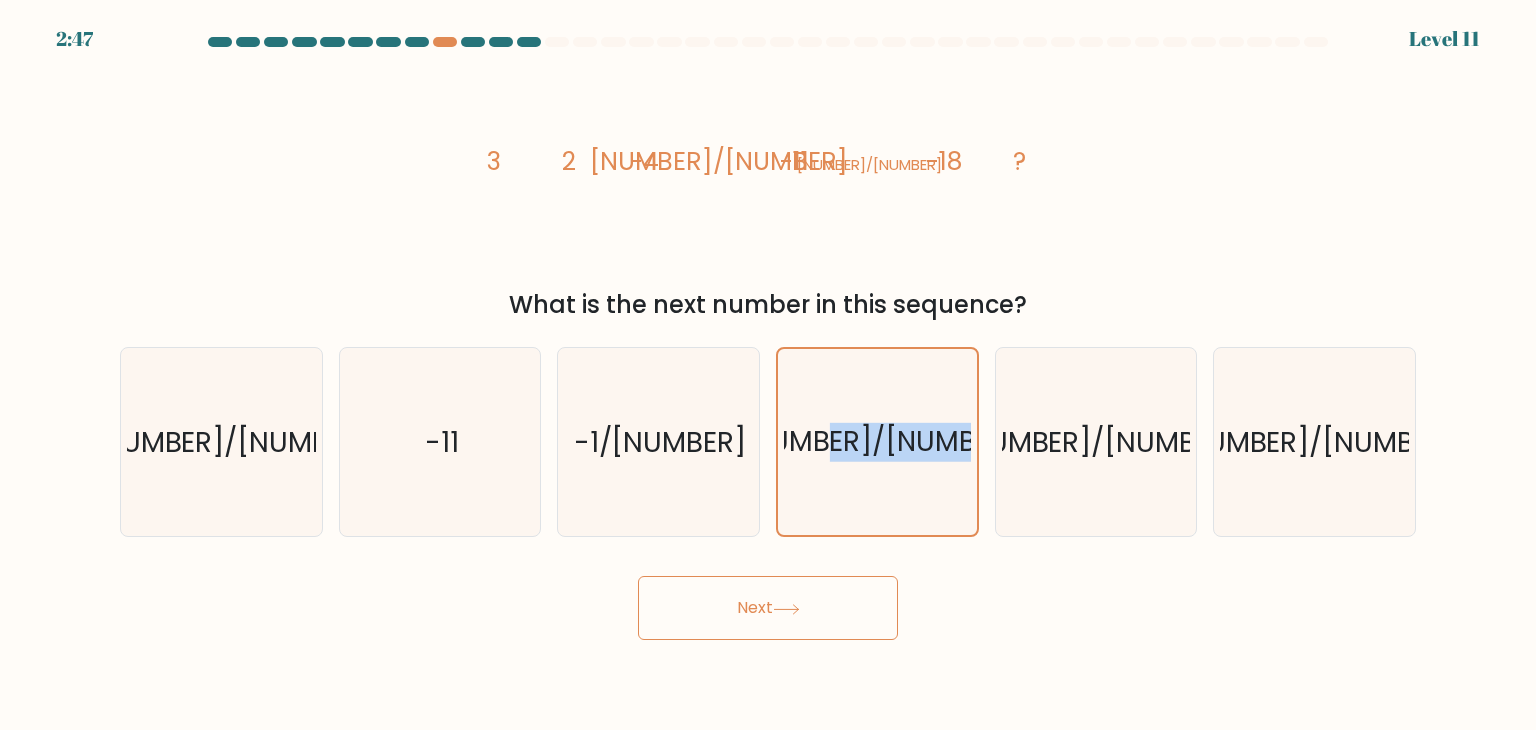 click on "Next" at bounding box center [768, 608] 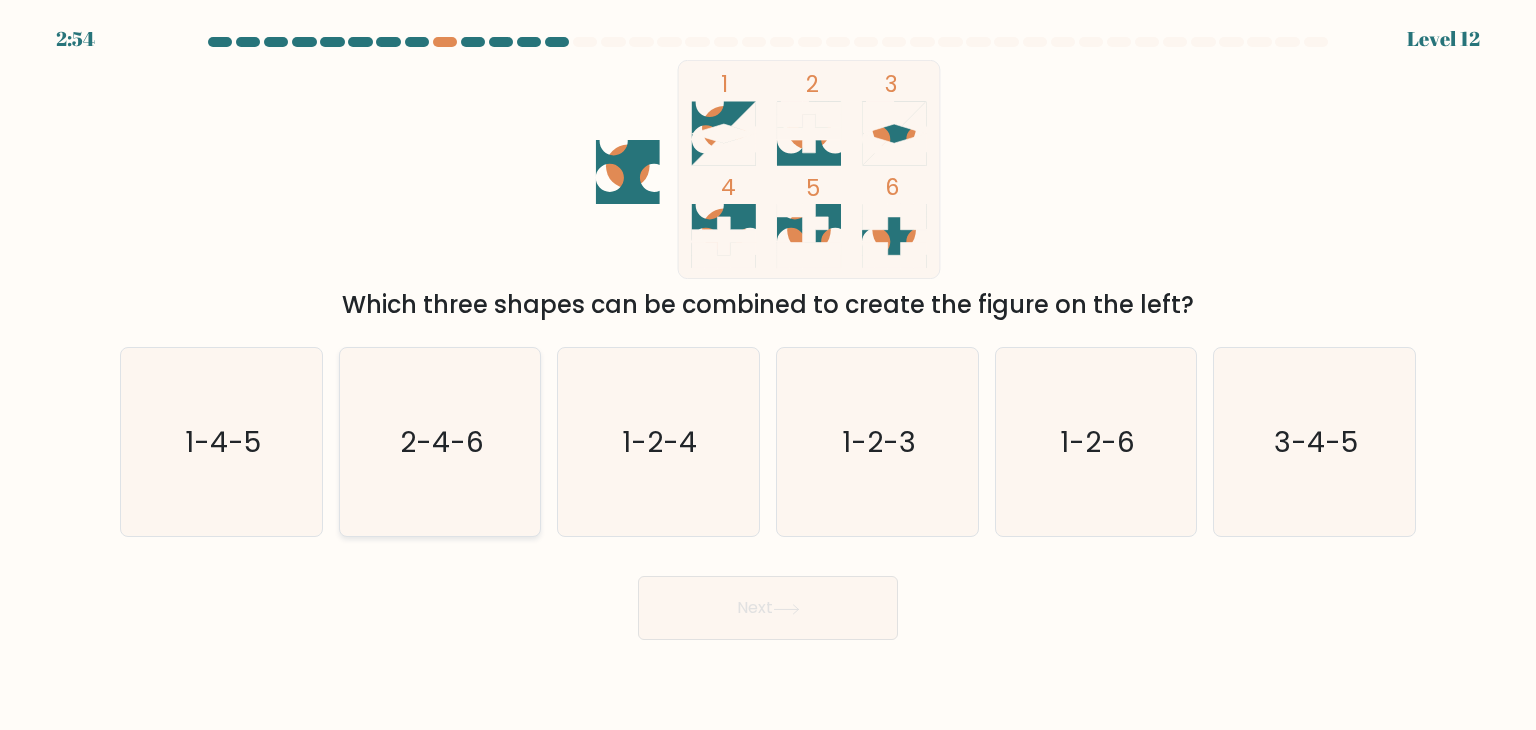 click on "2-4-6" at bounding box center [442, 442] 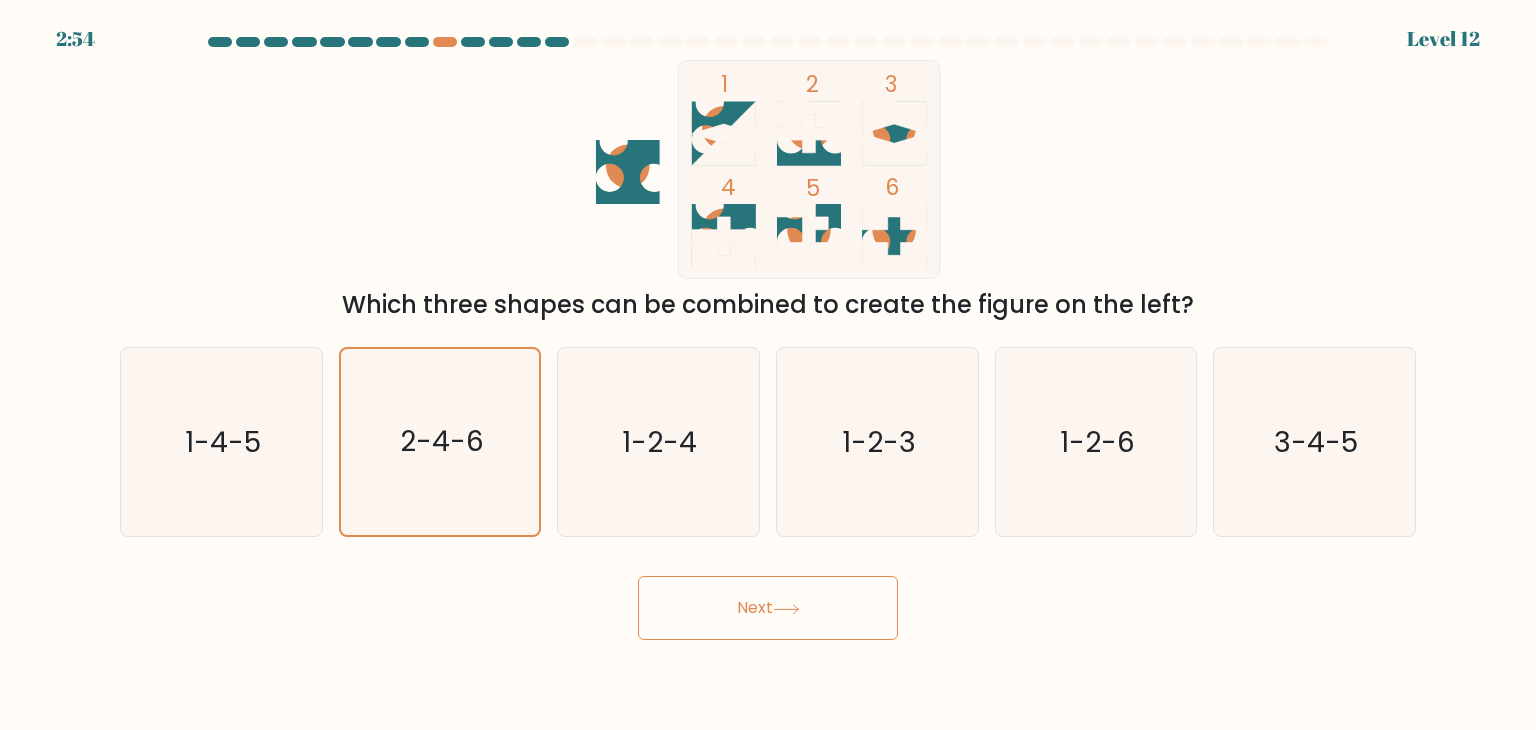 click on "Next" at bounding box center (768, 608) 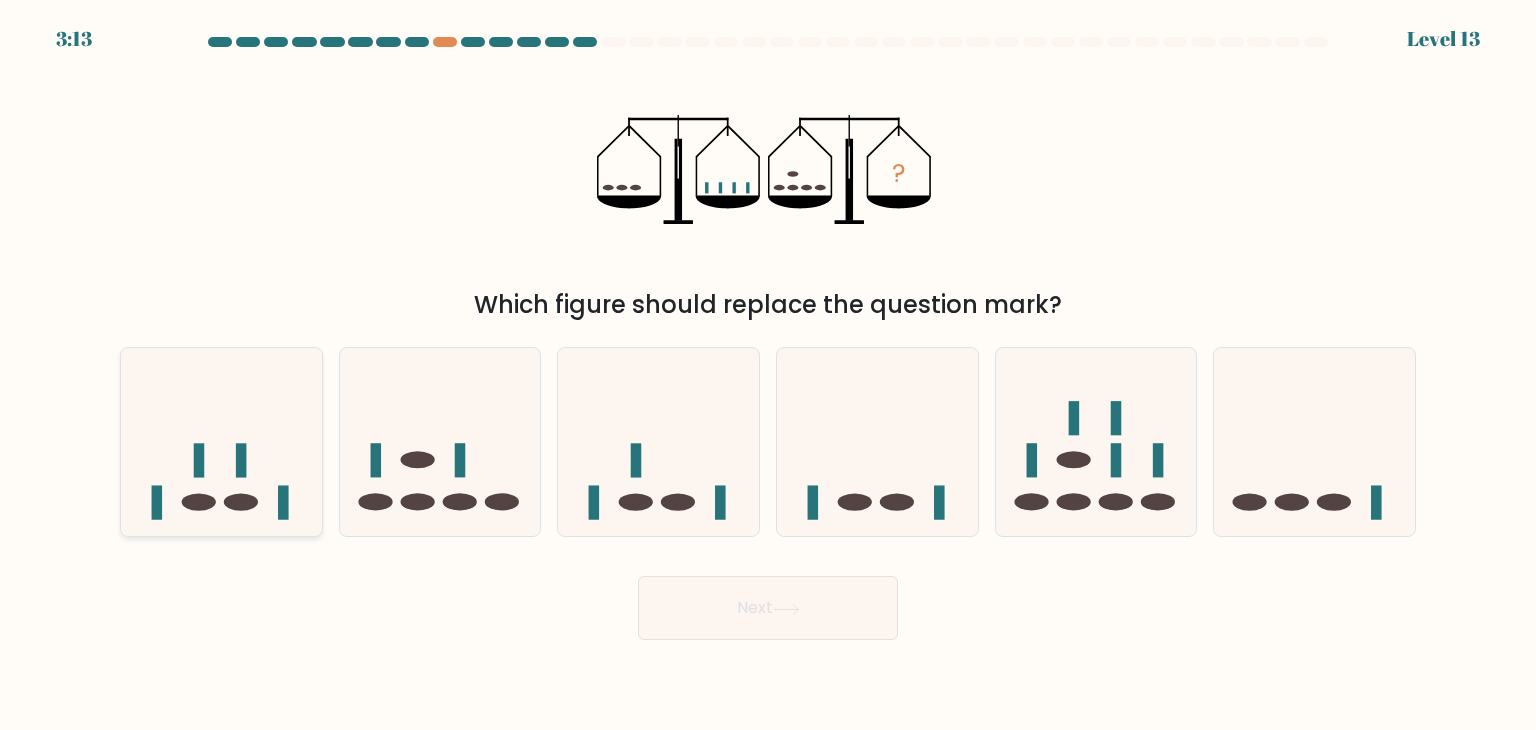 click at bounding box center (221, 442) 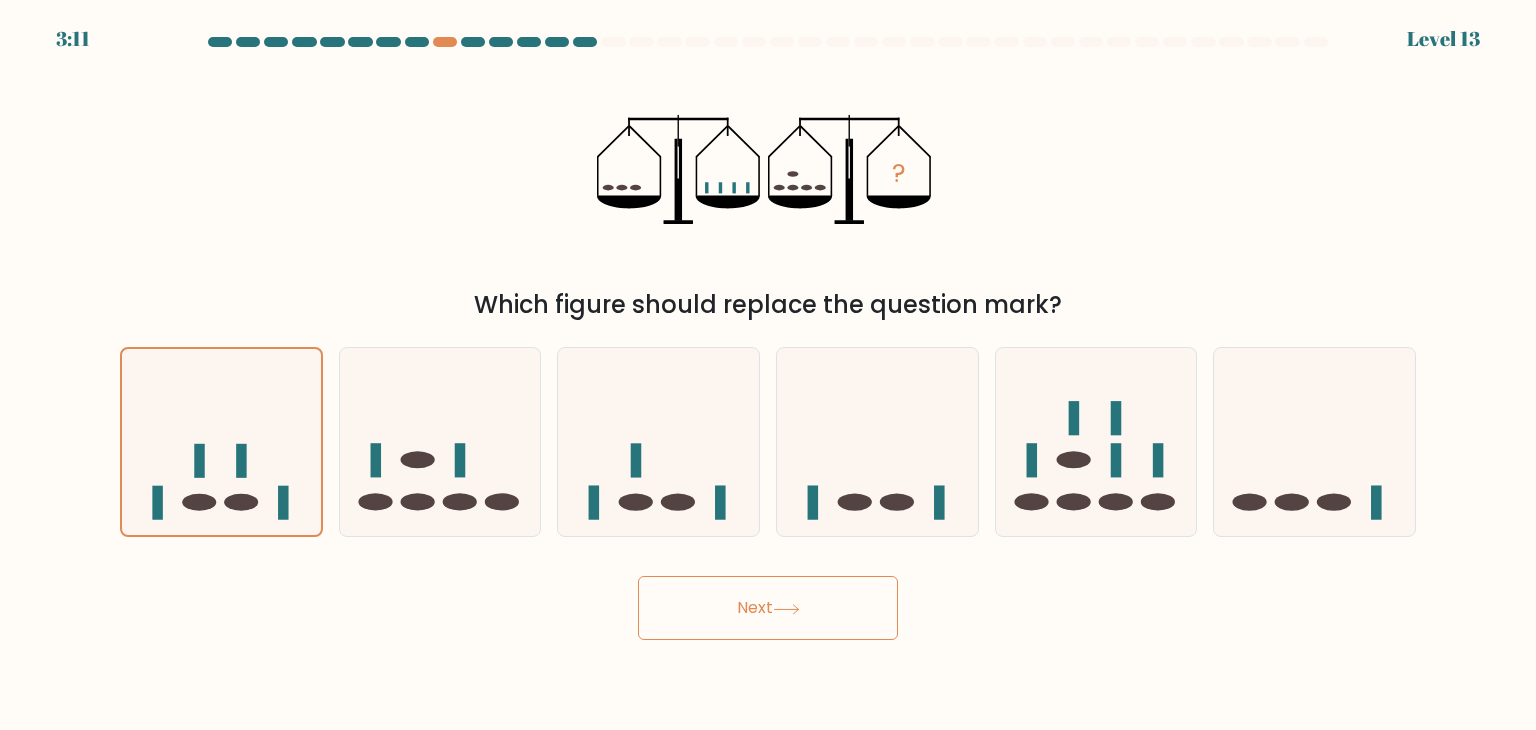 click on "Next" at bounding box center (768, 608) 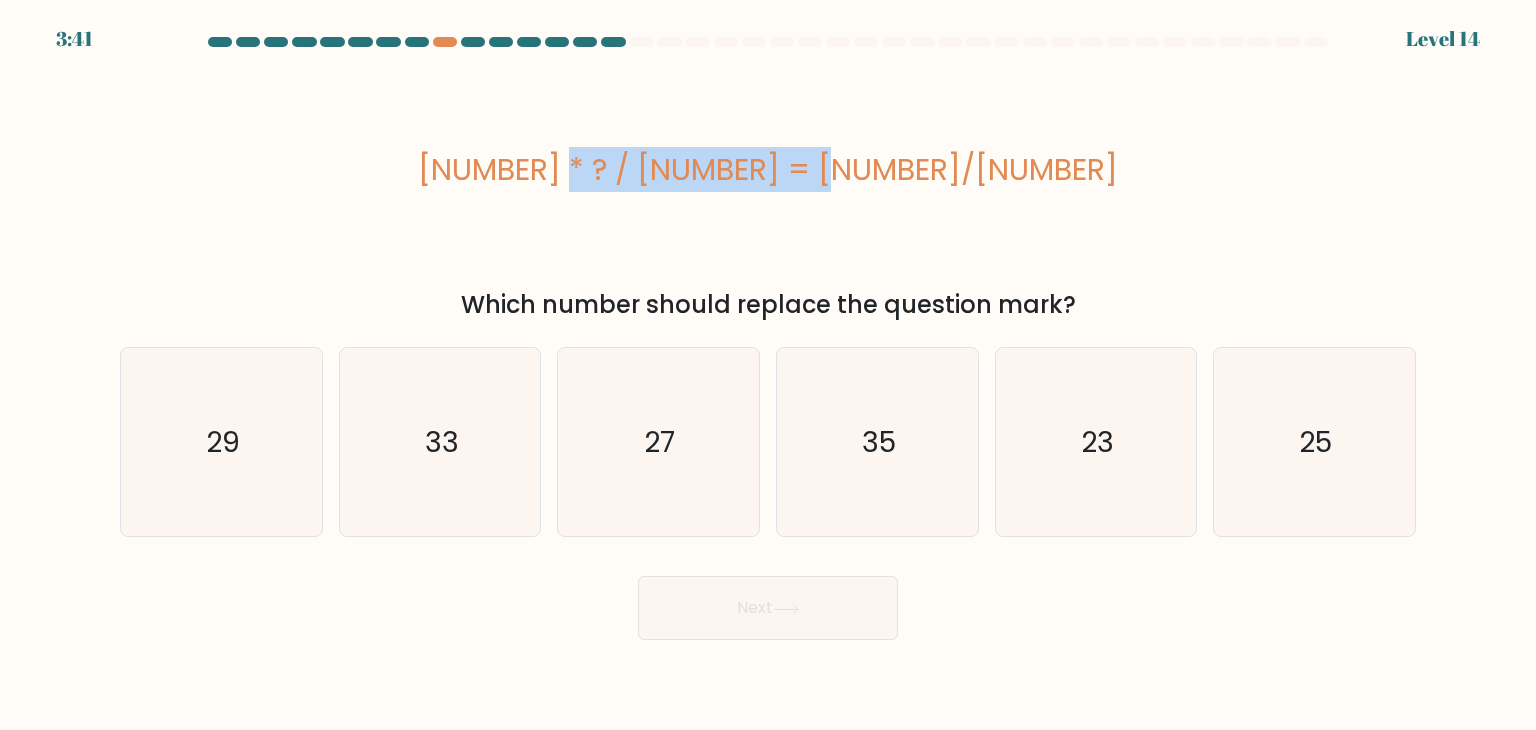 drag, startPoint x: 916, startPoint y: 177, endPoint x: 524, endPoint y: 164, distance: 392.2155 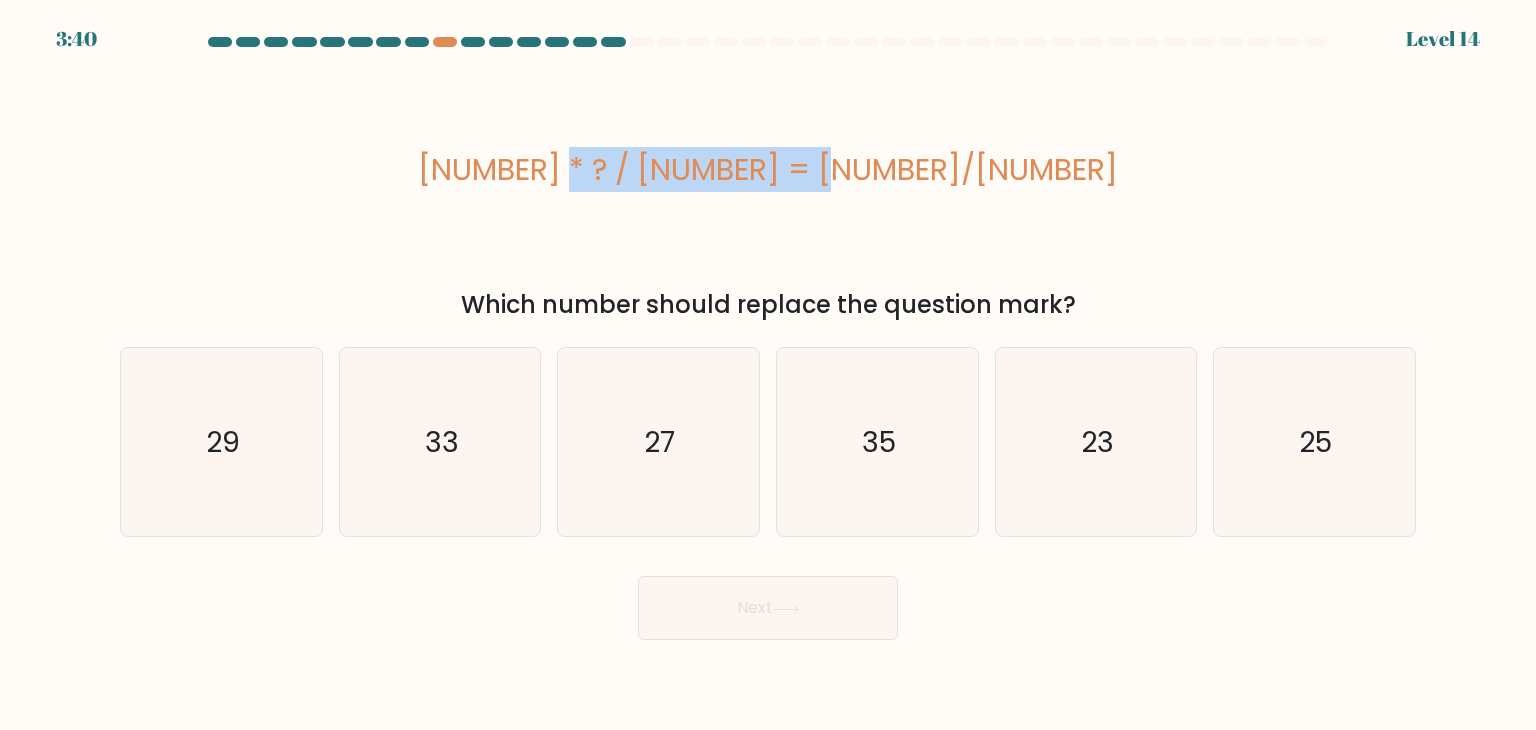 copy on "12 * ? / 48 = 35/4" 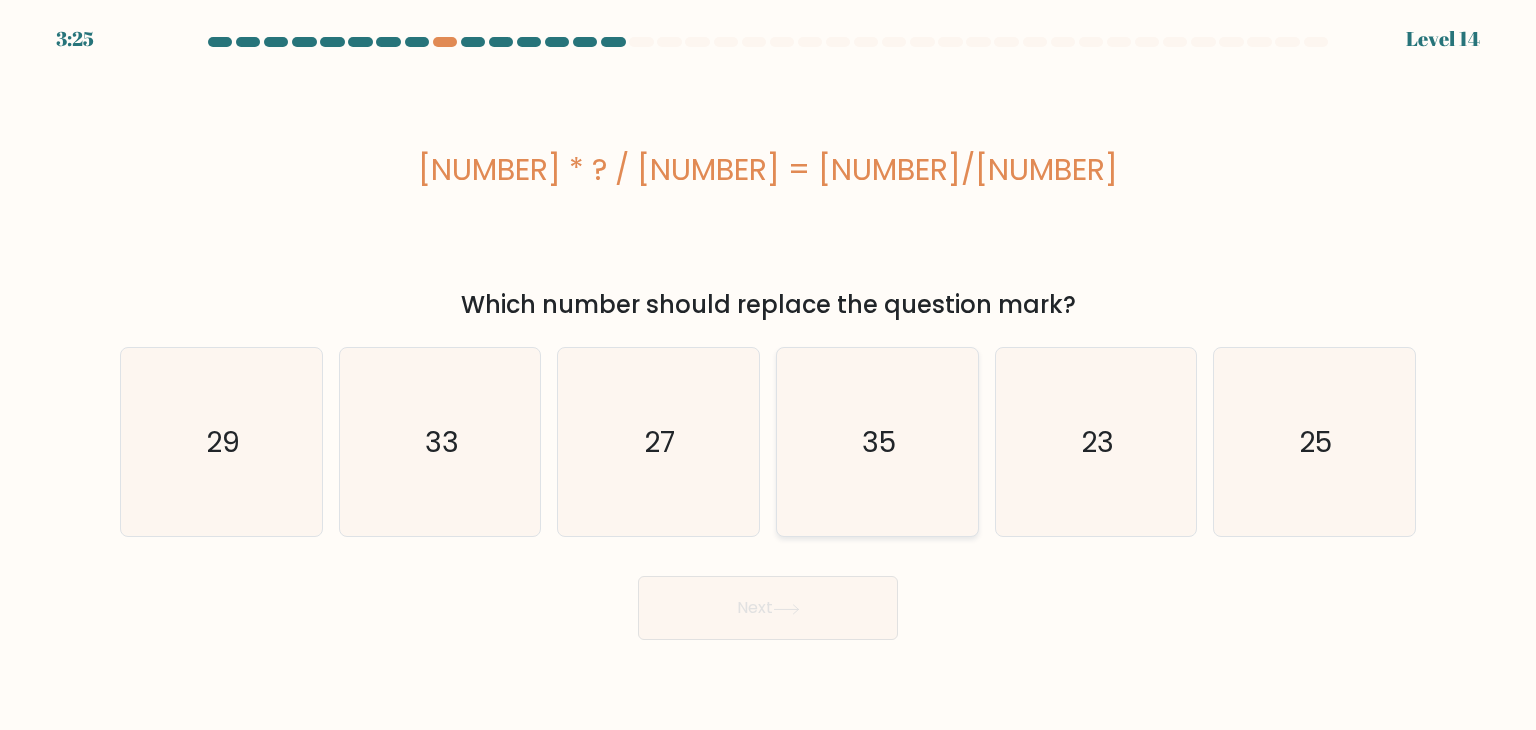 drag, startPoint x: 864, startPoint y: 450, endPoint x: 851, endPoint y: 529, distance: 80.06248 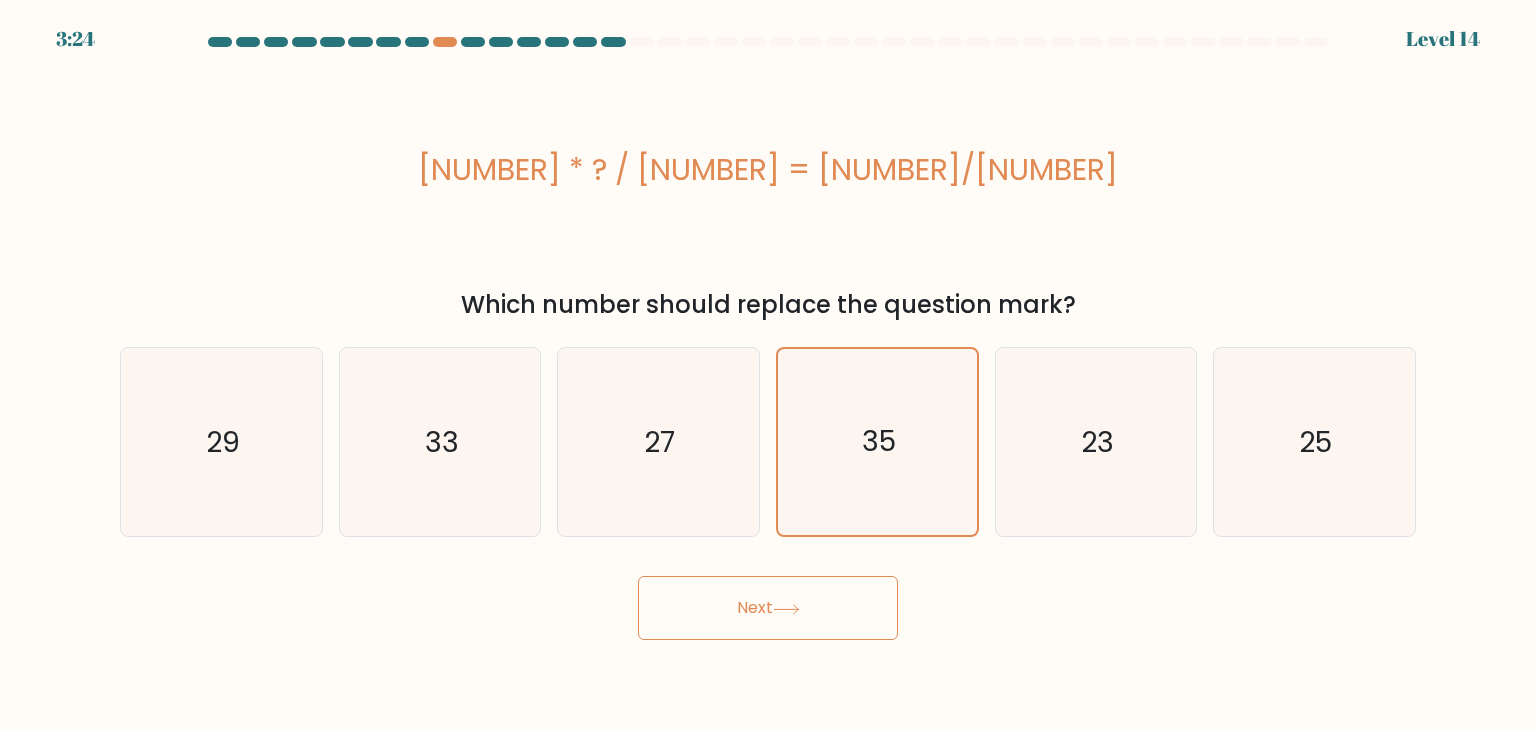 click on "Next" at bounding box center [768, 608] 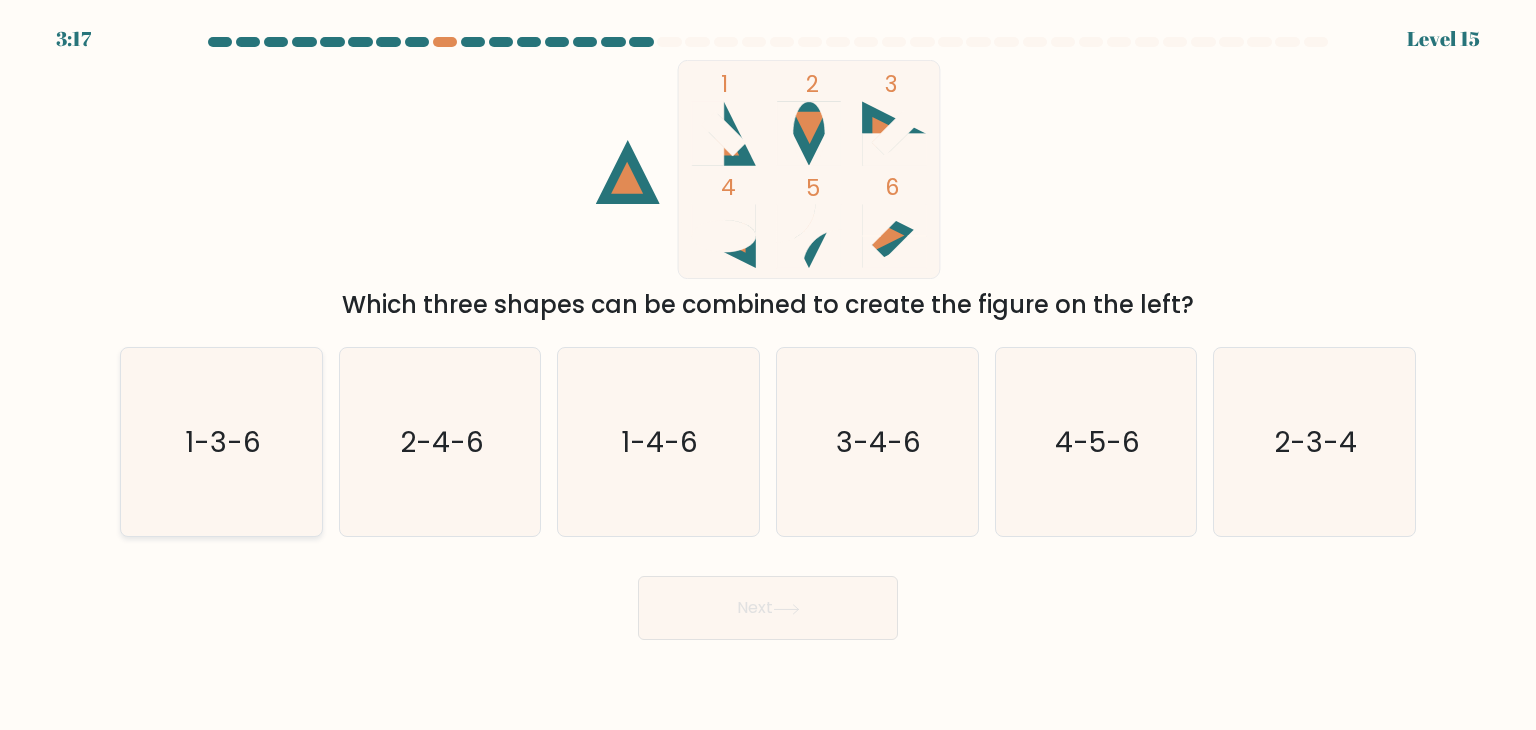 drag, startPoint x: 235, startPoint y: 435, endPoint x: 304, endPoint y: 465, distance: 75.23962 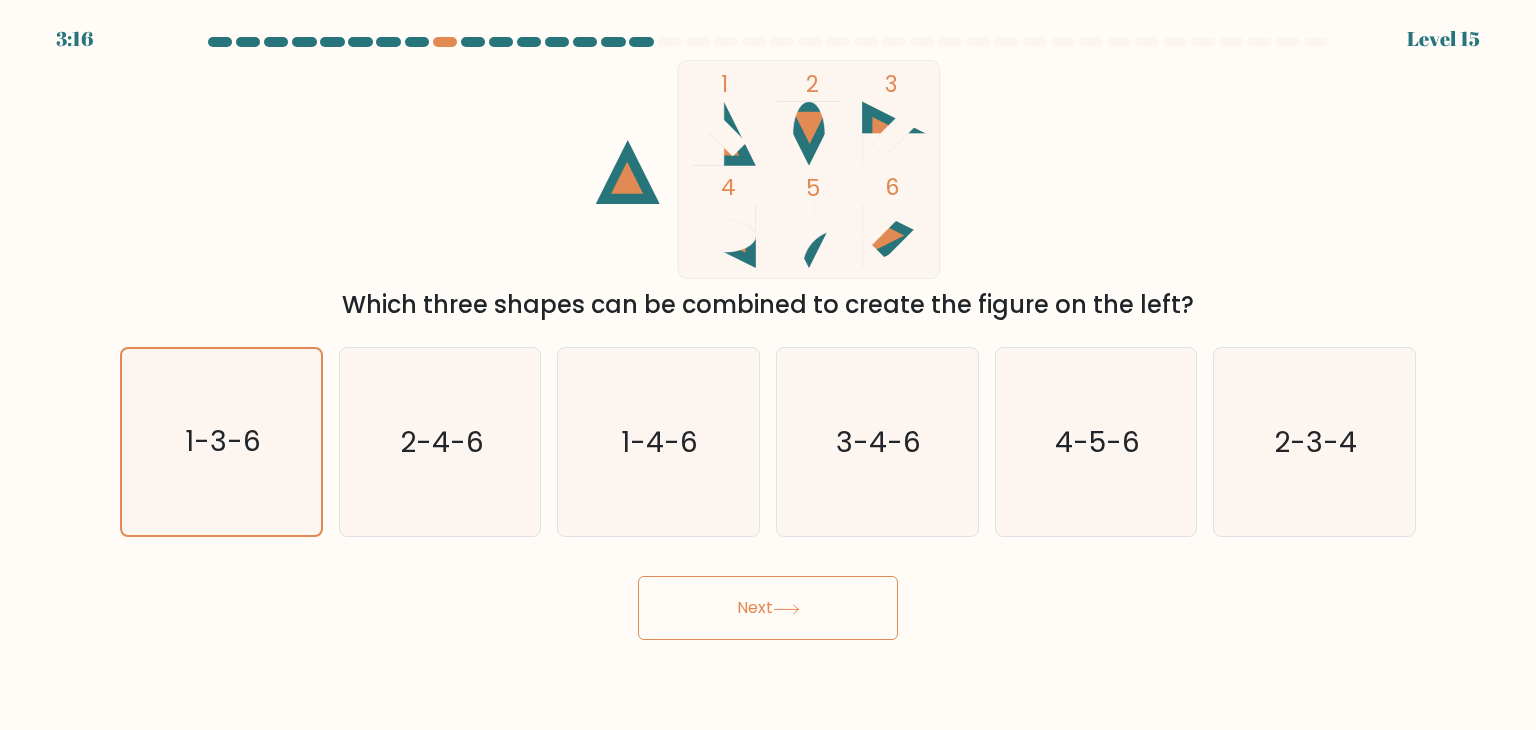 click on "Next" at bounding box center (768, 608) 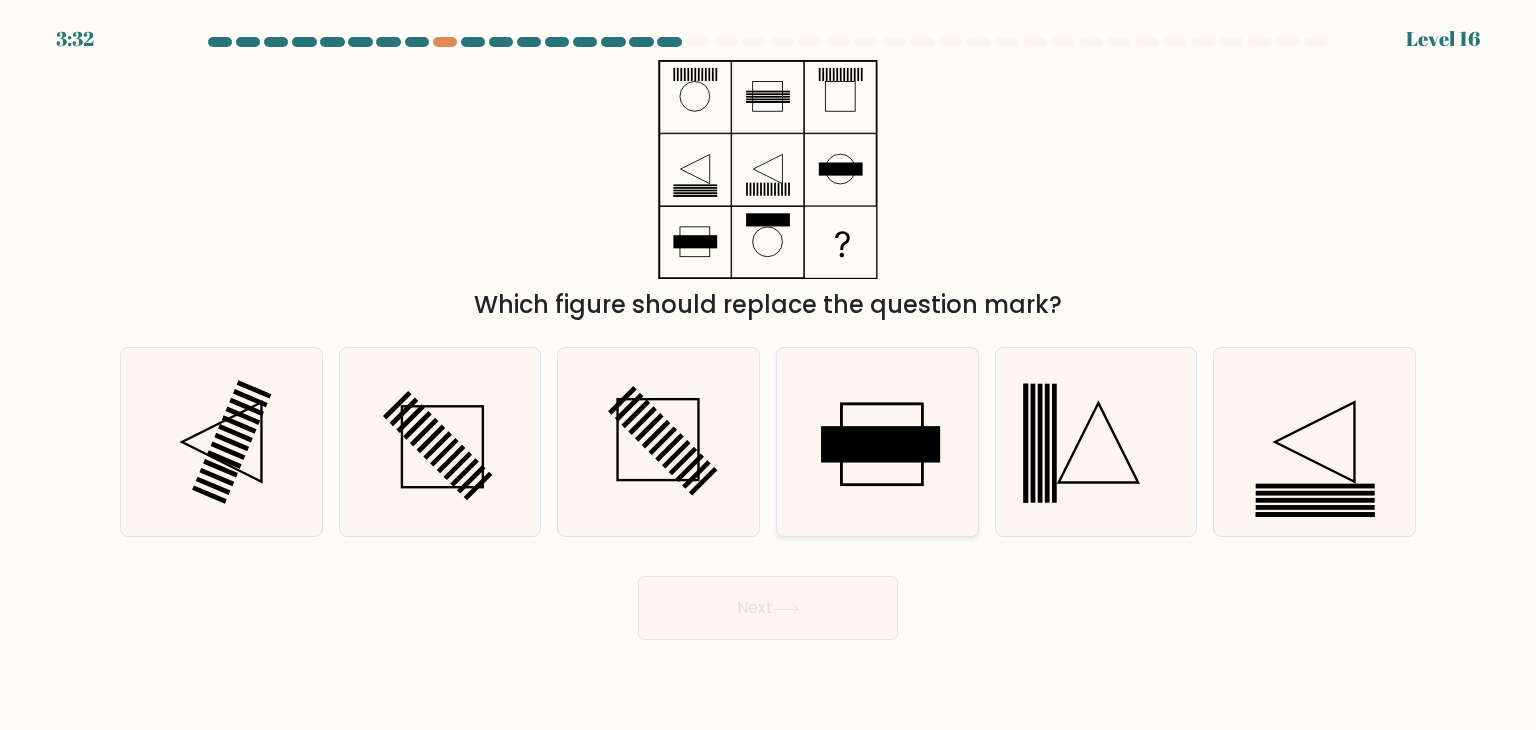 click at bounding box center [880, 445] 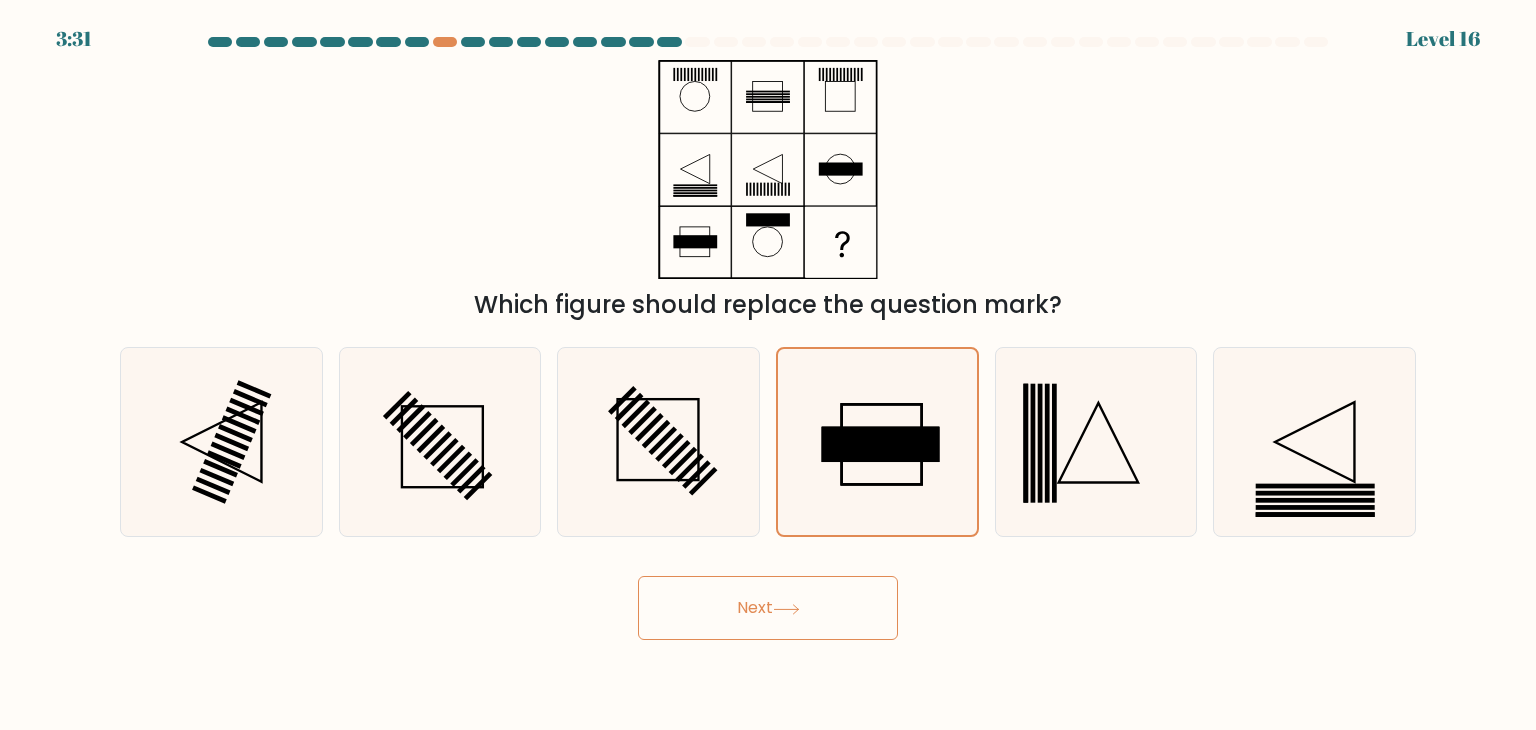 click on "Next" at bounding box center (768, 608) 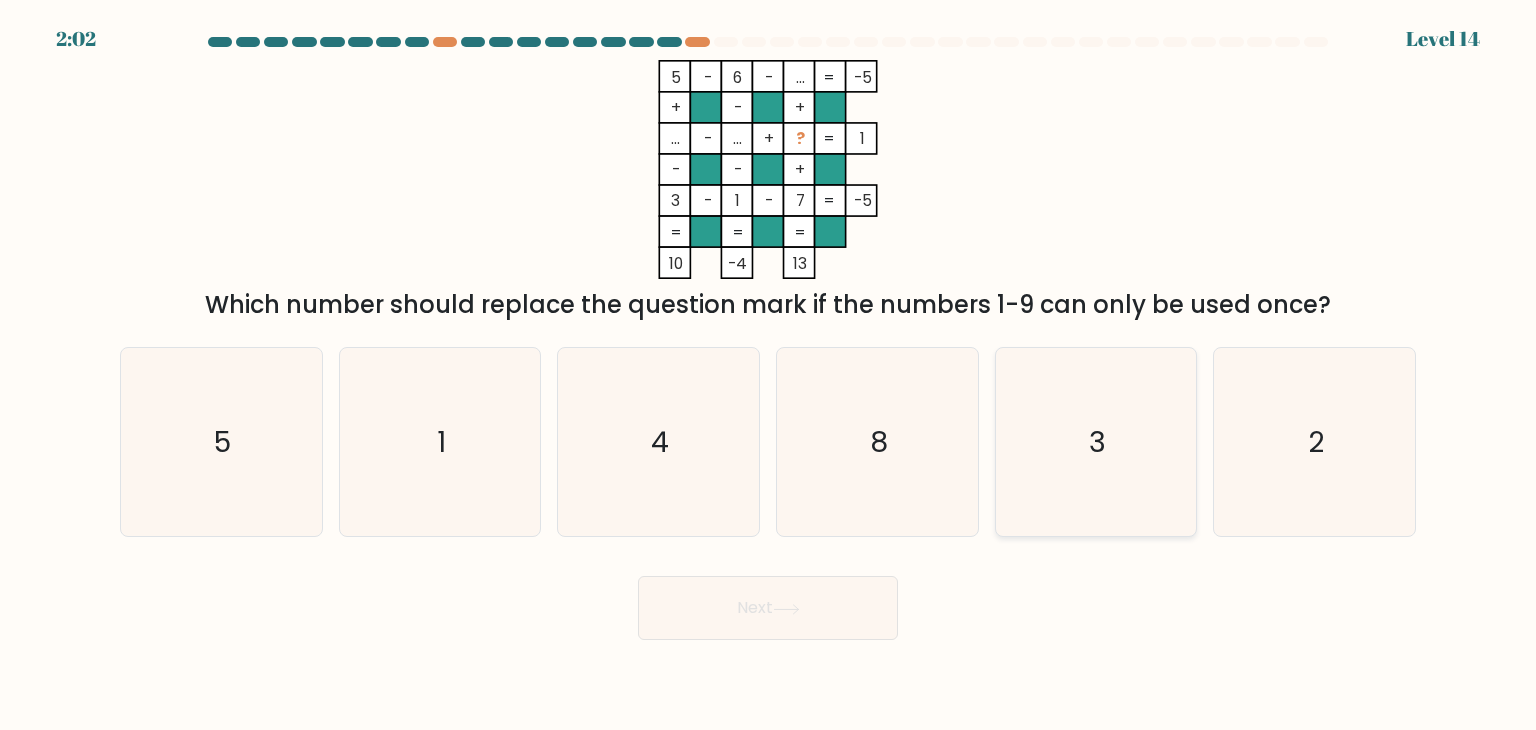 click on "3" at bounding box center (1096, 442) 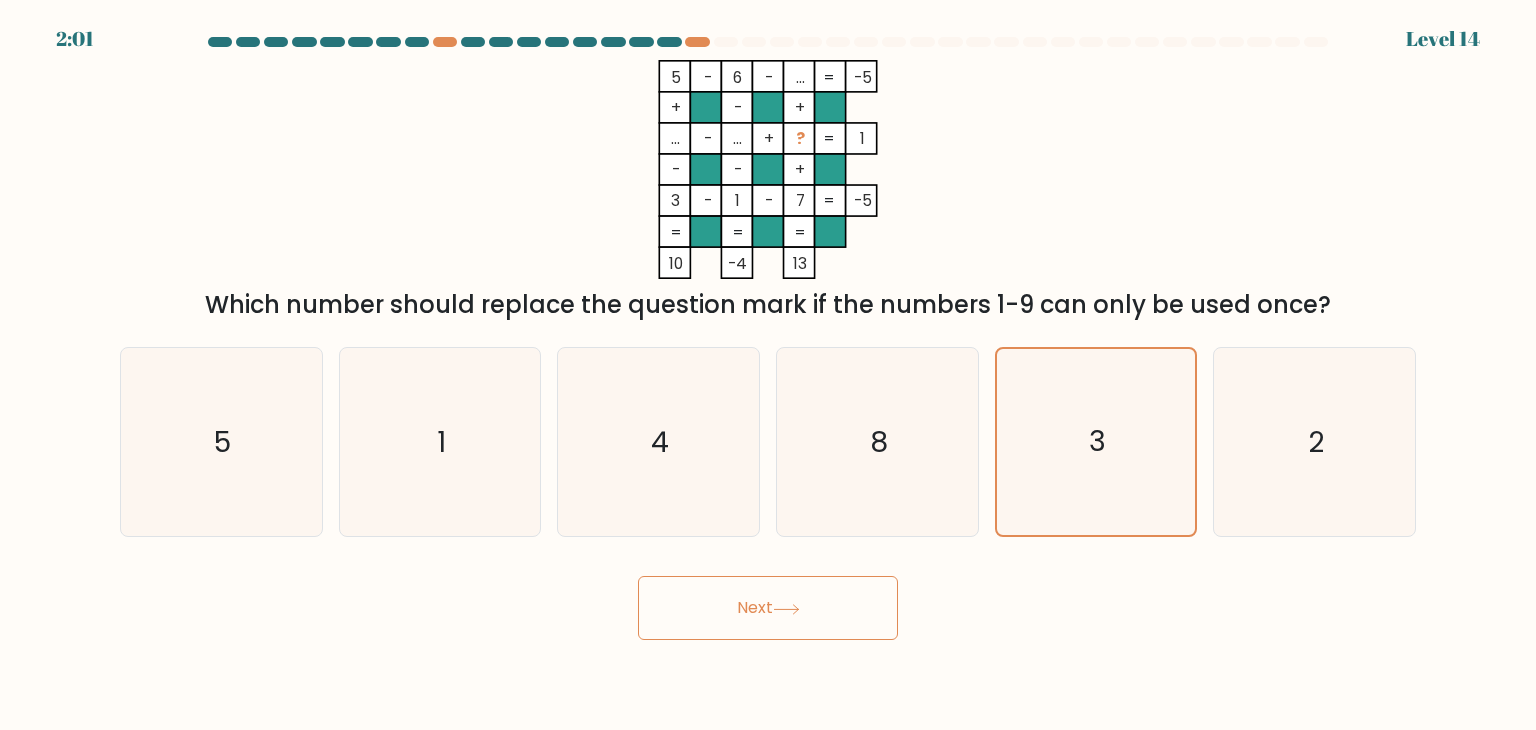click on "Next" at bounding box center [768, 608] 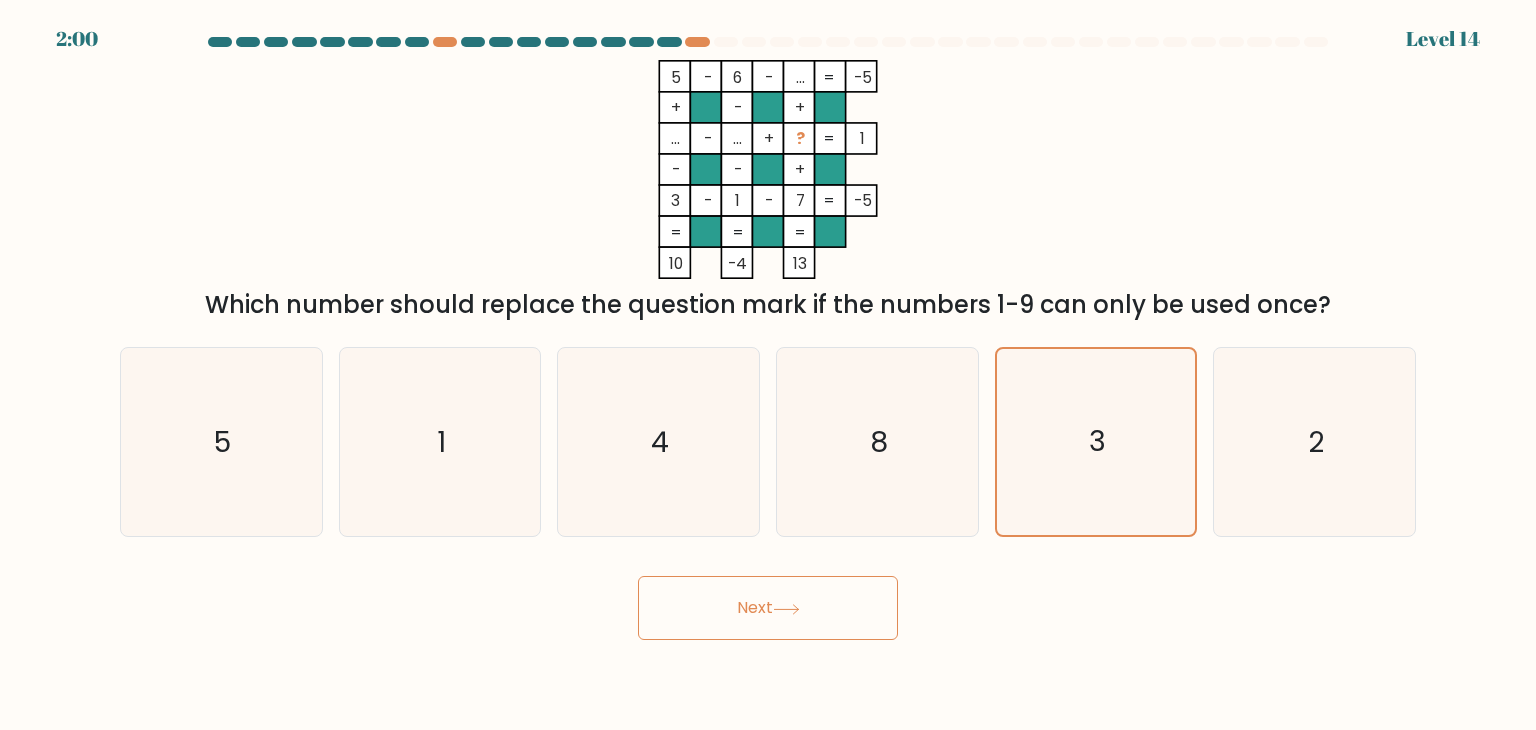 click on "Next" at bounding box center [768, 608] 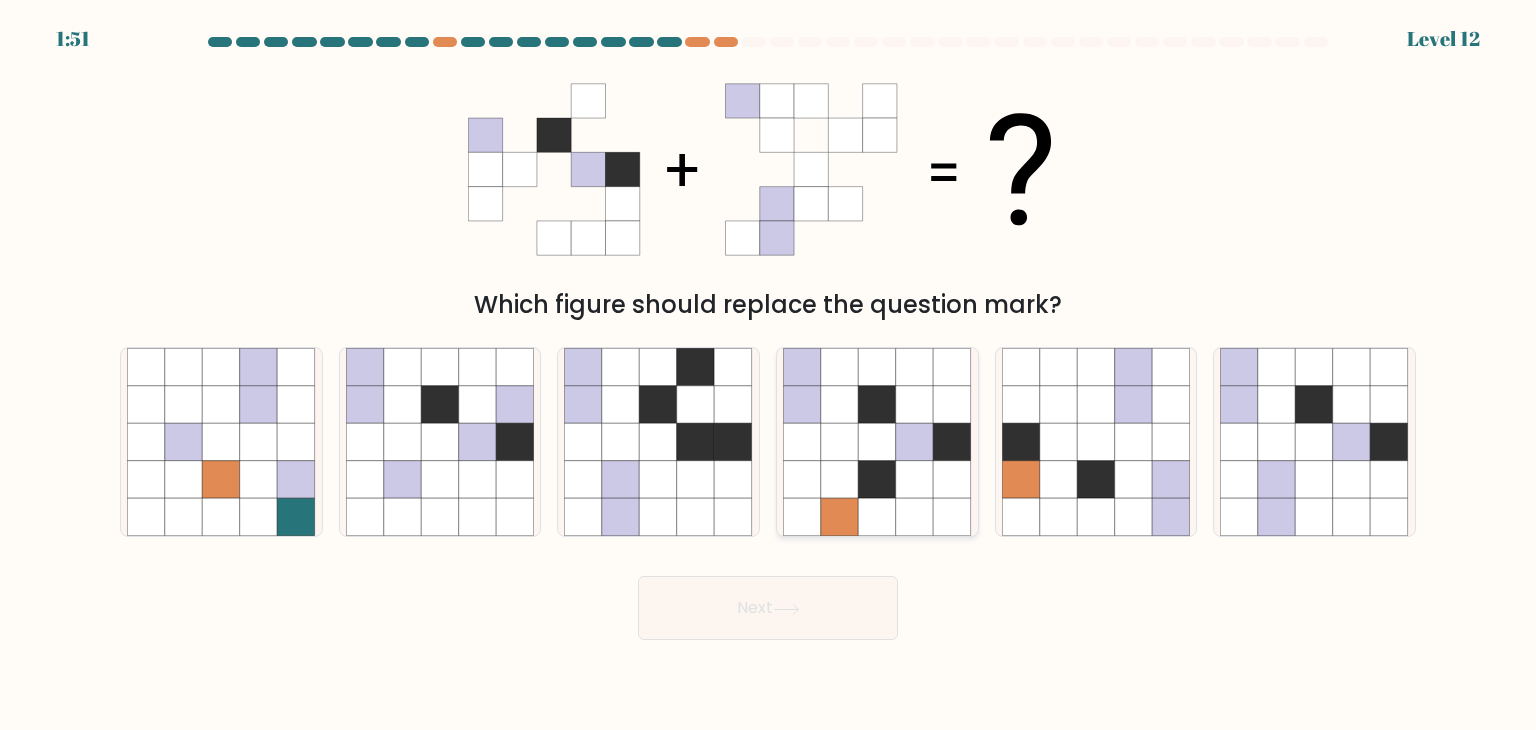 click at bounding box center (915, 442) 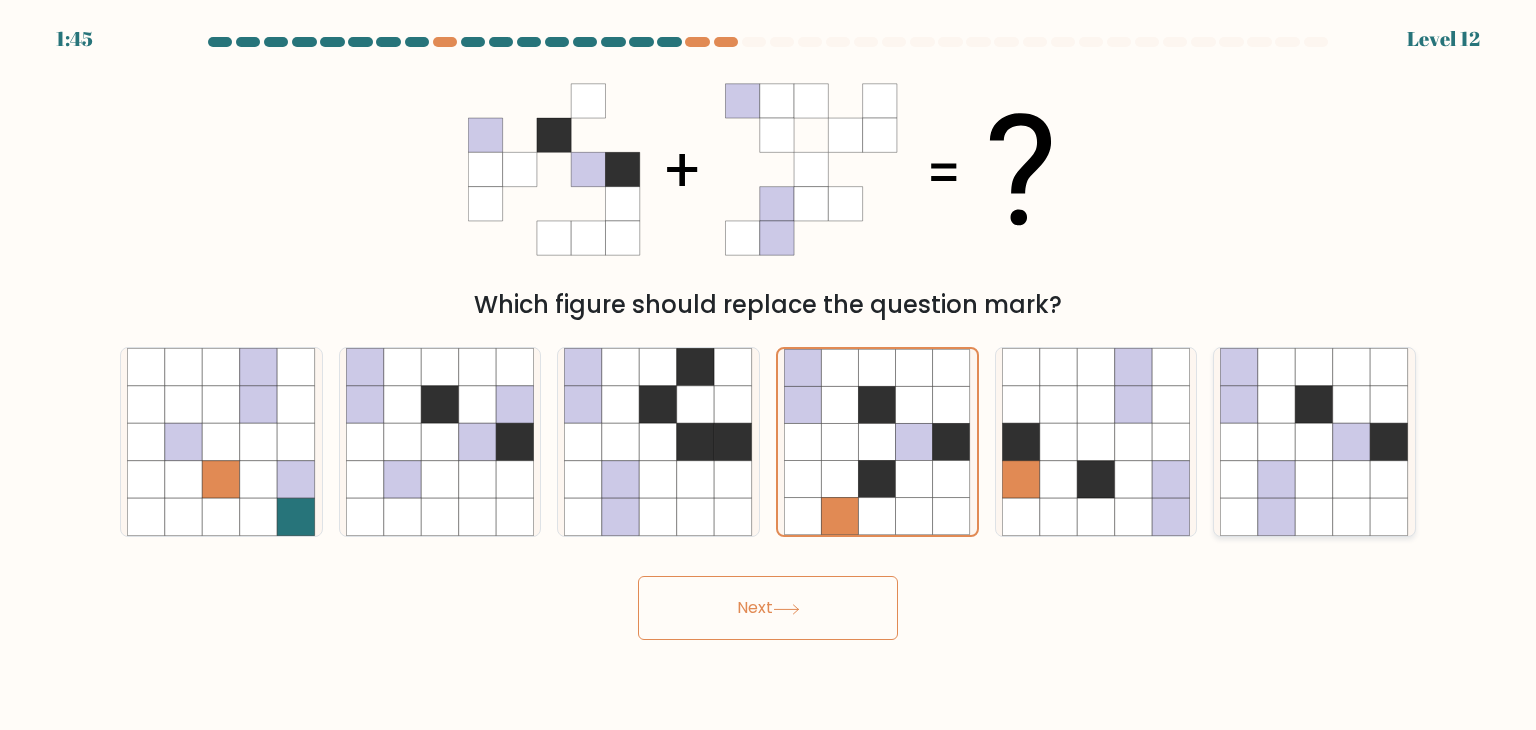 click at bounding box center [1352, 480] 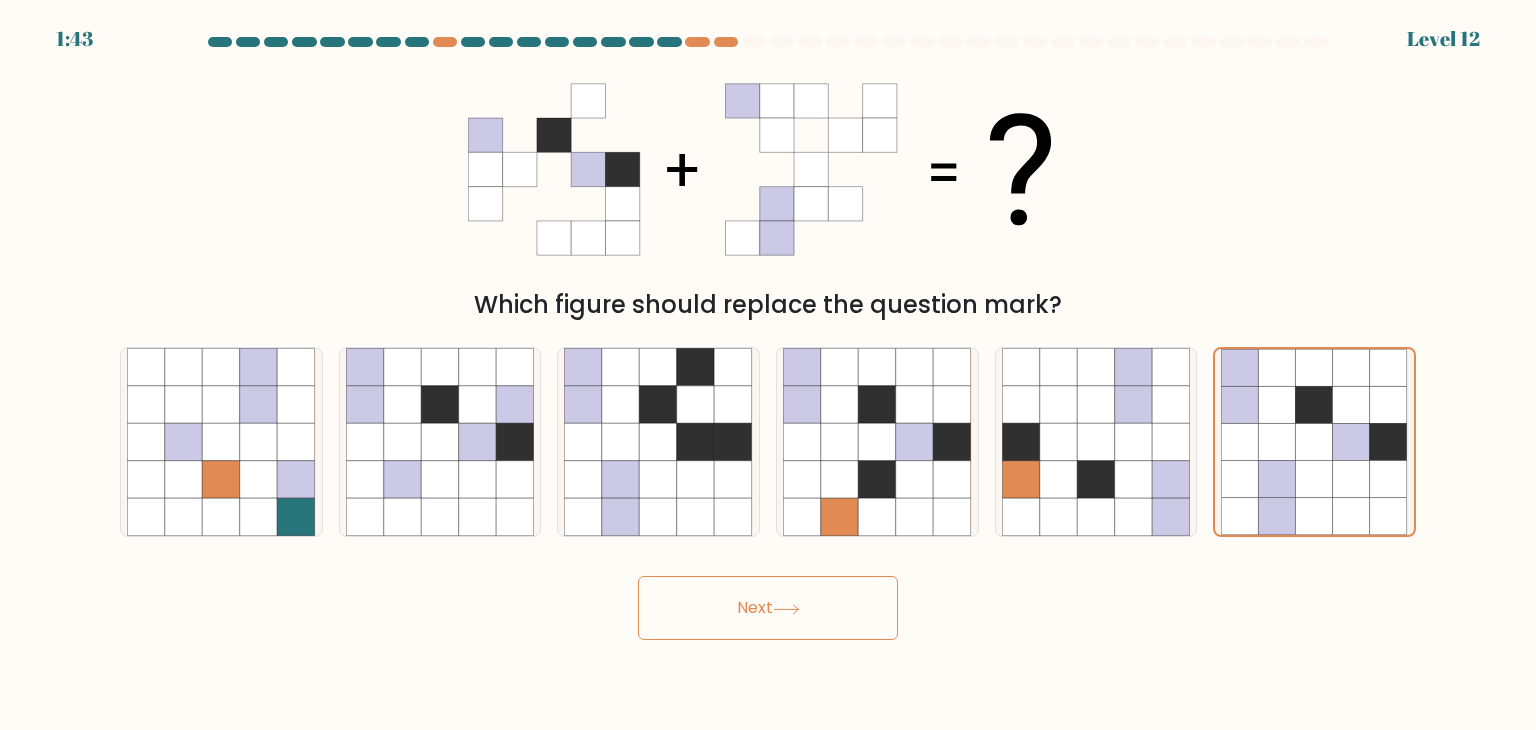click on "Next" at bounding box center [768, 608] 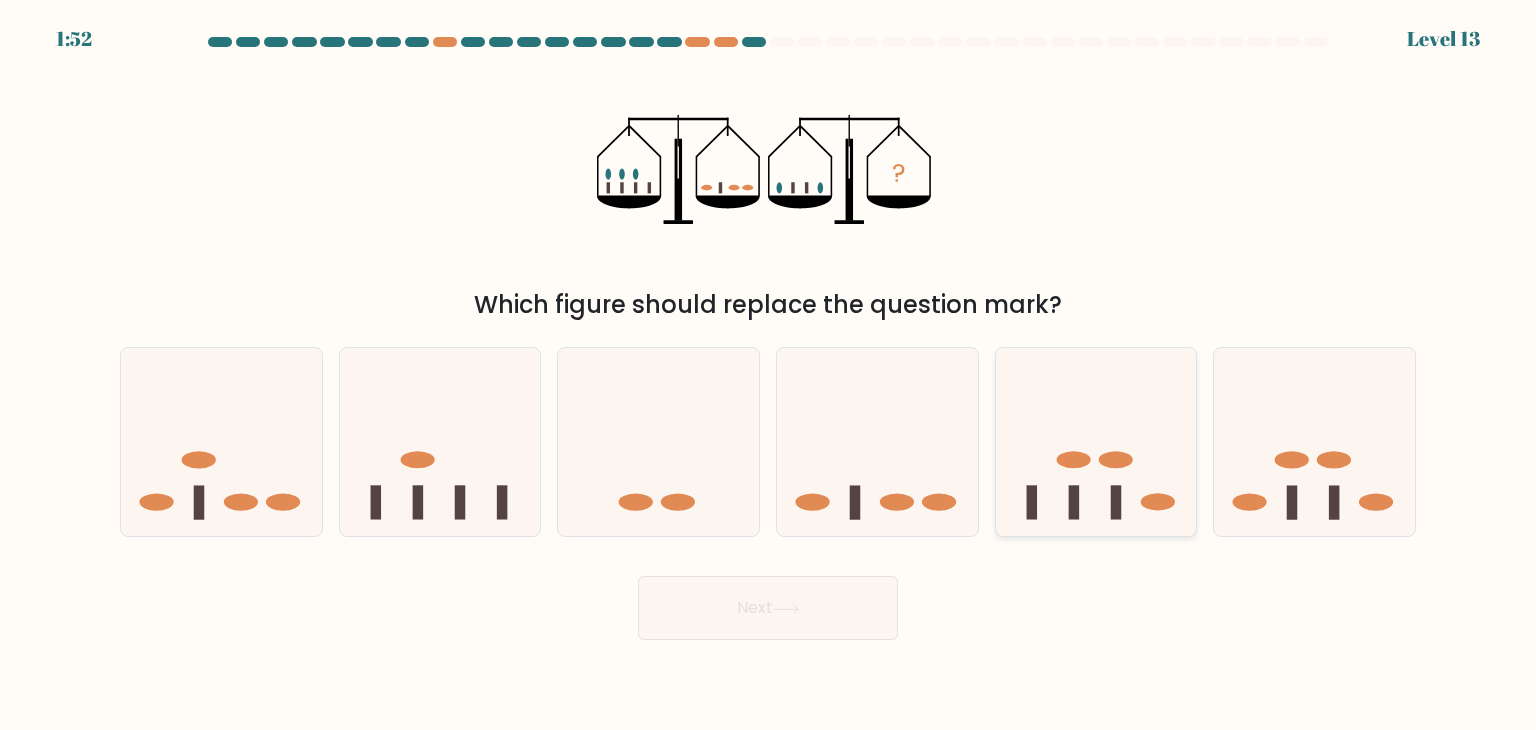 drag, startPoint x: 1067, startPoint y: 486, endPoint x: 827, endPoint y: 544, distance: 246.90889 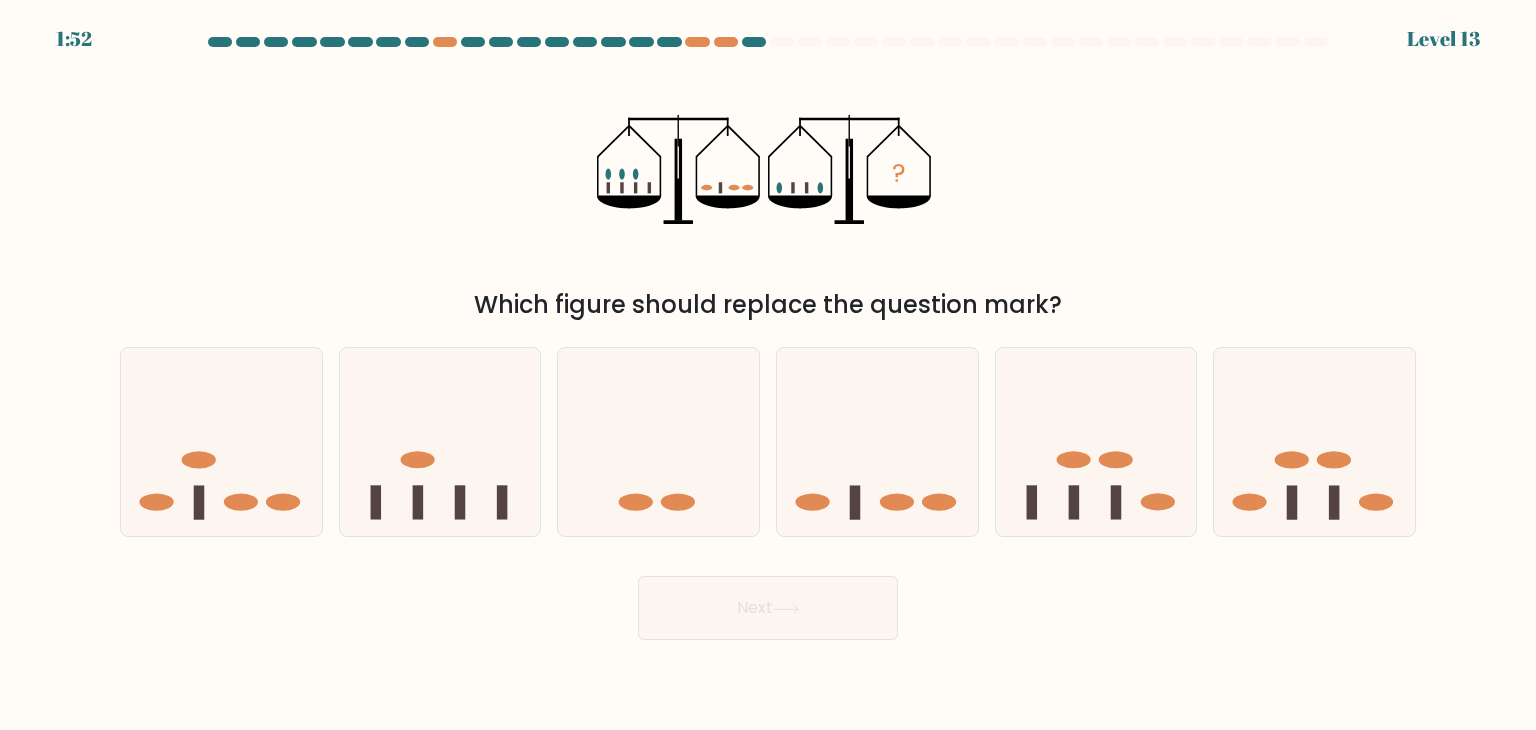 click at bounding box center (1096, 442) 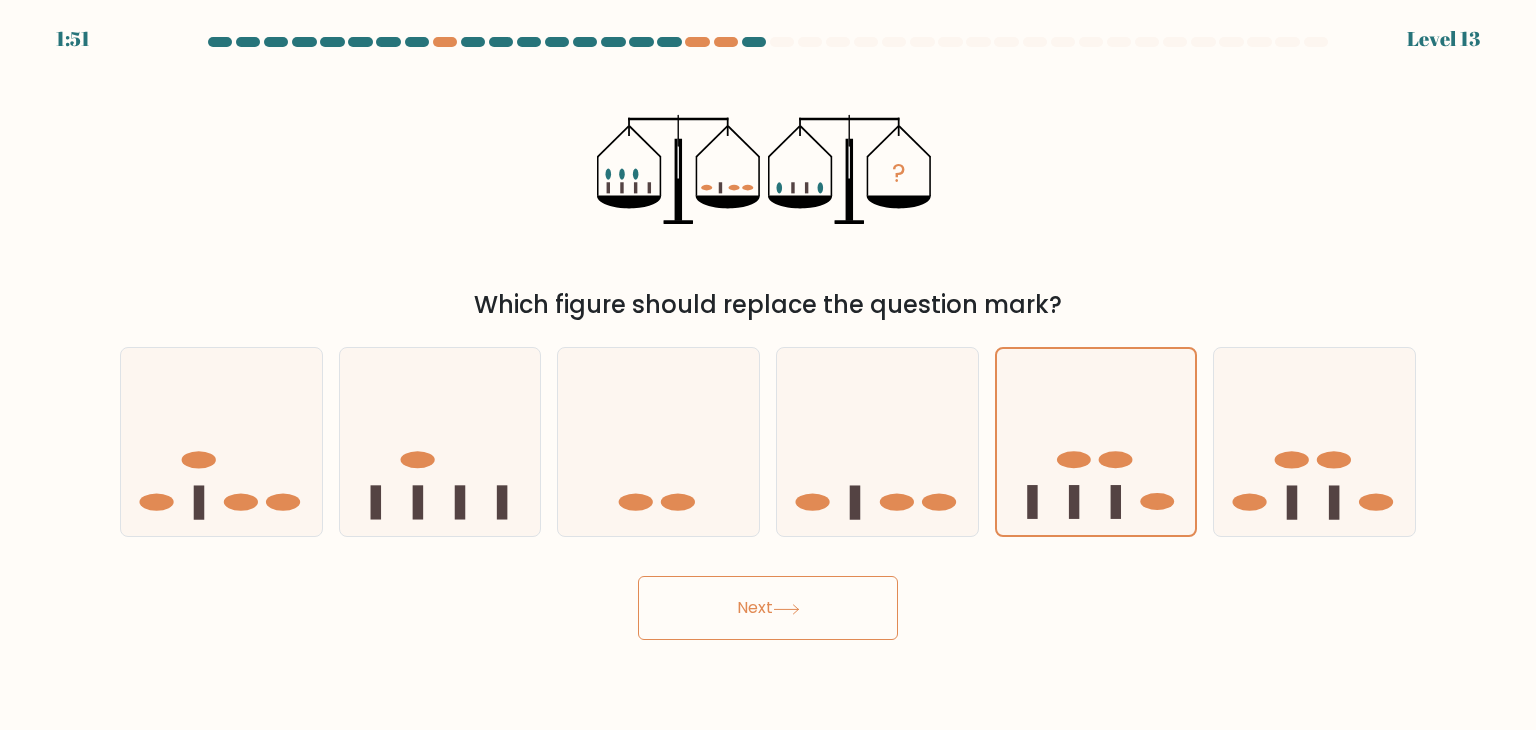 click on "Next" at bounding box center [768, 608] 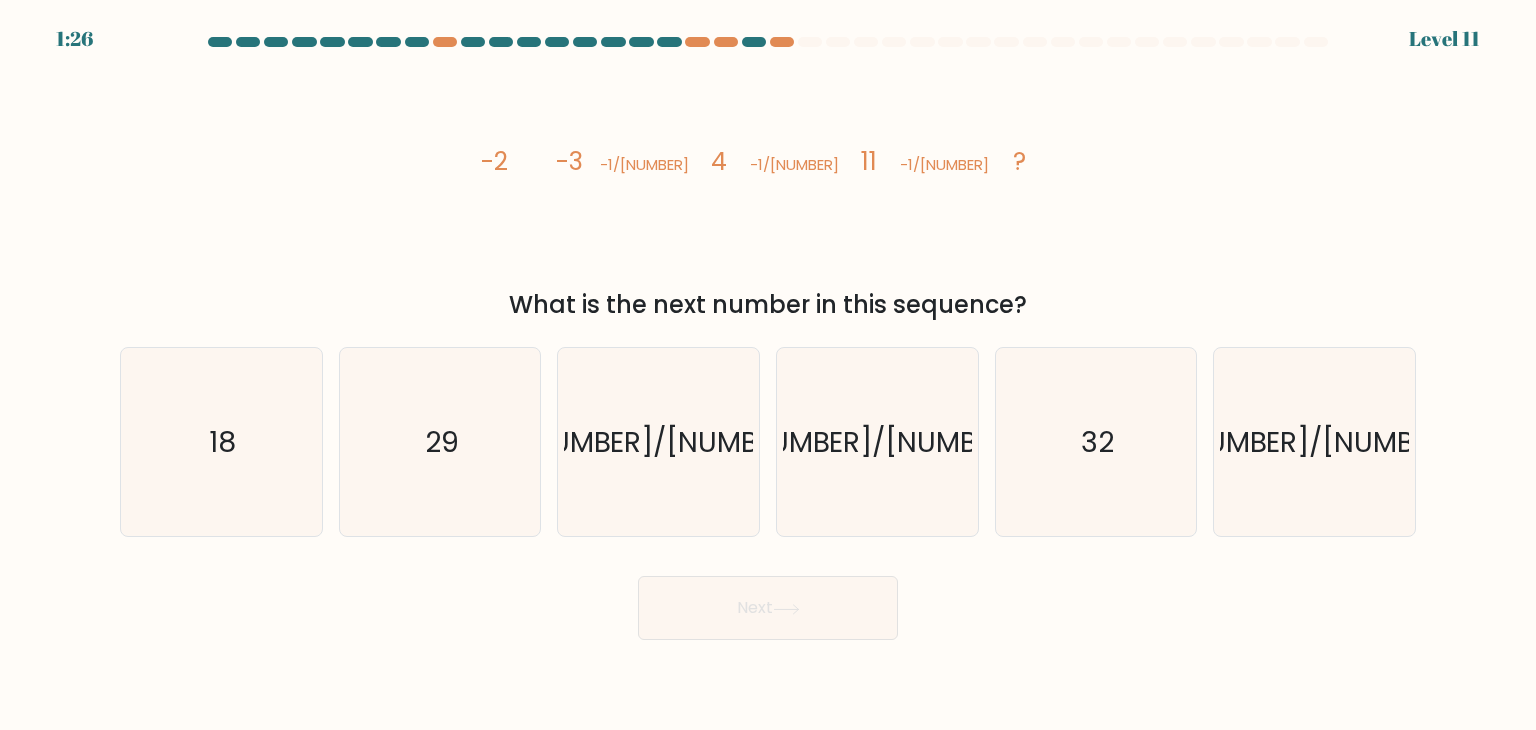 drag, startPoint x: 179, startPoint y: 149, endPoint x: 198, endPoint y: 172, distance: 29.832869 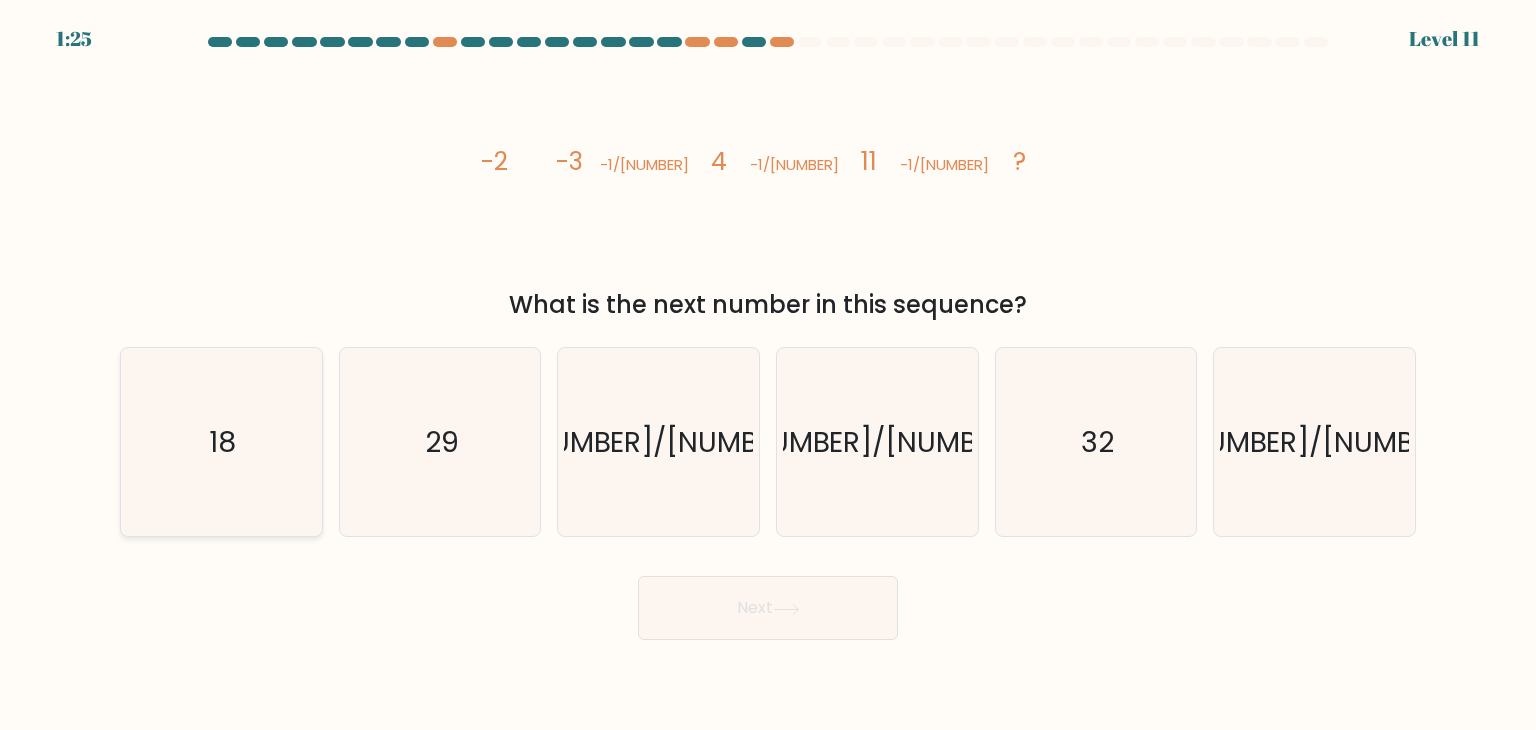 click on "18" at bounding box center (221, 442) 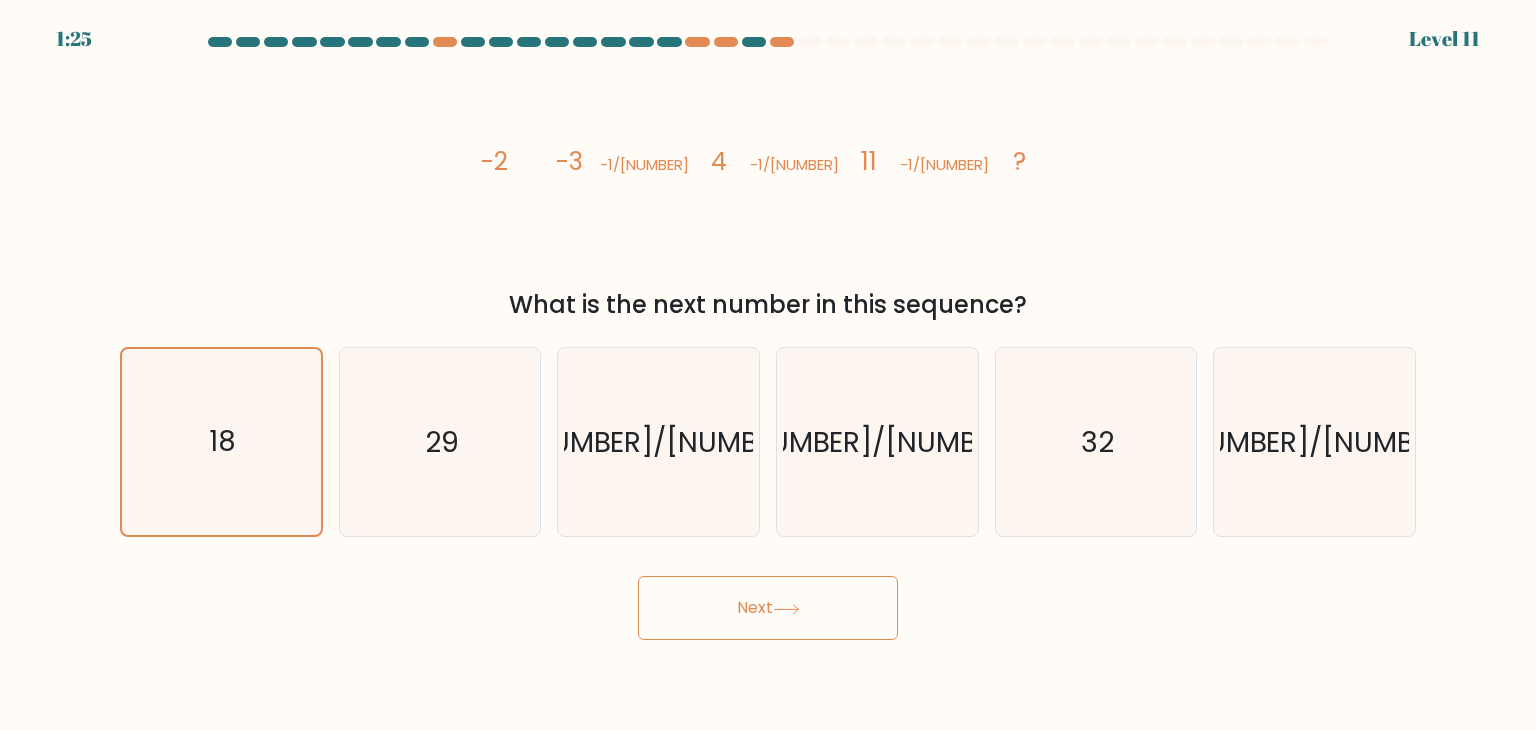 click on "Next" at bounding box center [768, 608] 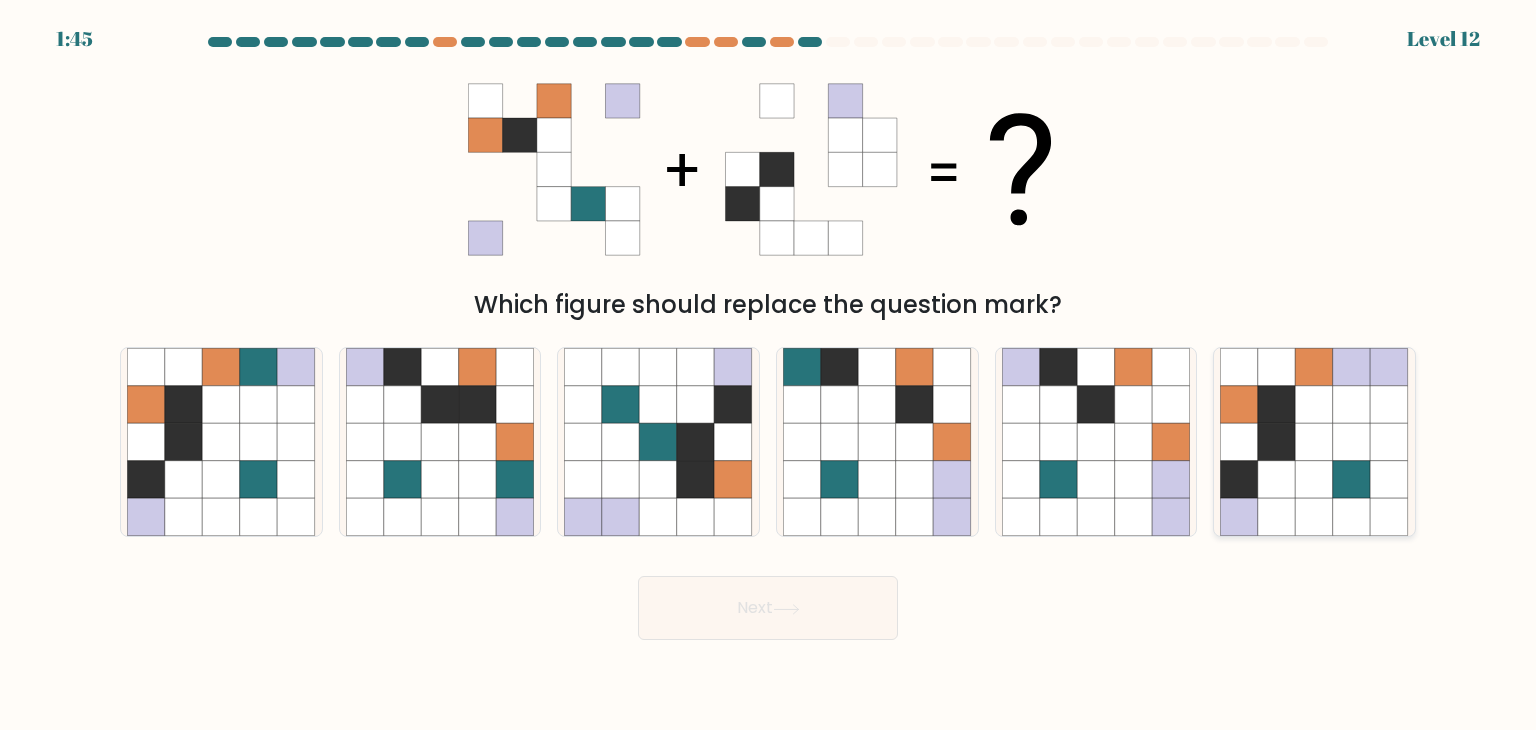 click at bounding box center [1315, 480] 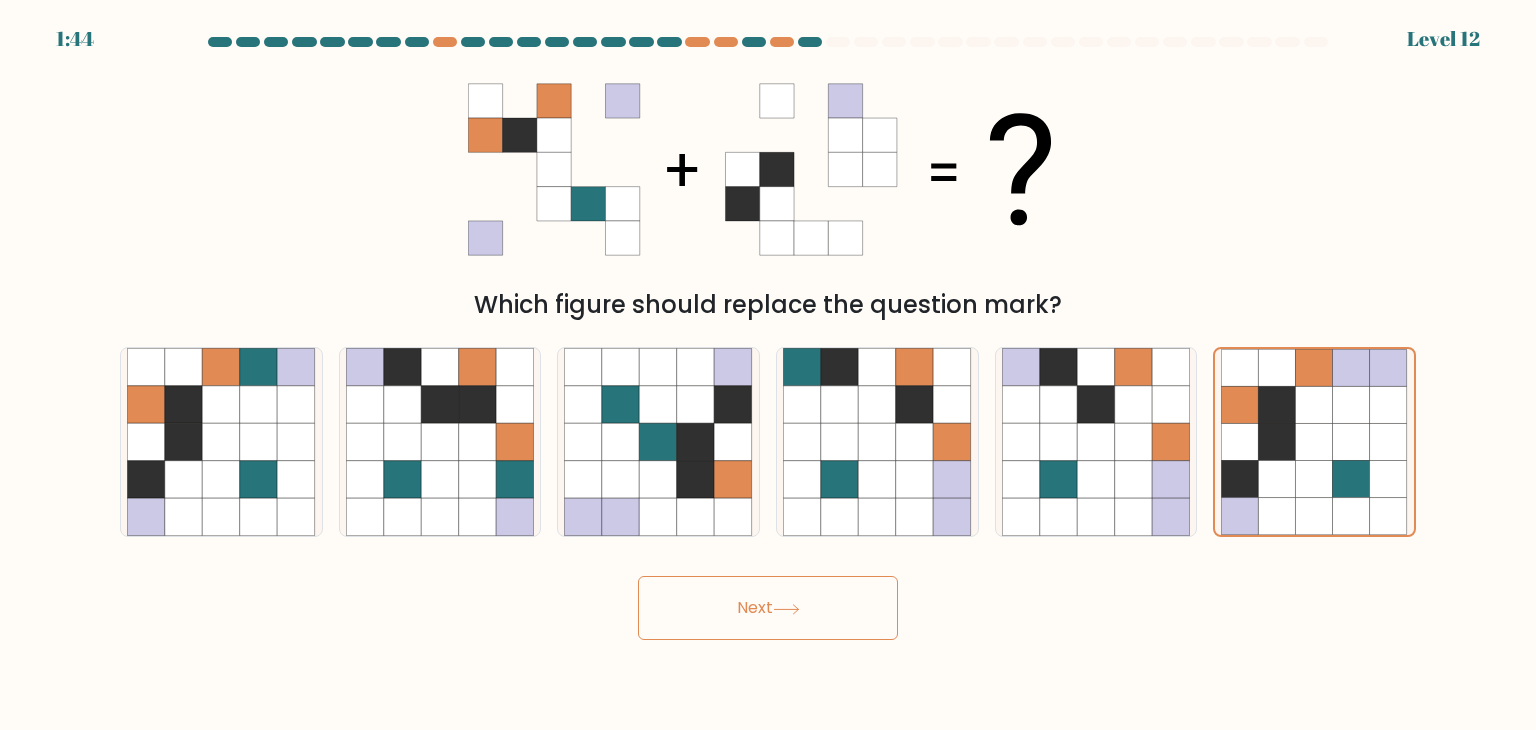 click on "Next" at bounding box center (768, 608) 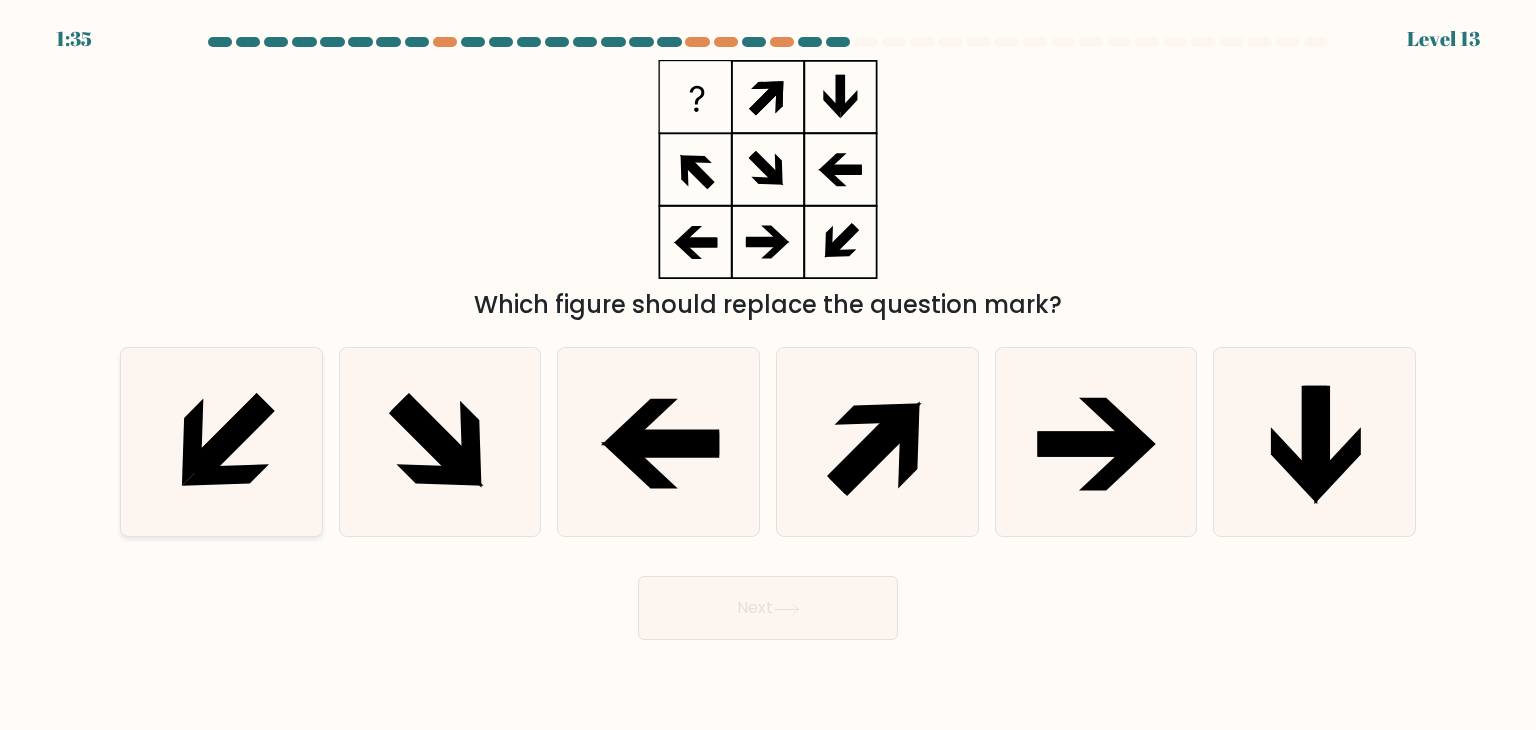 click at bounding box center [221, 442] 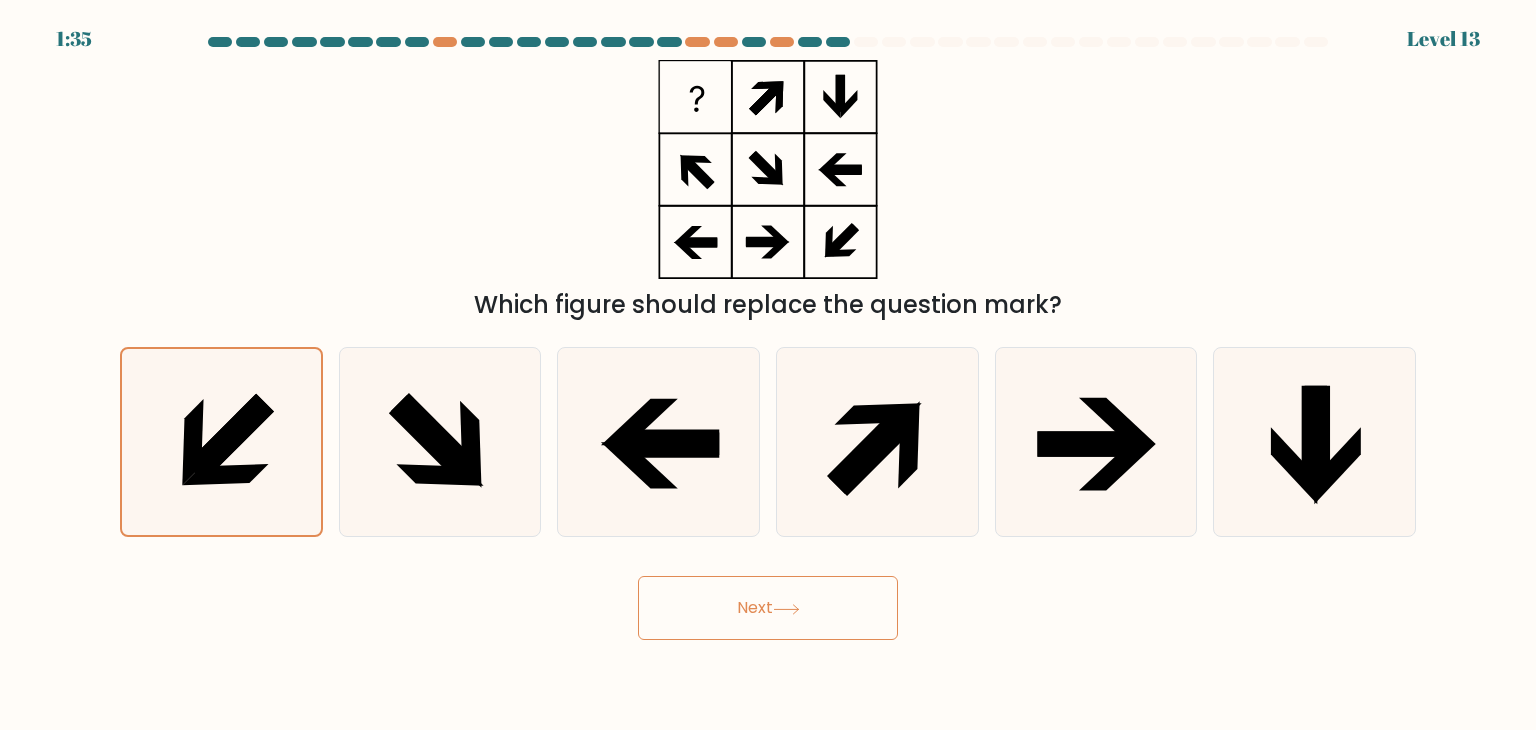 click on "Next" at bounding box center [768, 608] 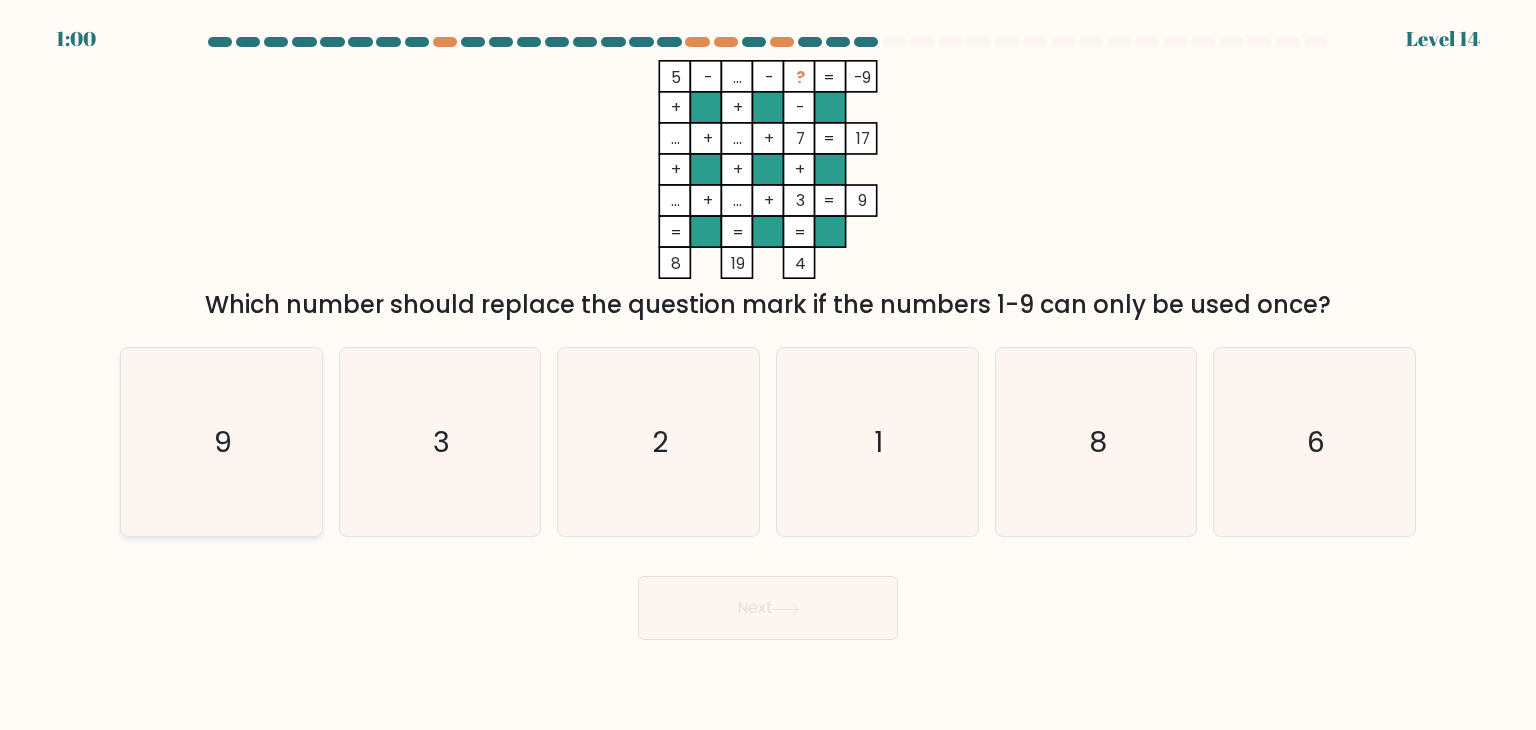 drag, startPoint x: 192, startPoint y: 453, endPoint x: 272, endPoint y: 499, distance: 92.28217 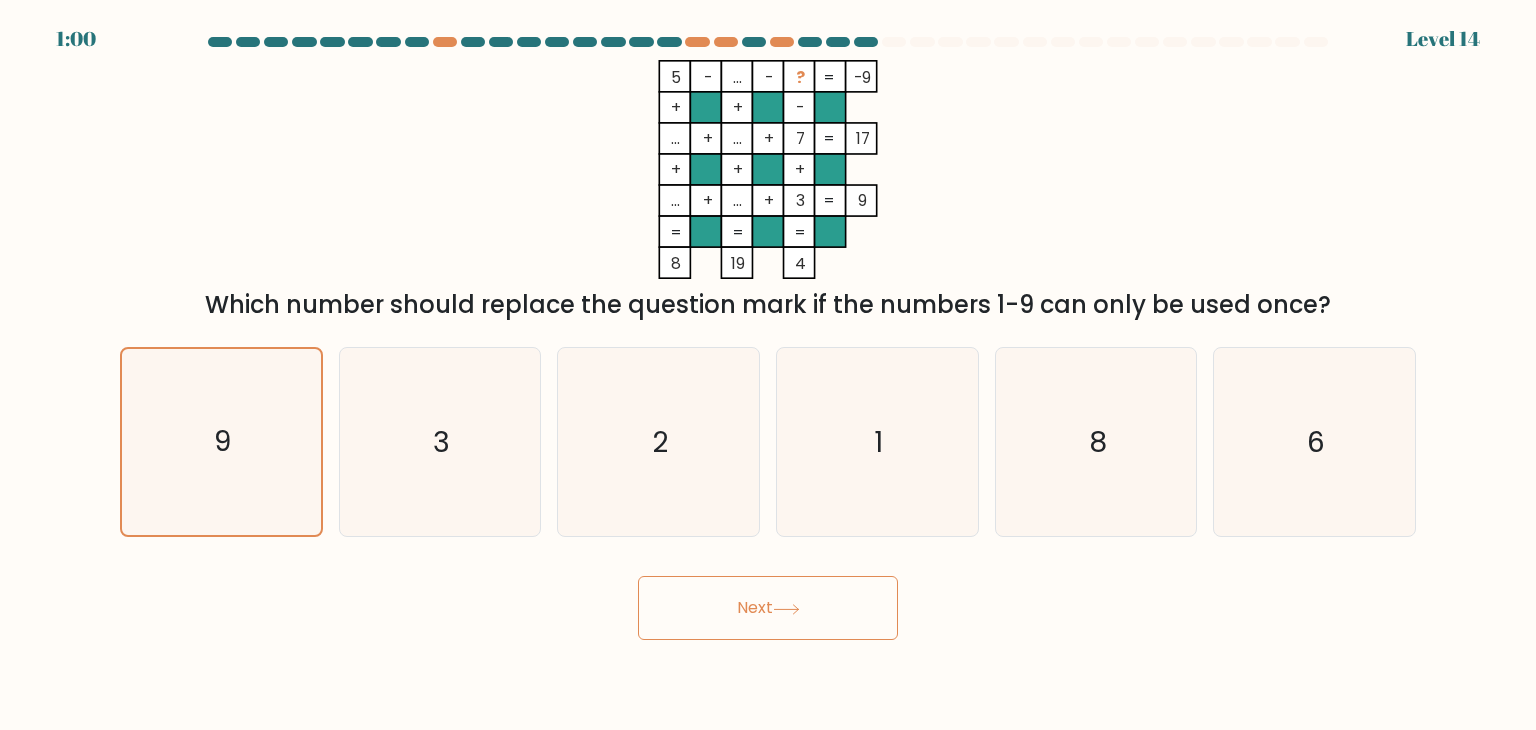 click at bounding box center [786, 608] 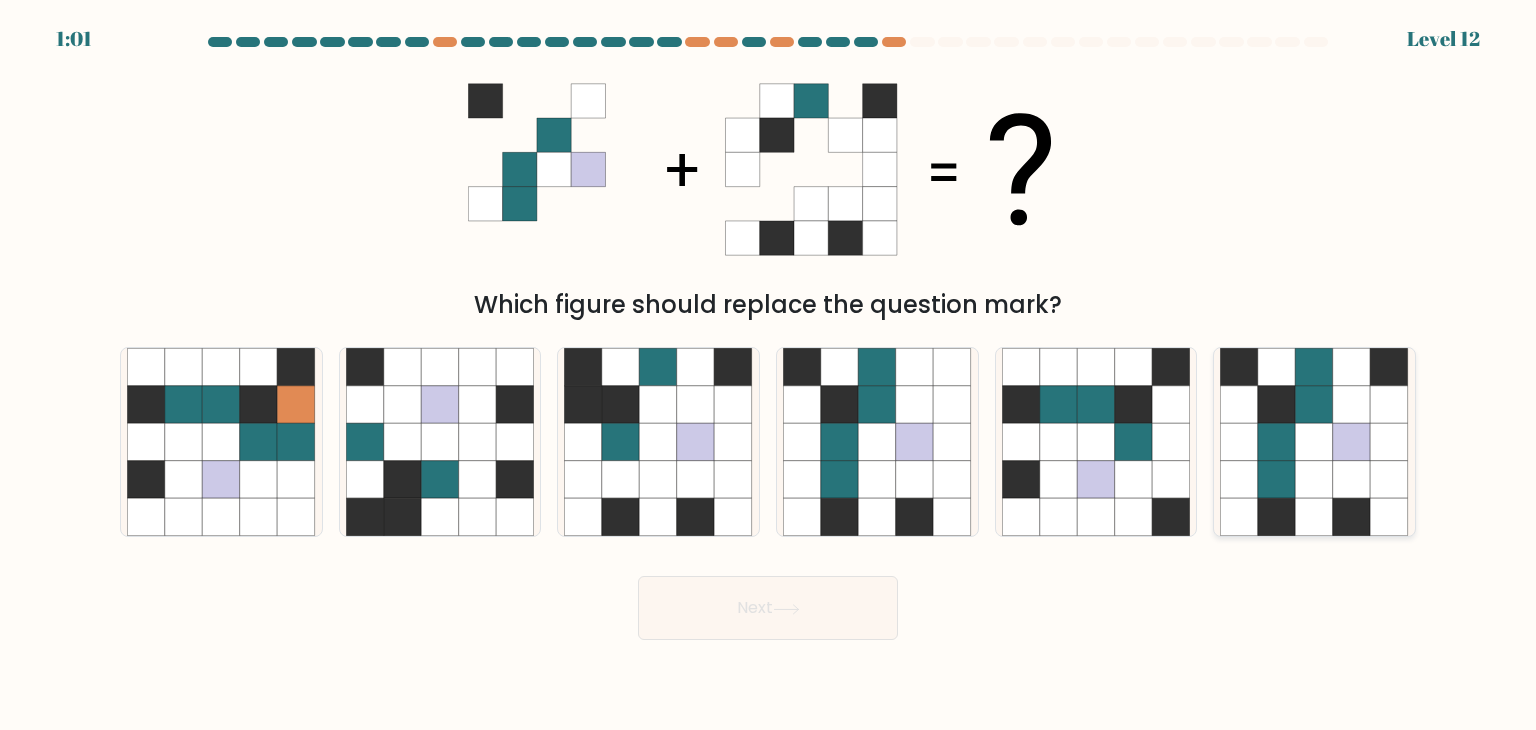 click at bounding box center (1352, 480) 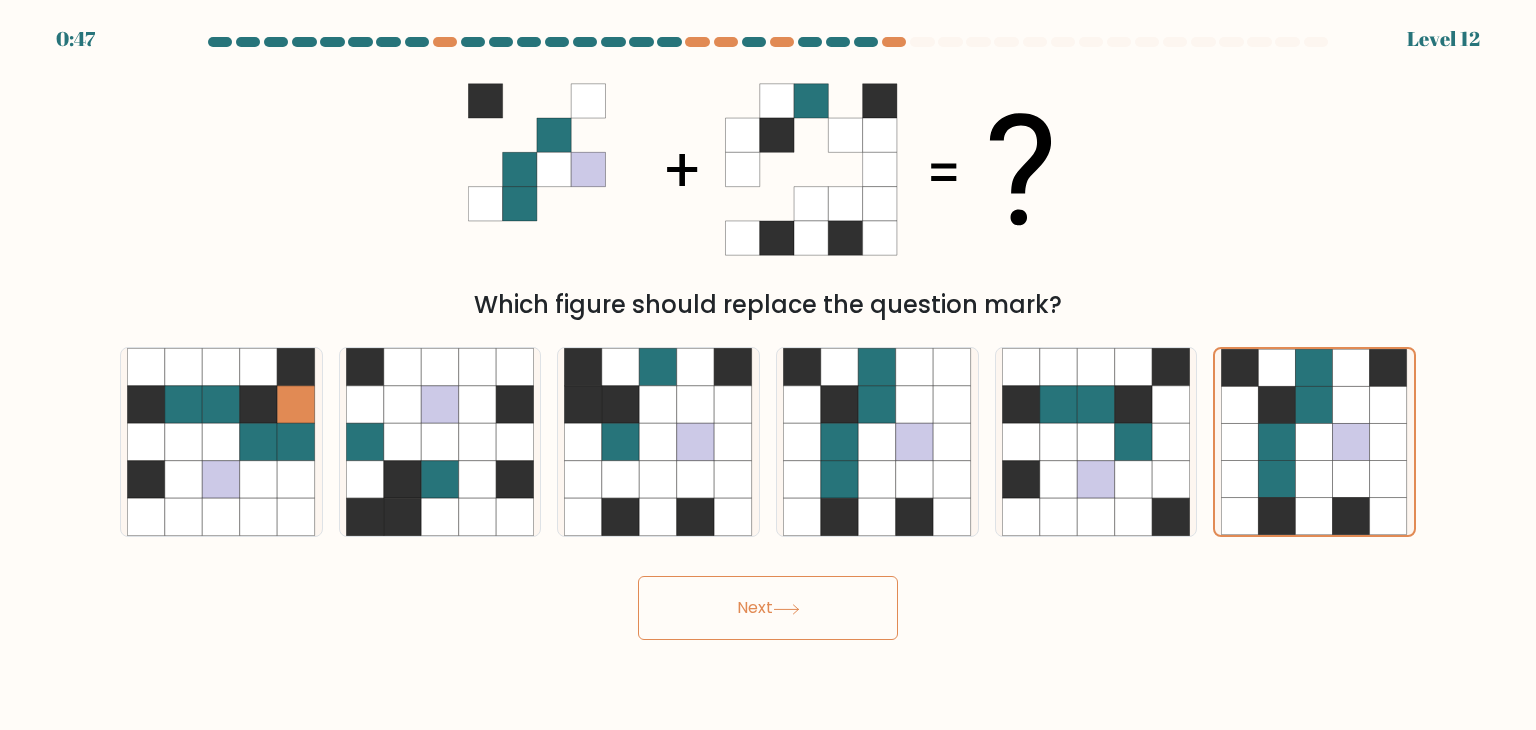 click on "Next" at bounding box center [768, 608] 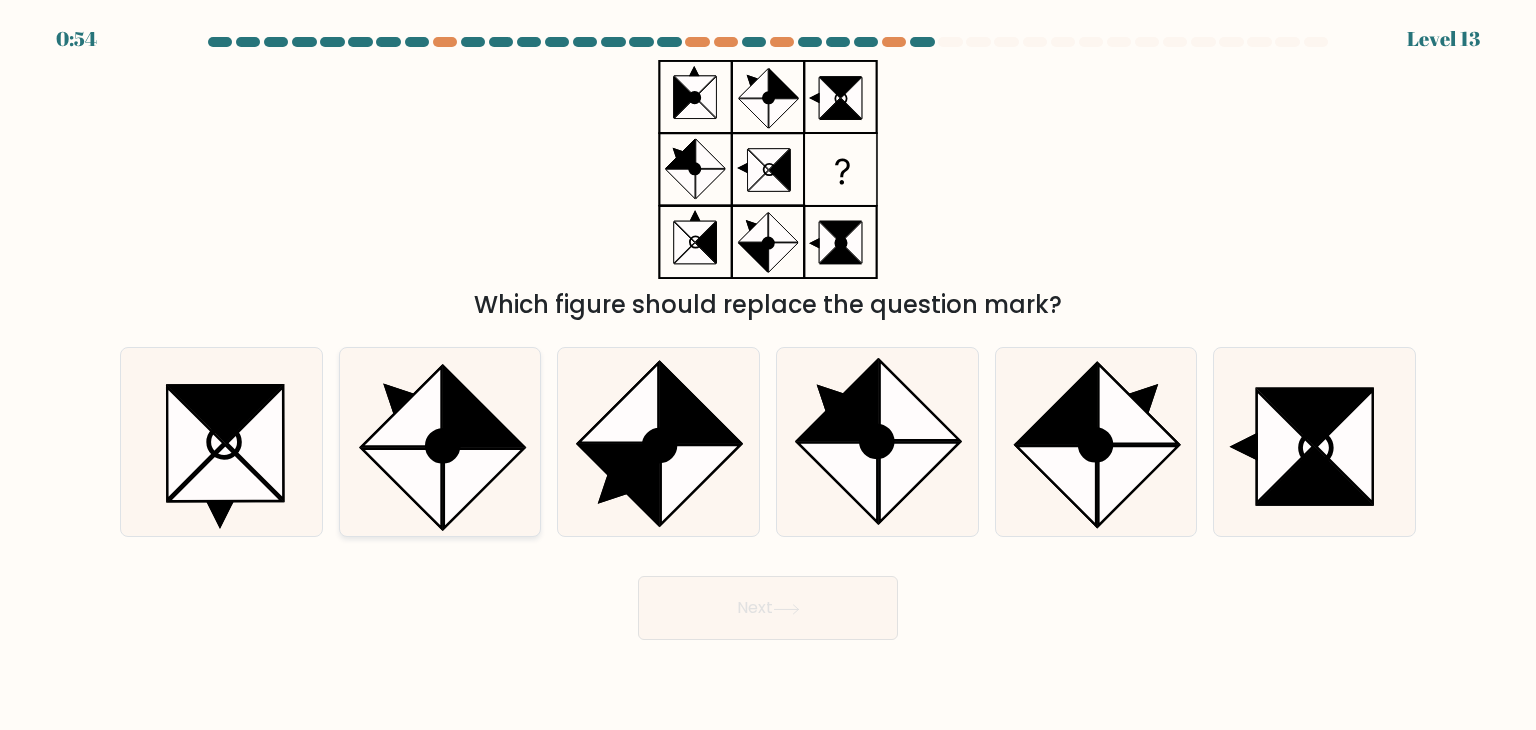 click at bounding box center (442, 446) 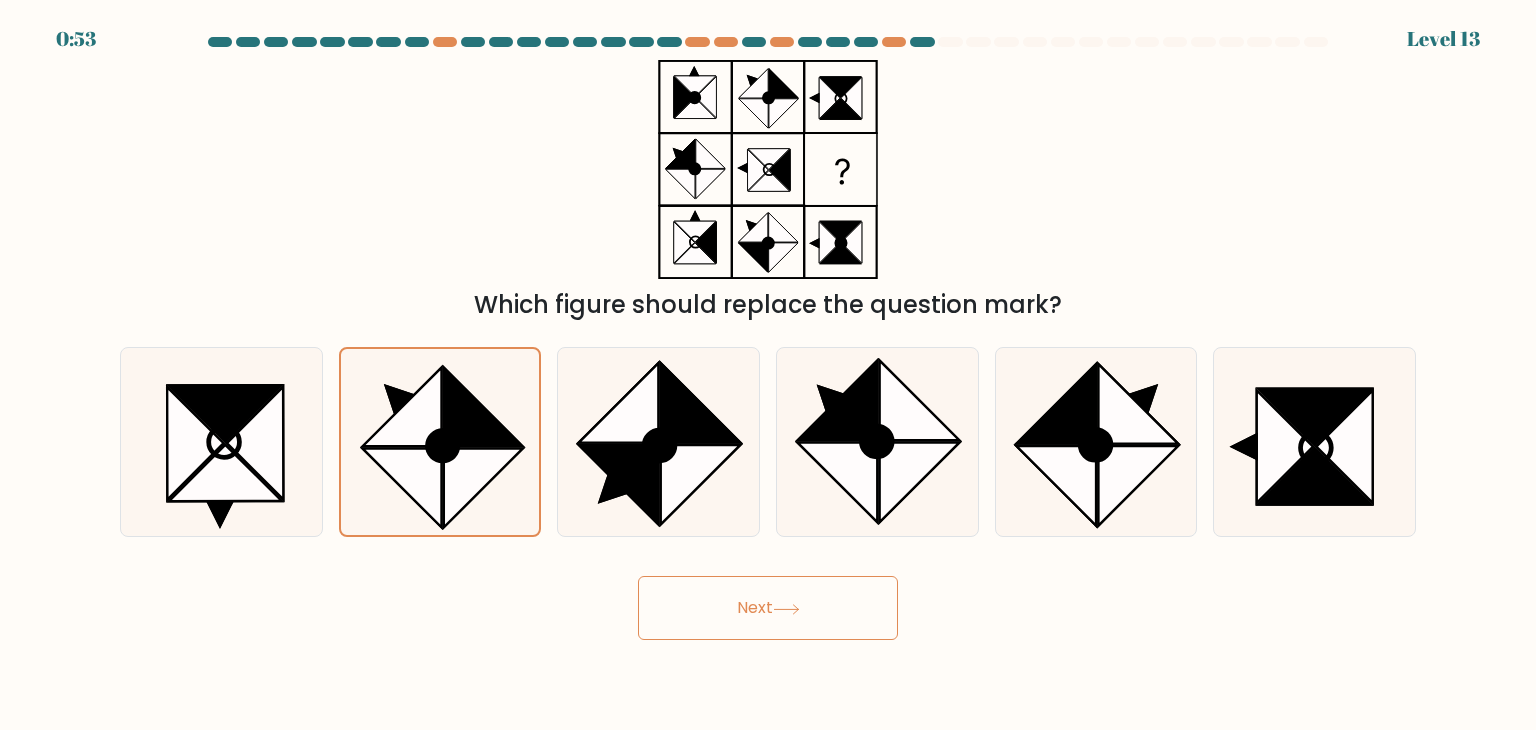 click on "Next" at bounding box center [768, 608] 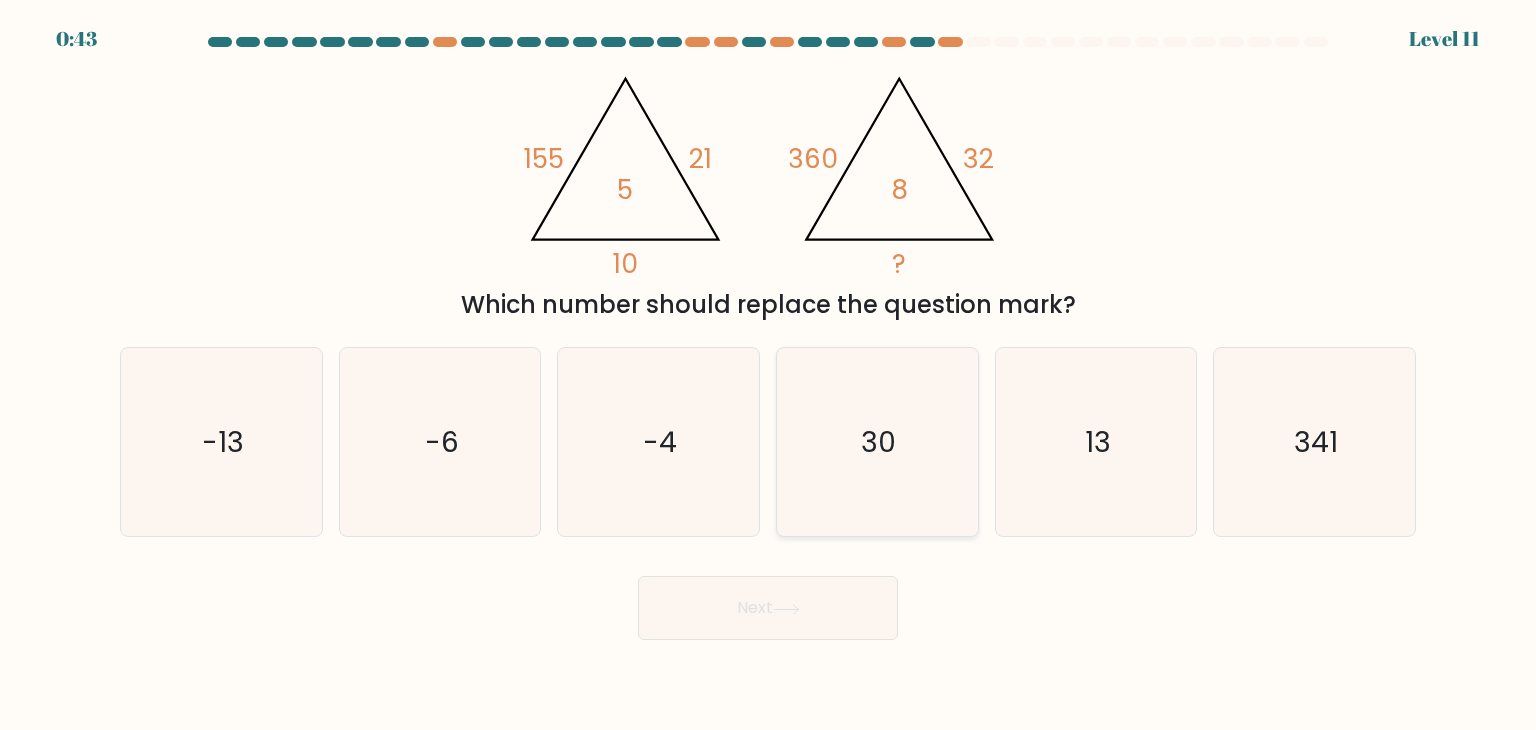click on "30" at bounding box center (877, 442) 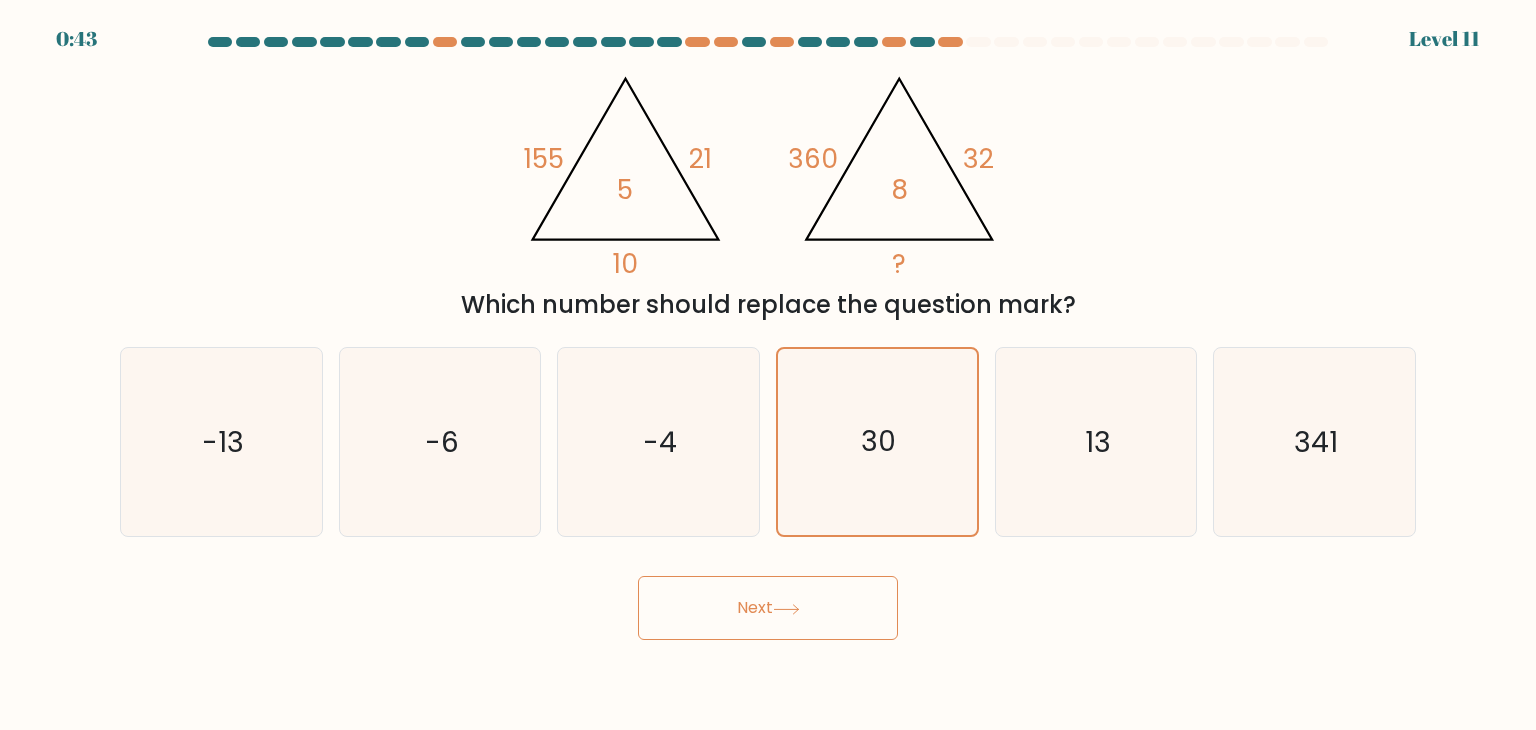 click on "Next" at bounding box center (768, 608) 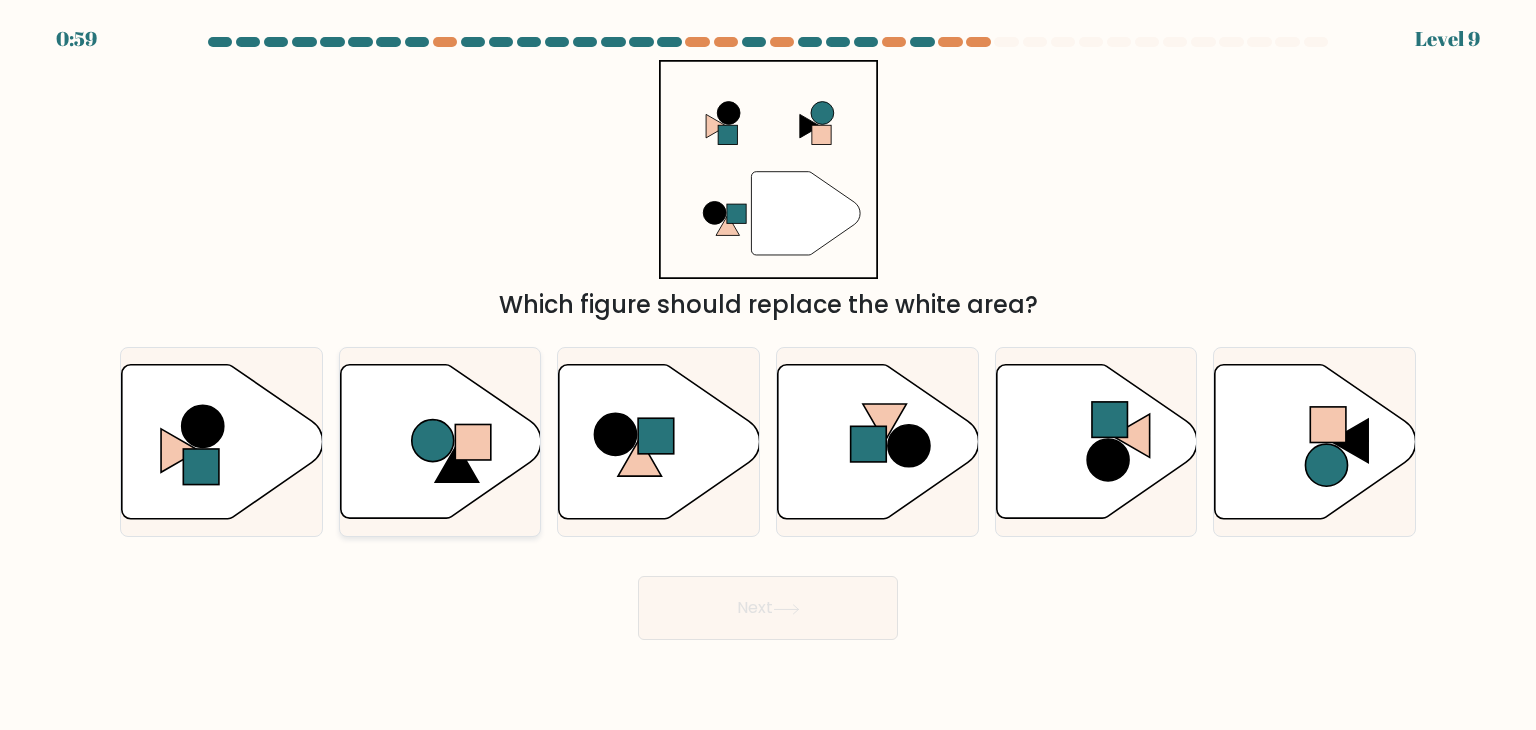 click at bounding box center [473, 442] 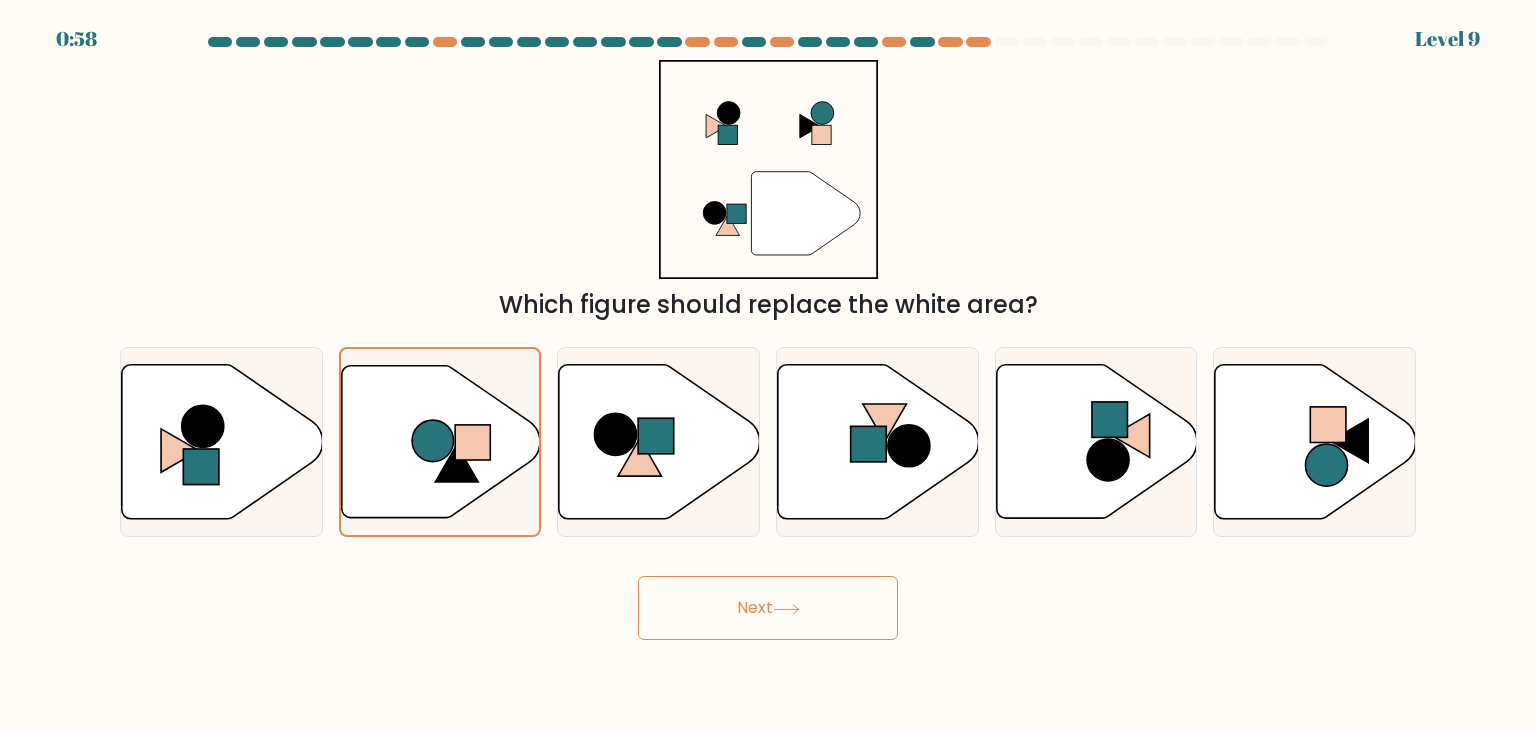 click on "Next" at bounding box center (768, 608) 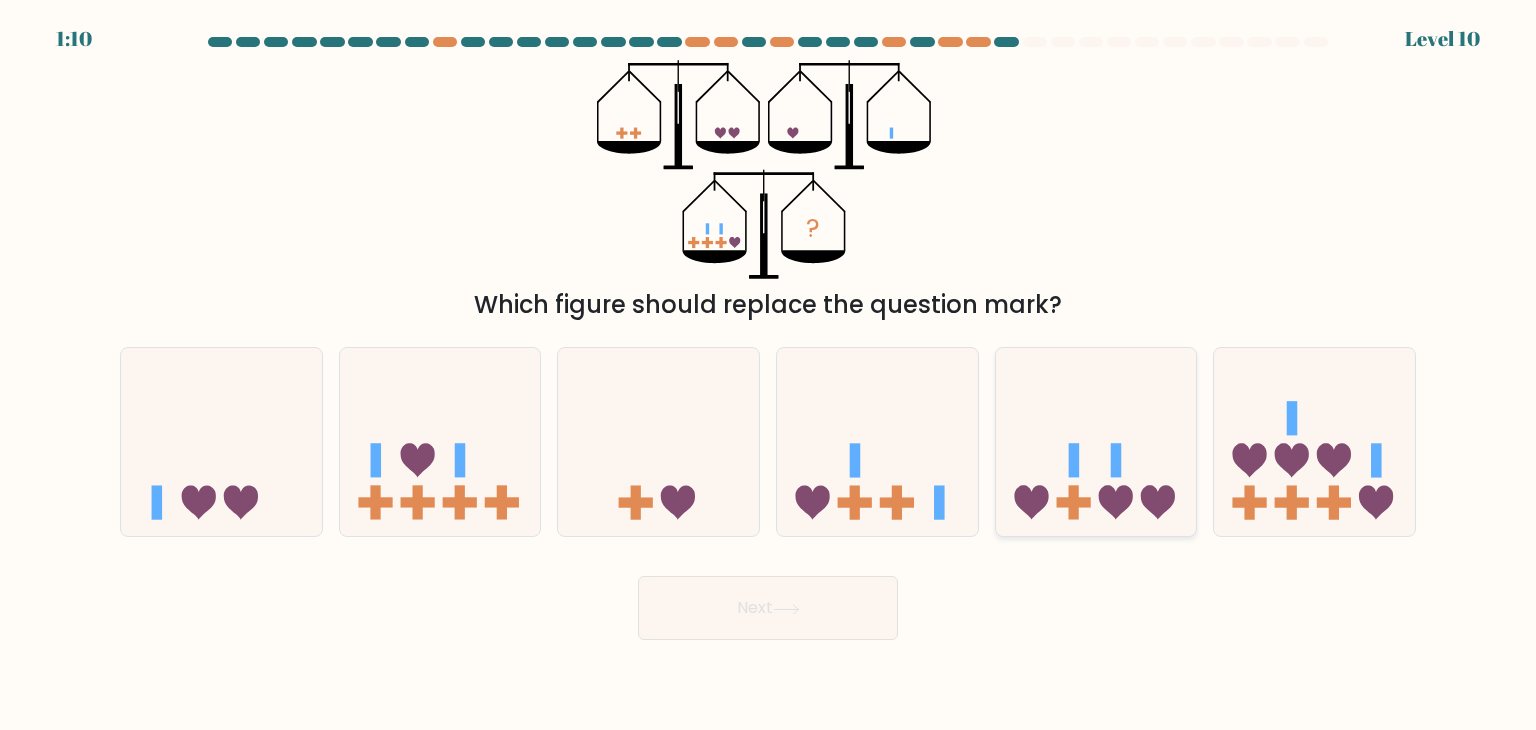click at bounding box center (1073, 503) 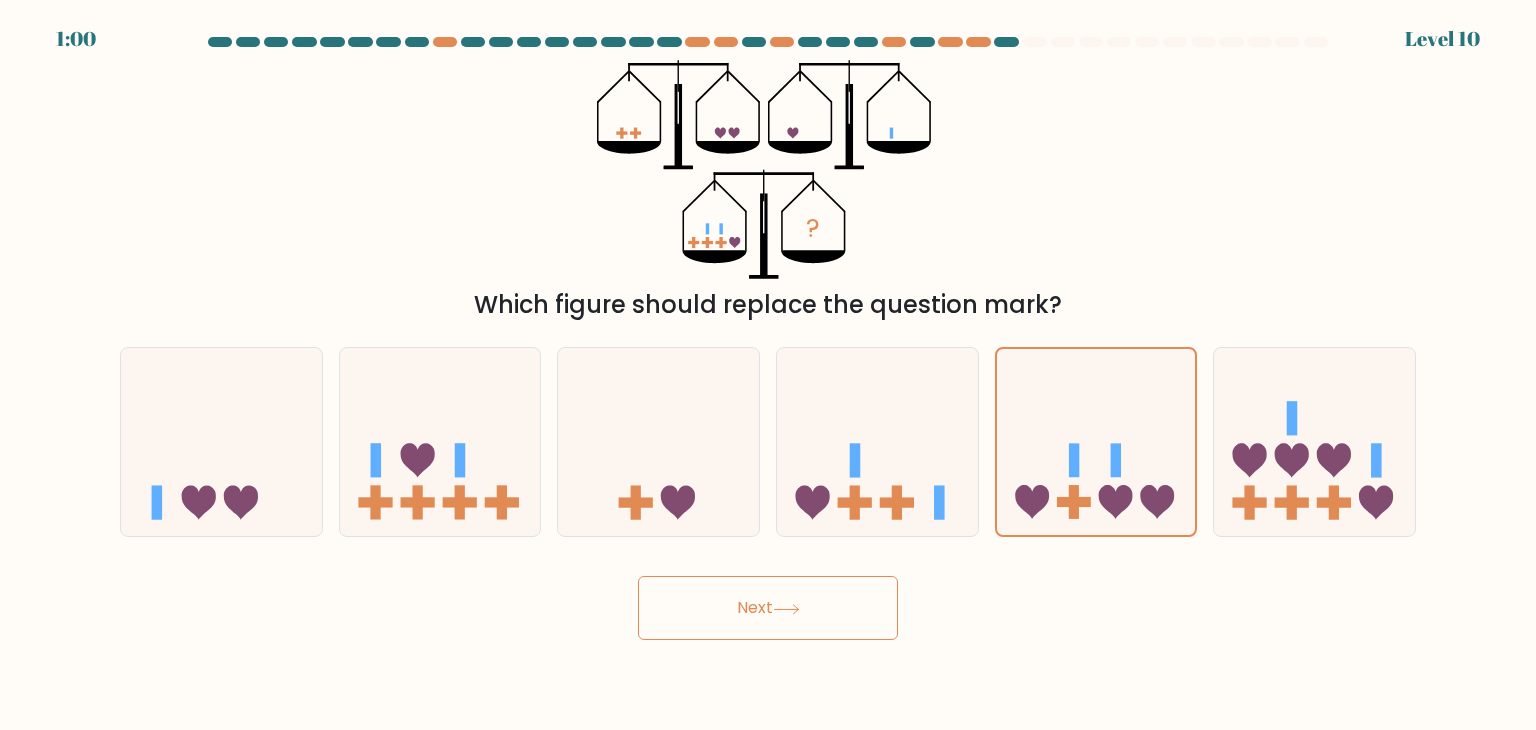 click on "Next" at bounding box center [768, 608] 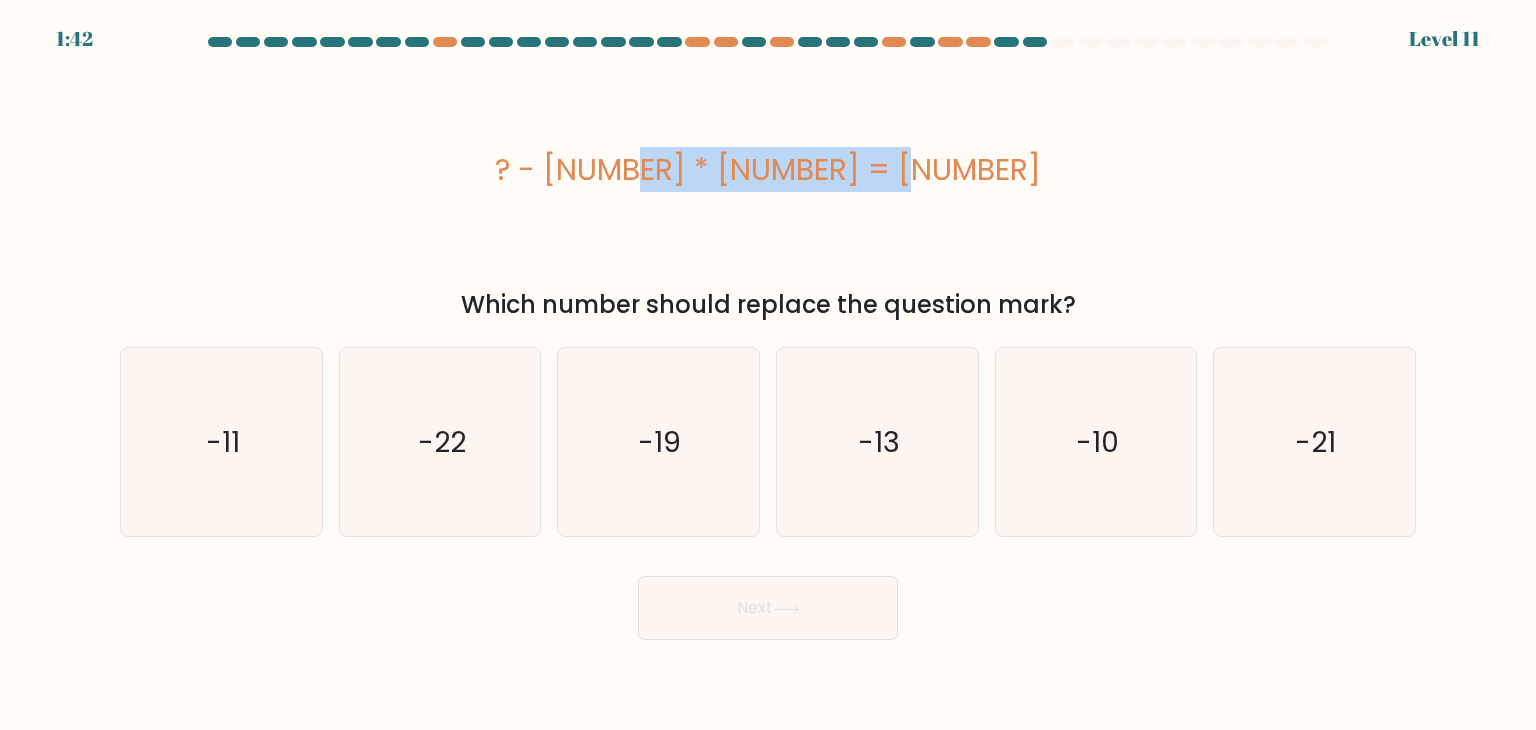 drag, startPoint x: 939, startPoint y: 166, endPoint x: 470, endPoint y: 161, distance: 469.02664 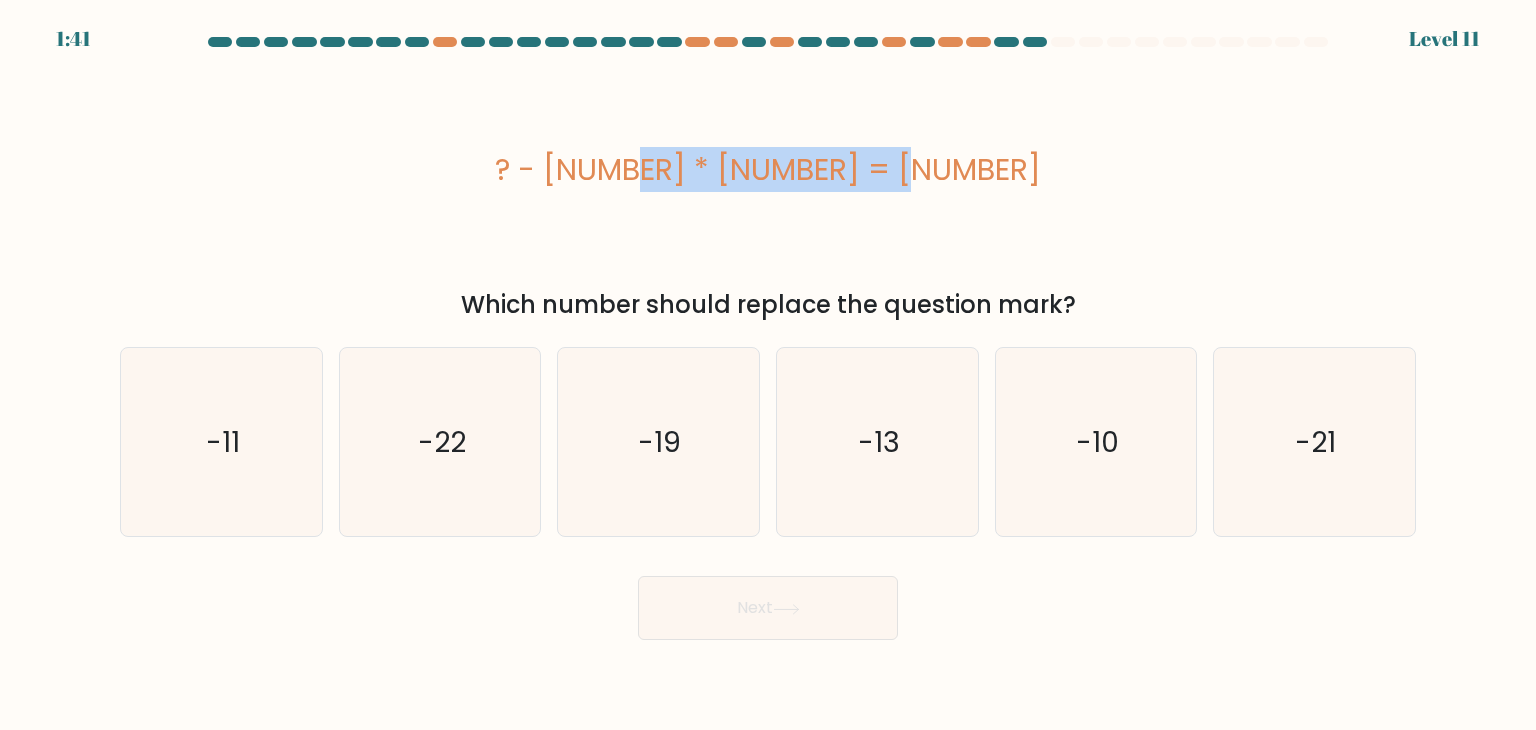 copy on "? - 48 * 15 = -730" 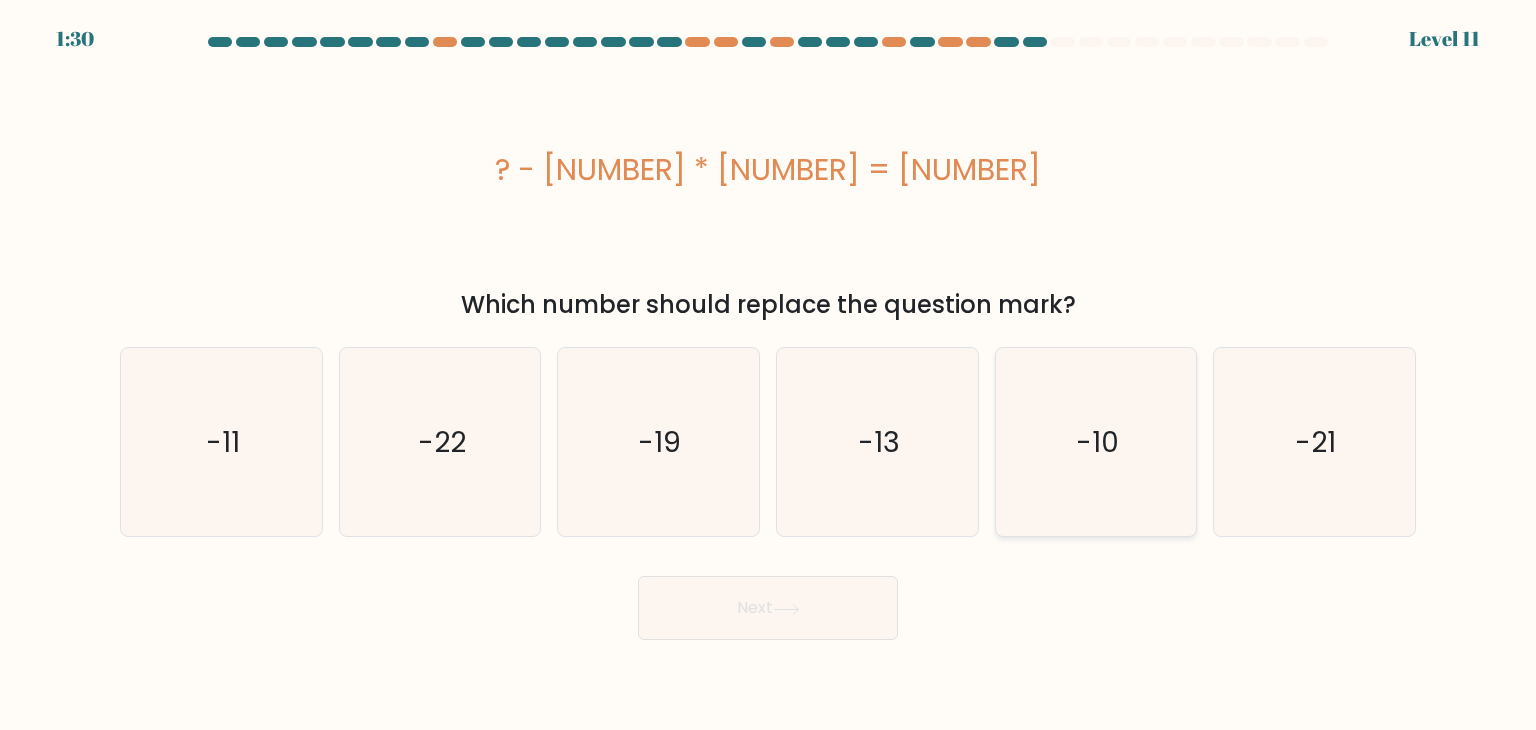 click on "-10" at bounding box center [1096, 442] 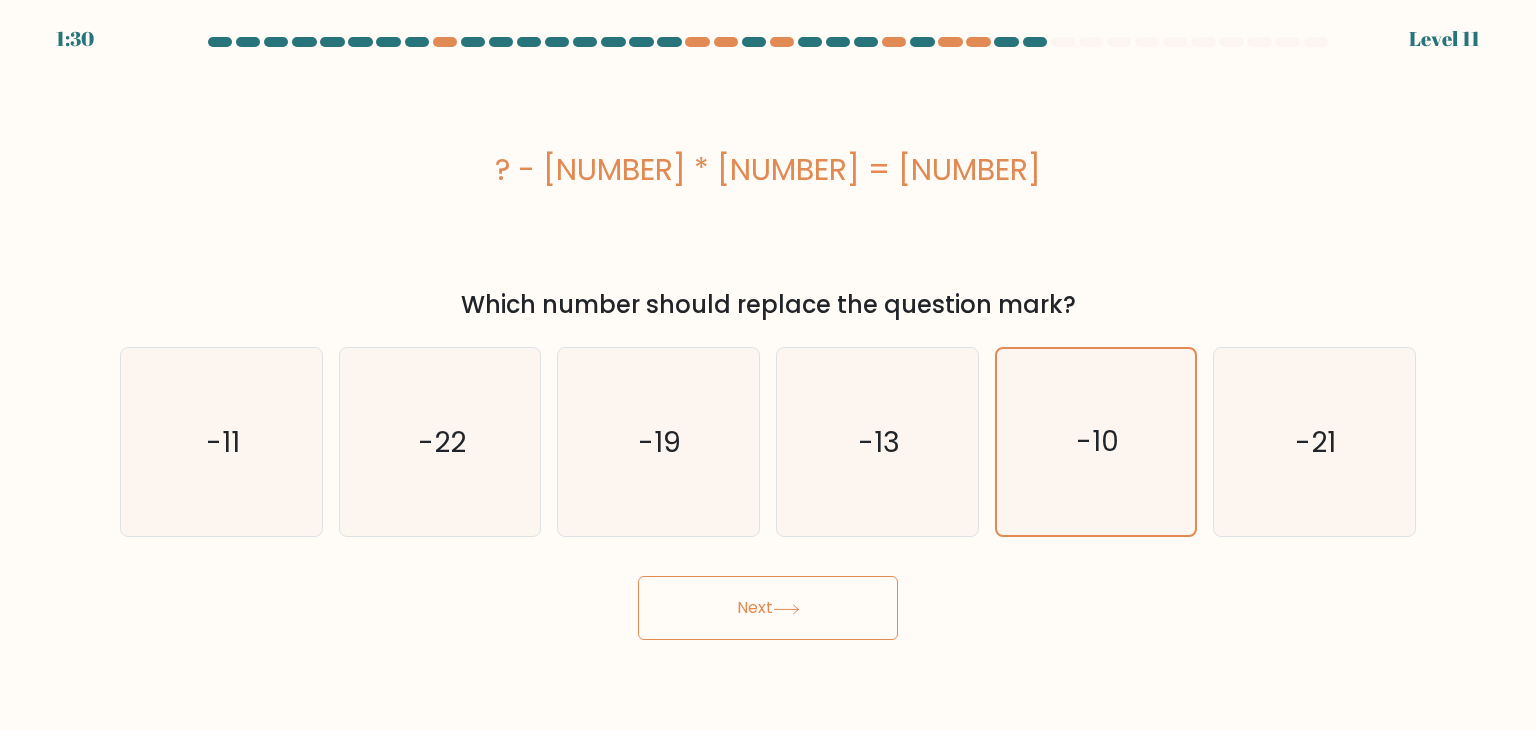 click on "Next" at bounding box center (768, 608) 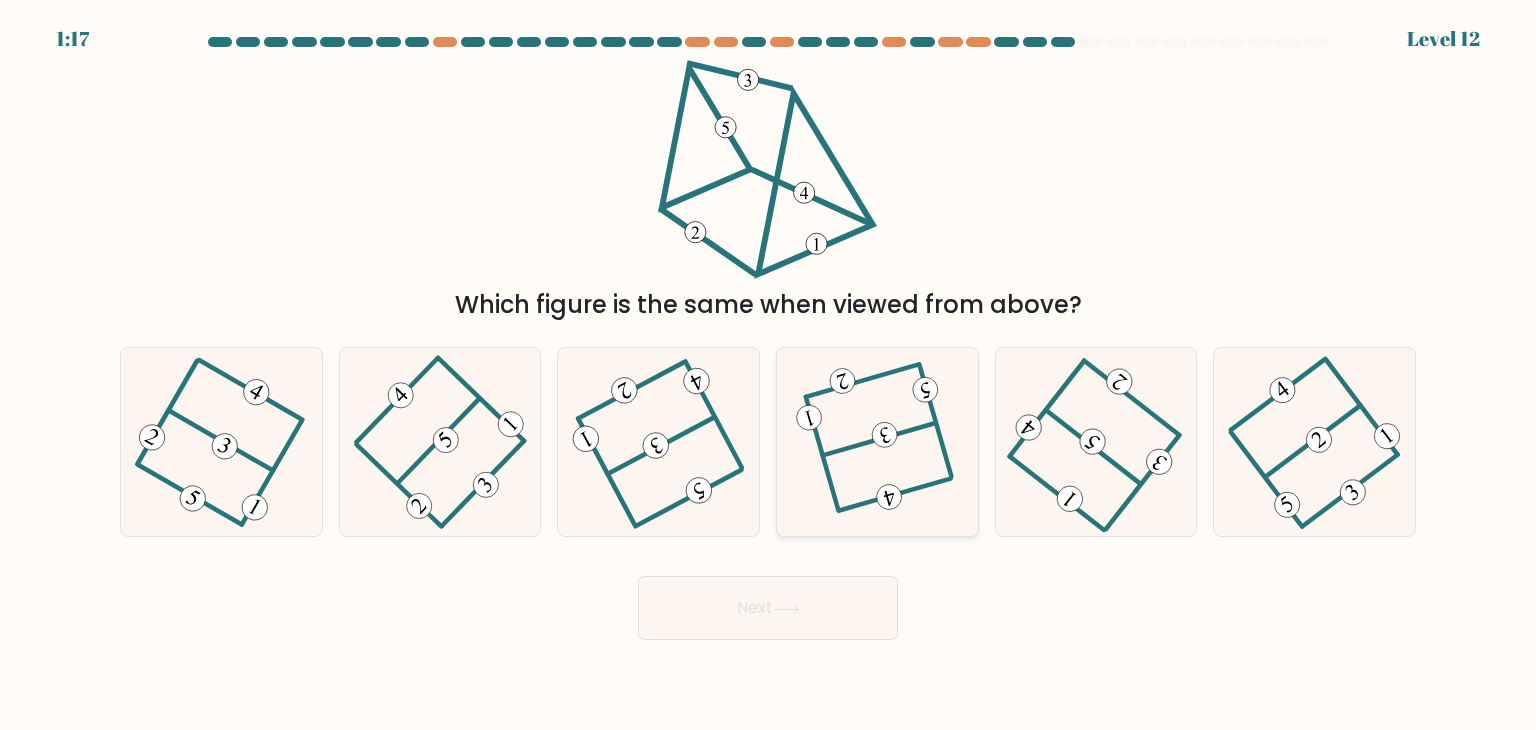 click at bounding box center (877, 442) 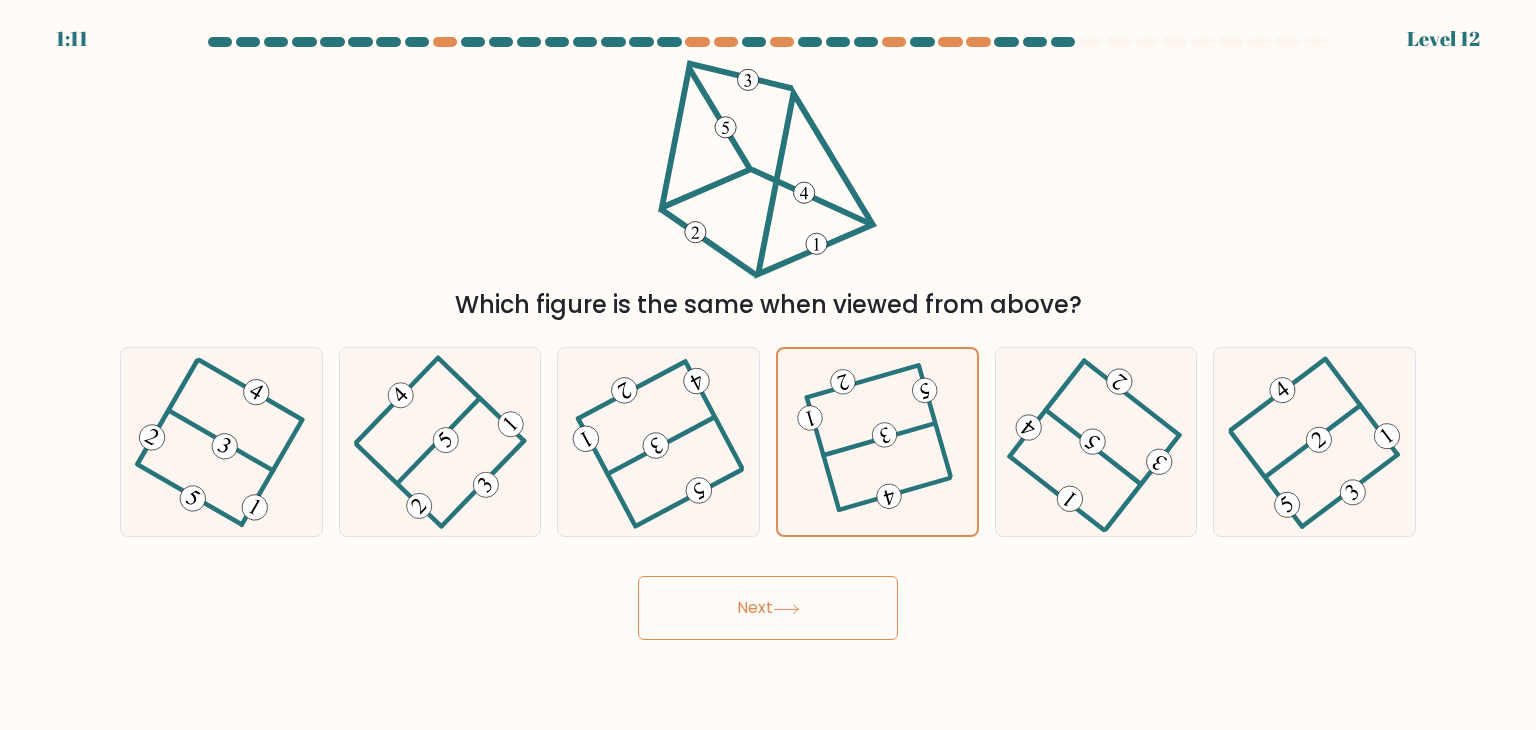 click at bounding box center [786, 609] 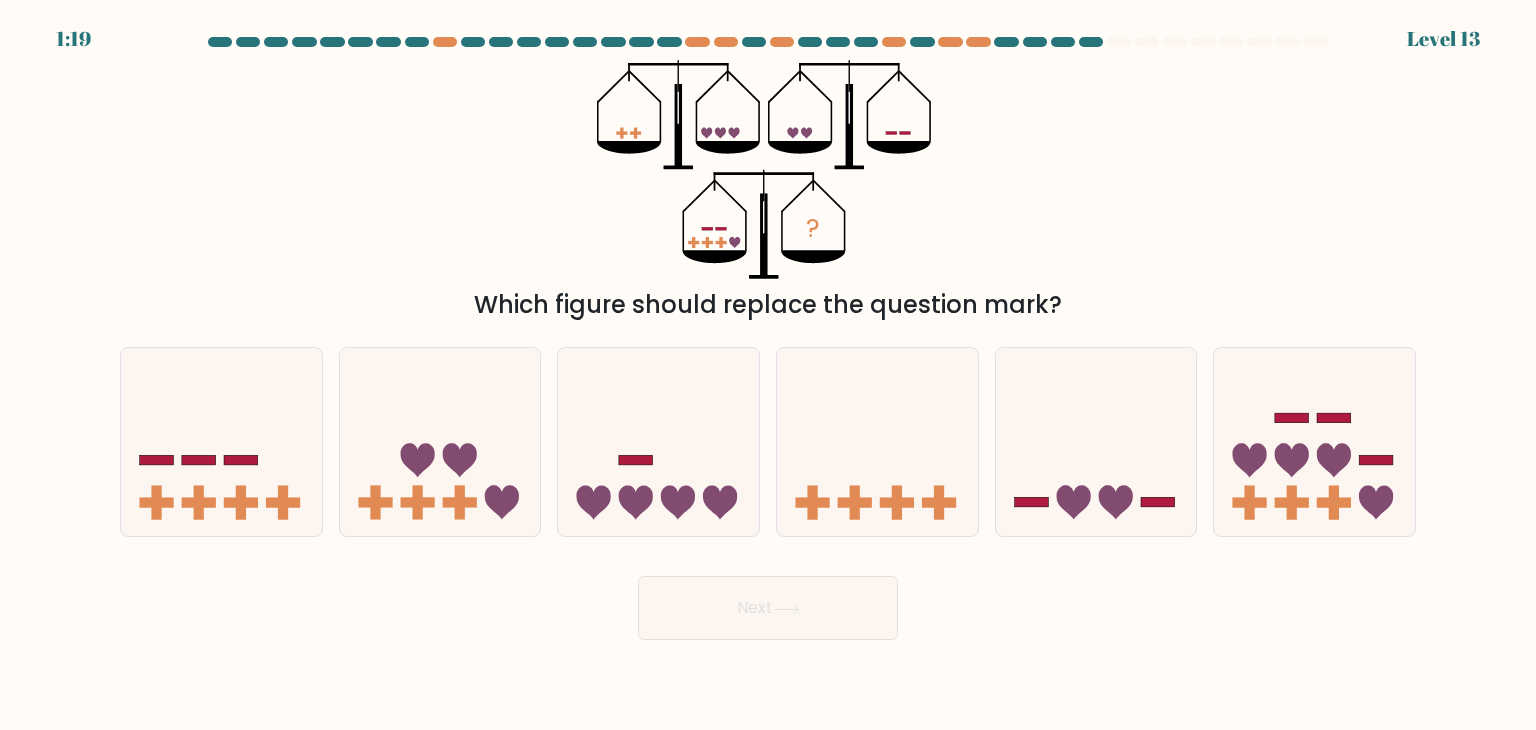 drag, startPoint x: 656, startPoint y: 476, endPoint x: 815, endPoint y: 609, distance: 207.29207 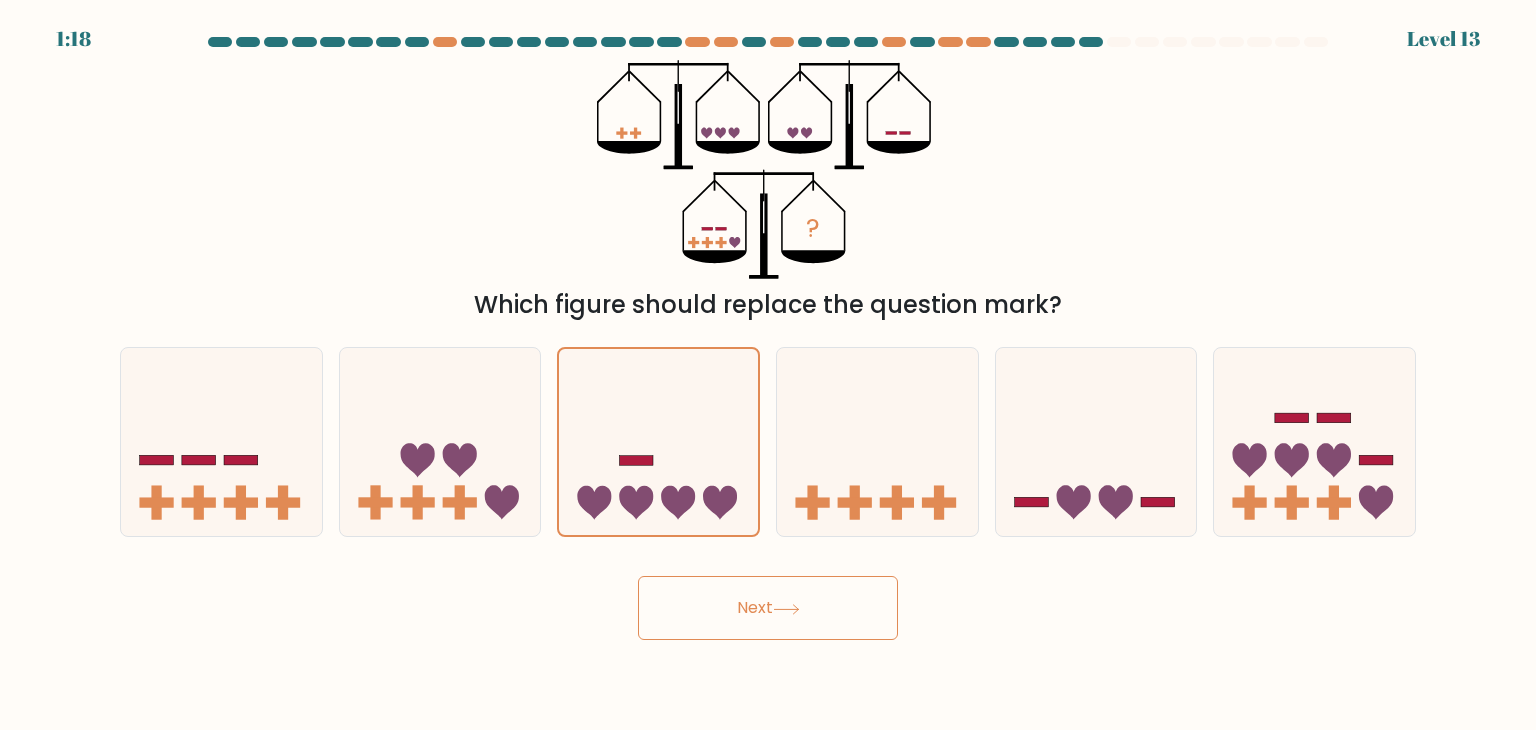 click on "Next" at bounding box center [768, 608] 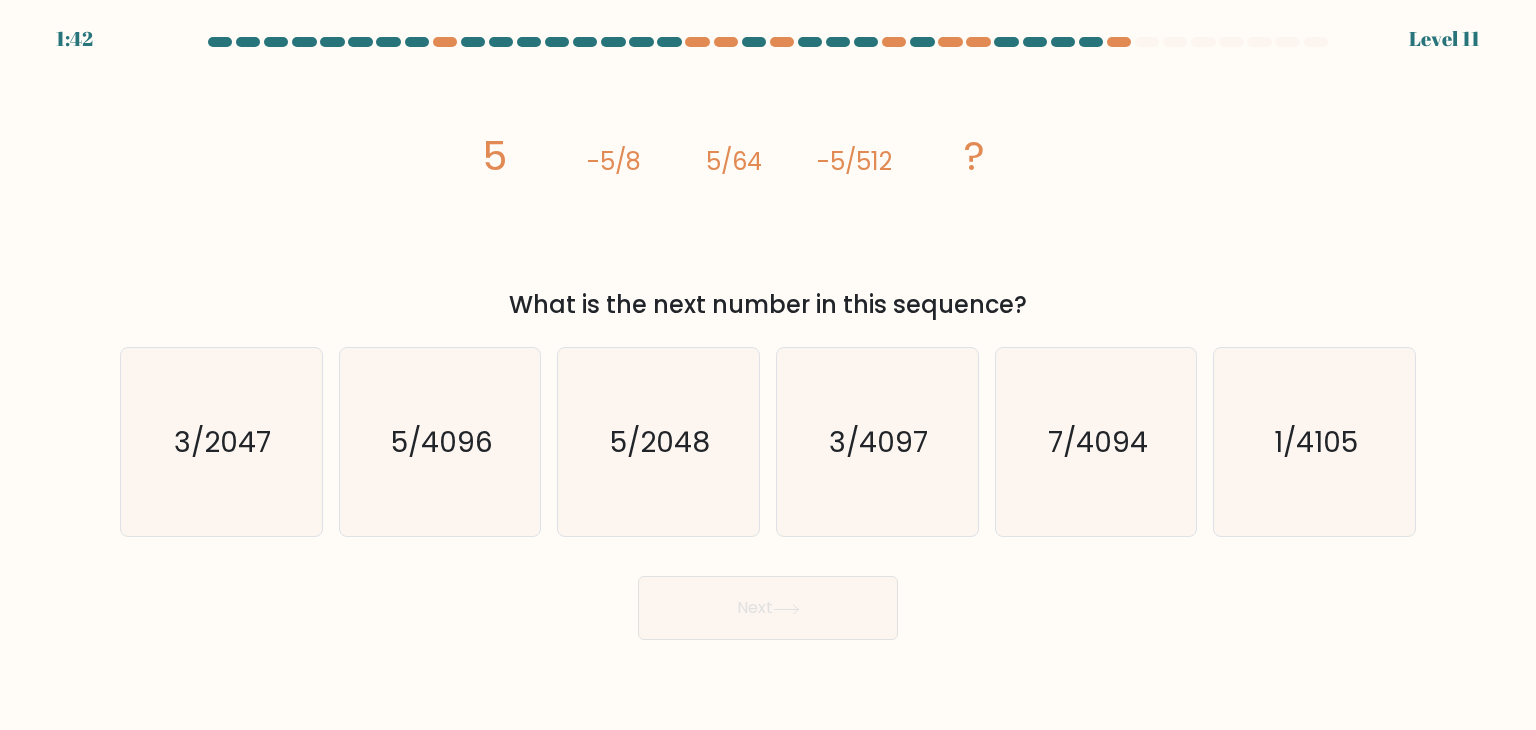 drag, startPoint x: 1032, startPoint y: 603, endPoint x: 1043, endPoint y: 602, distance: 11.045361 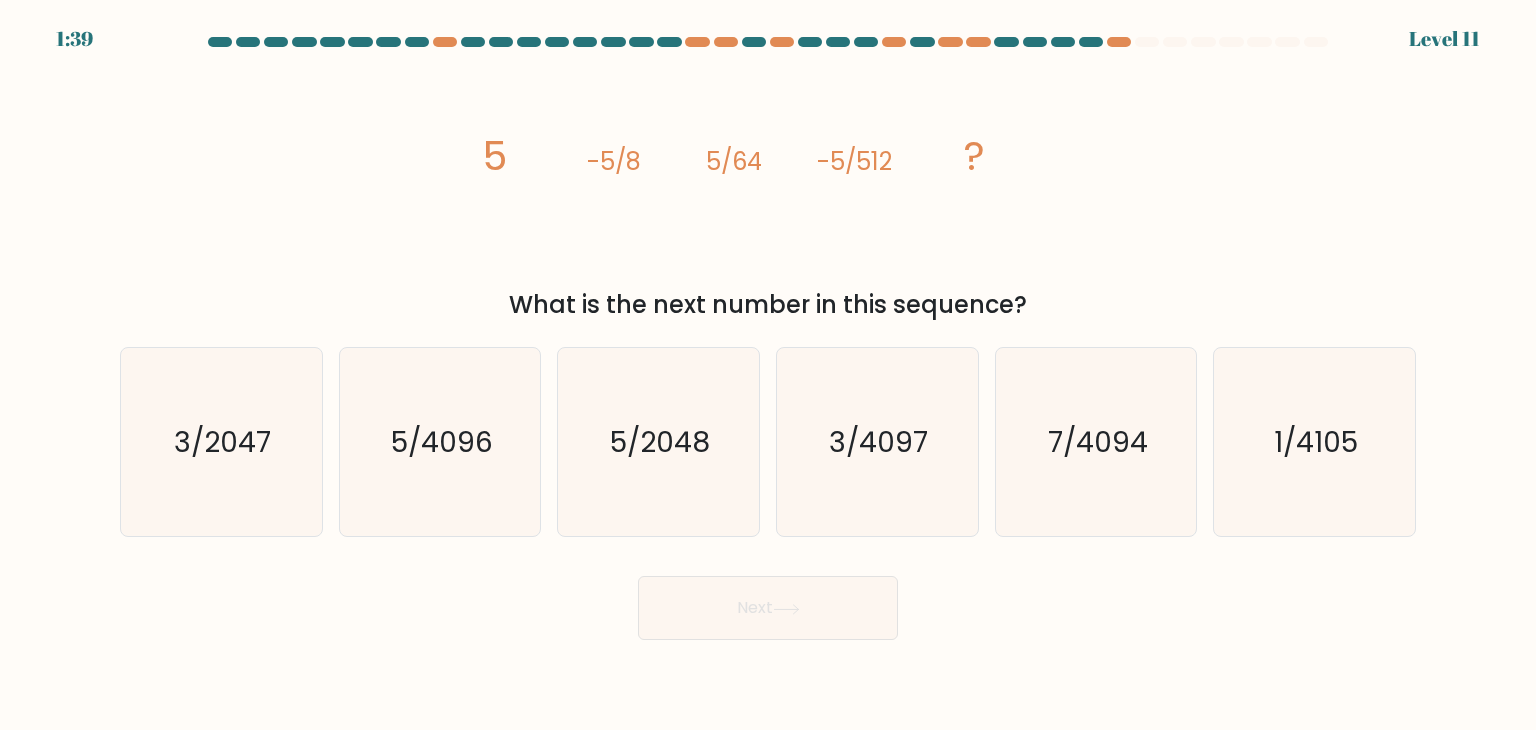 click on "Next" at bounding box center (768, 600) 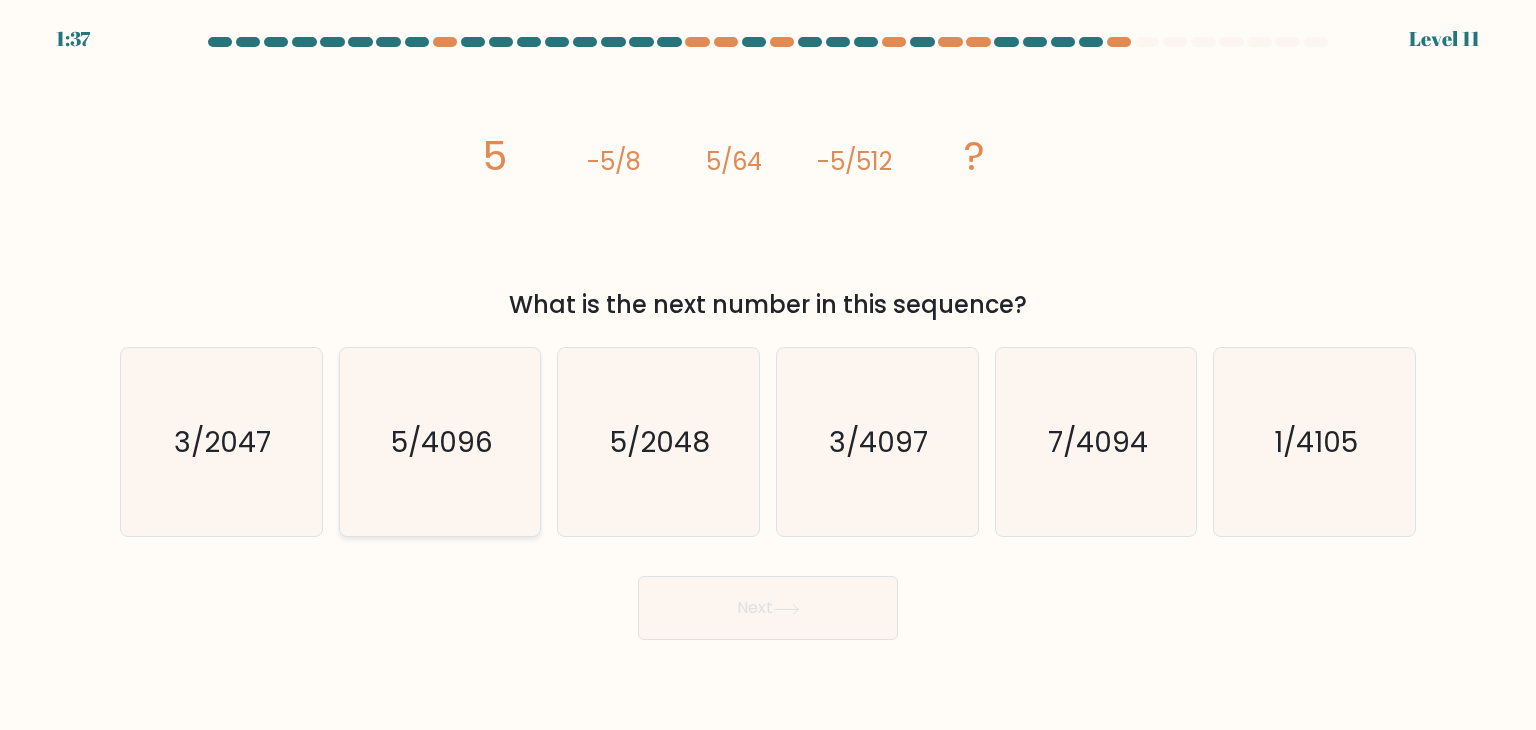 click on "5/4096" at bounding box center (440, 442) 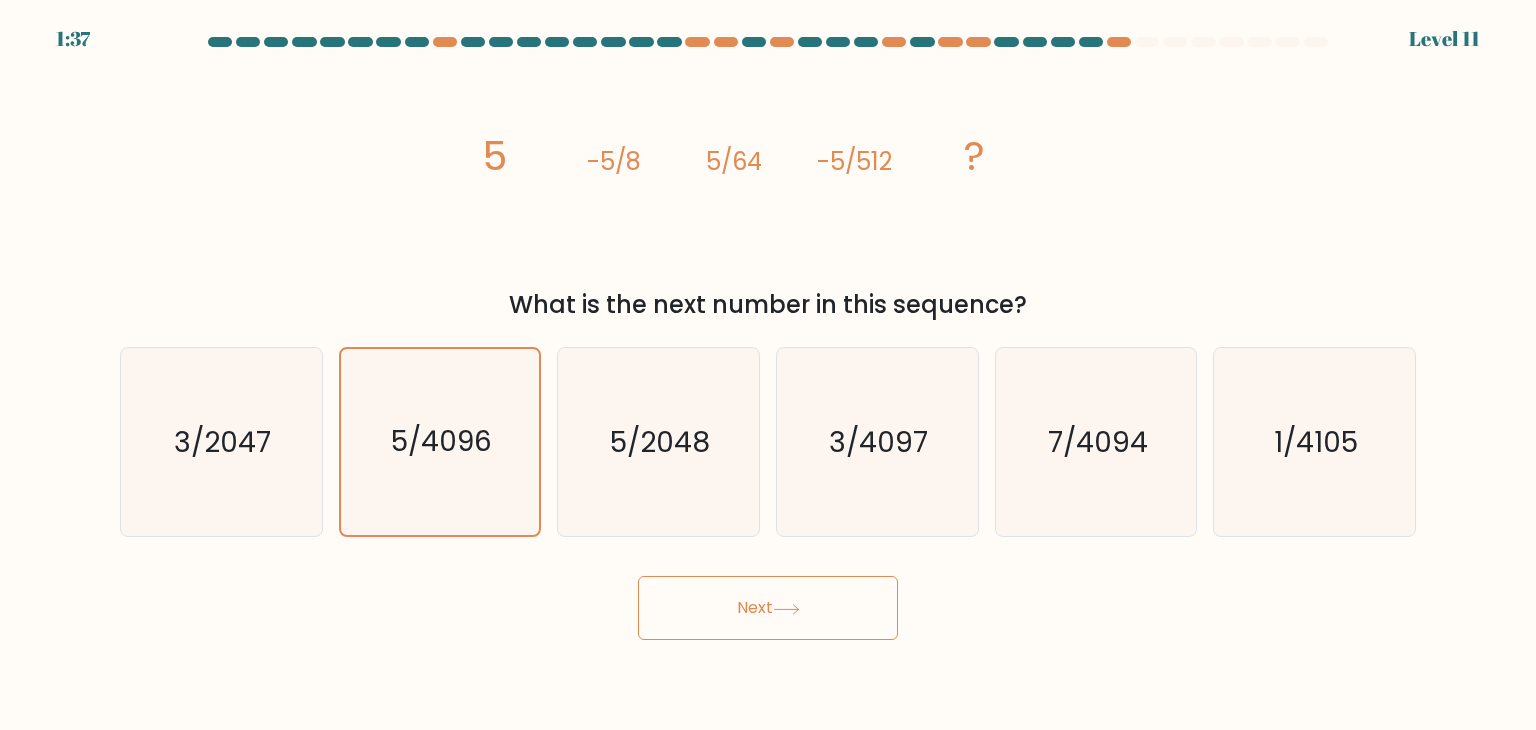 click on "Next" at bounding box center [768, 608] 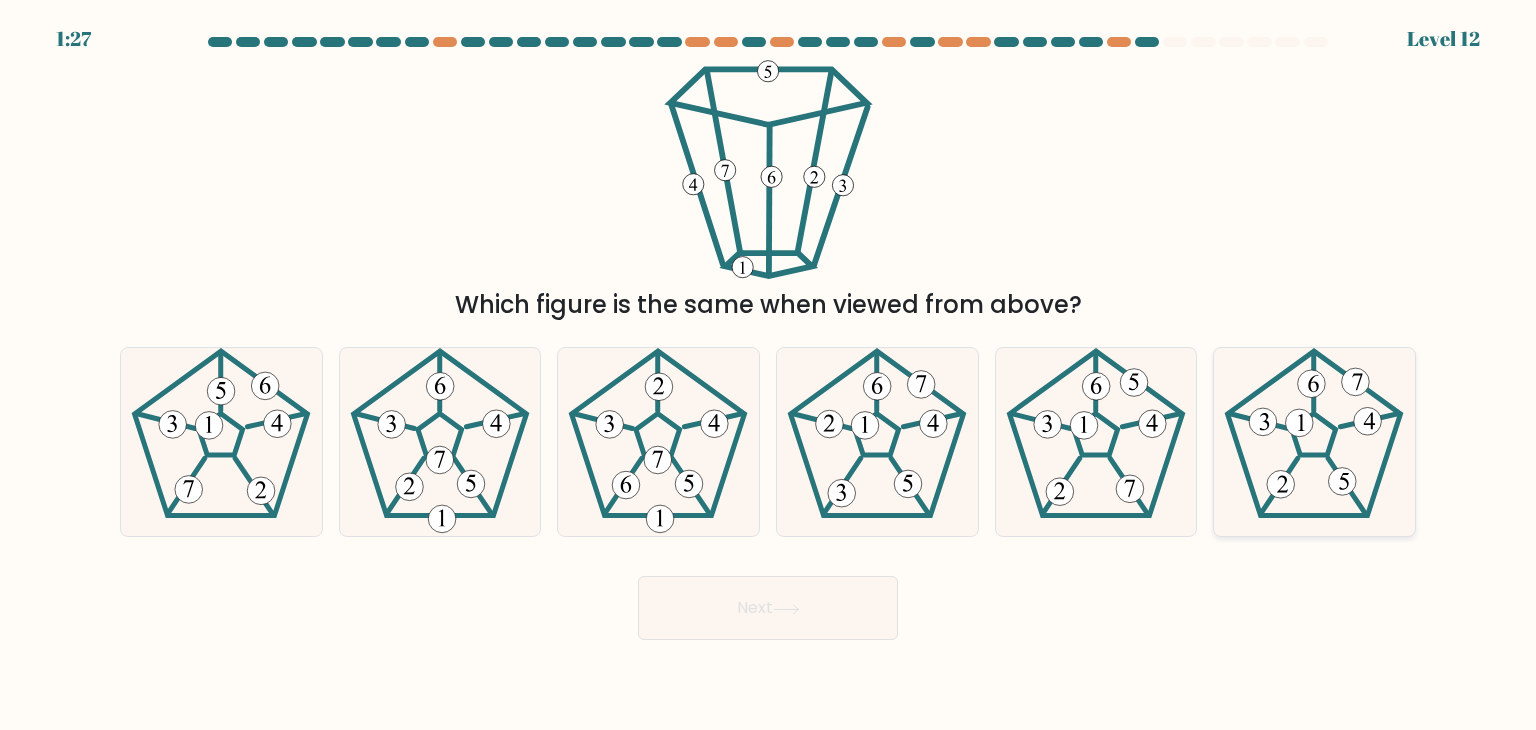 click at bounding box center (1314, 433) 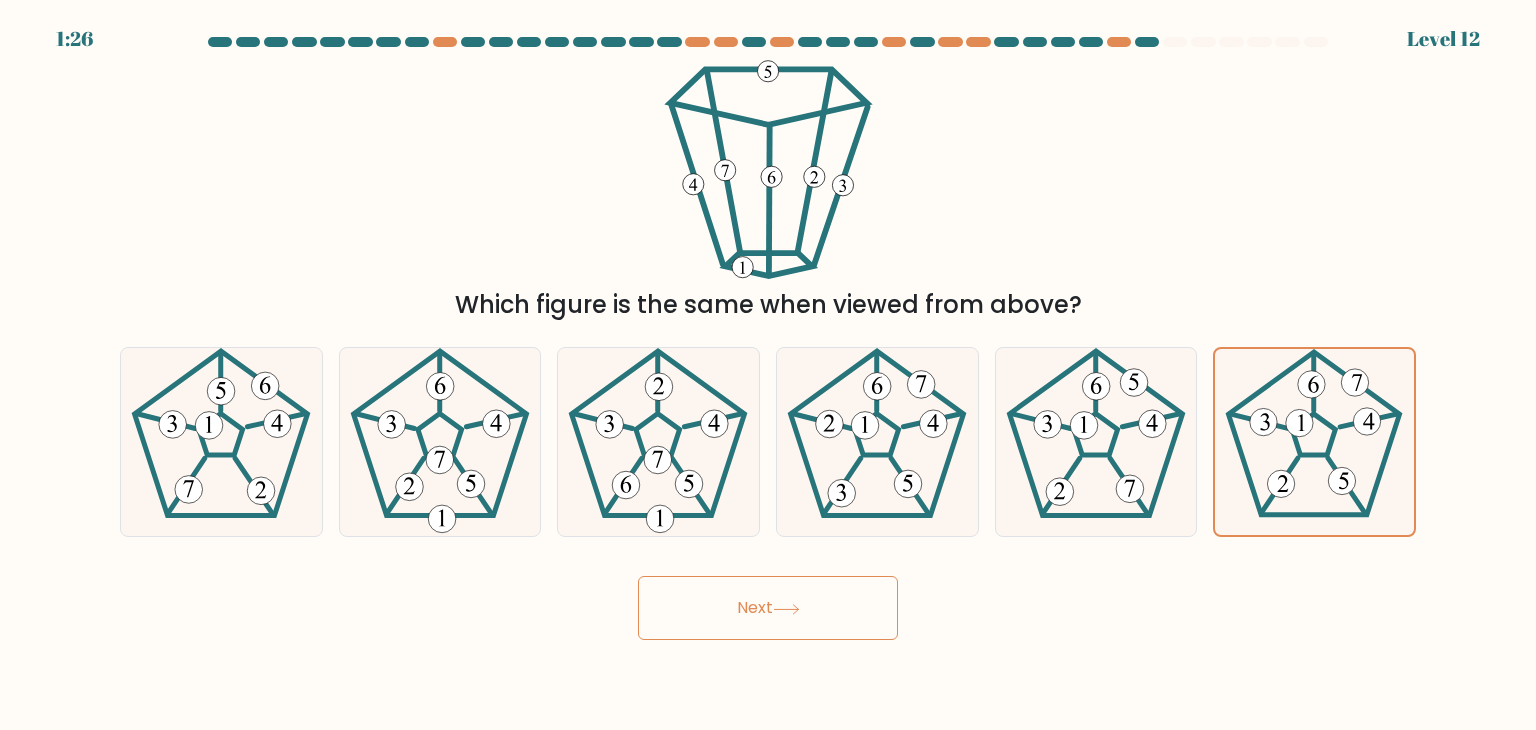 drag, startPoint x: 836, startPoint y: 610, endPoint x: 933, endPoint y: 641, distance: 101.8332 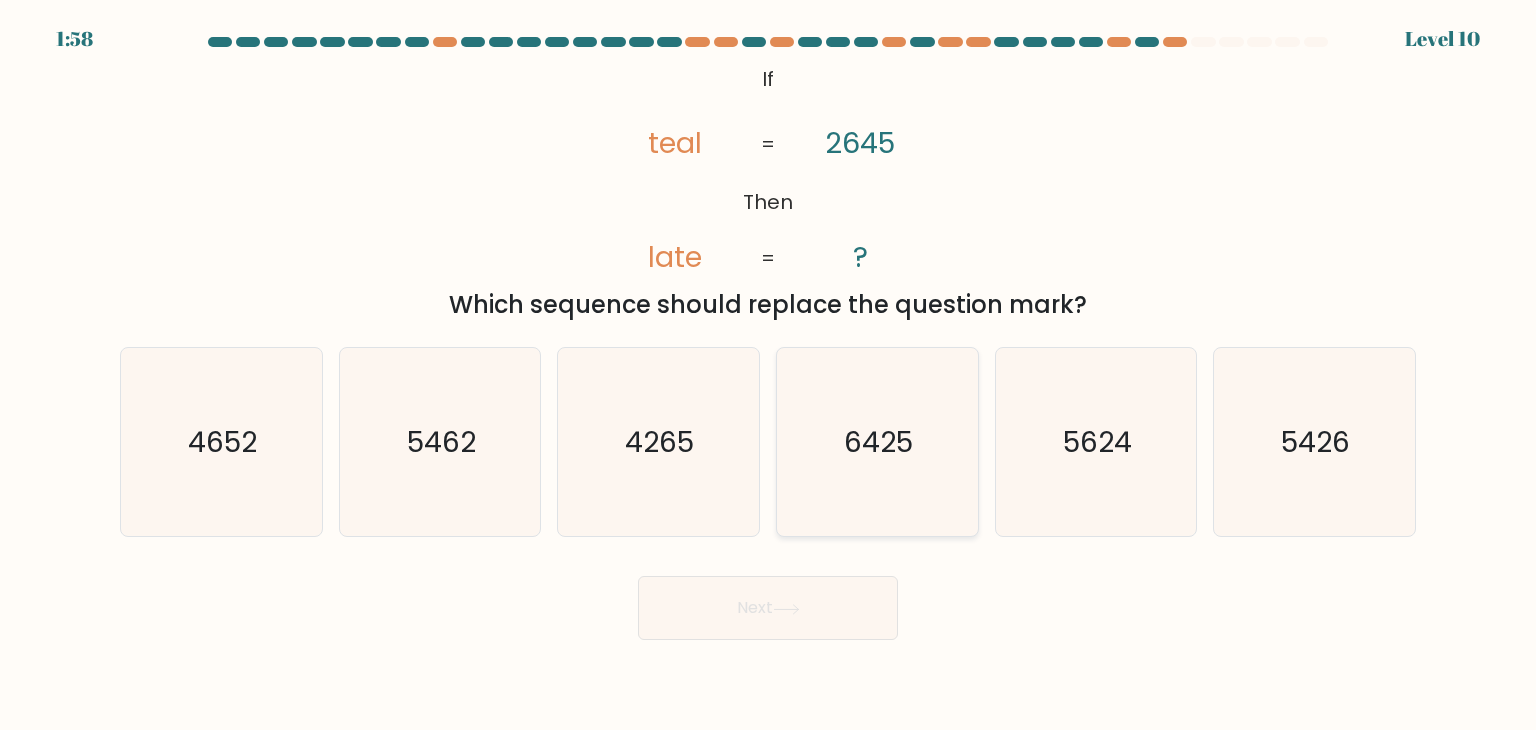 click on "6425" at bounding box center (877, 442) 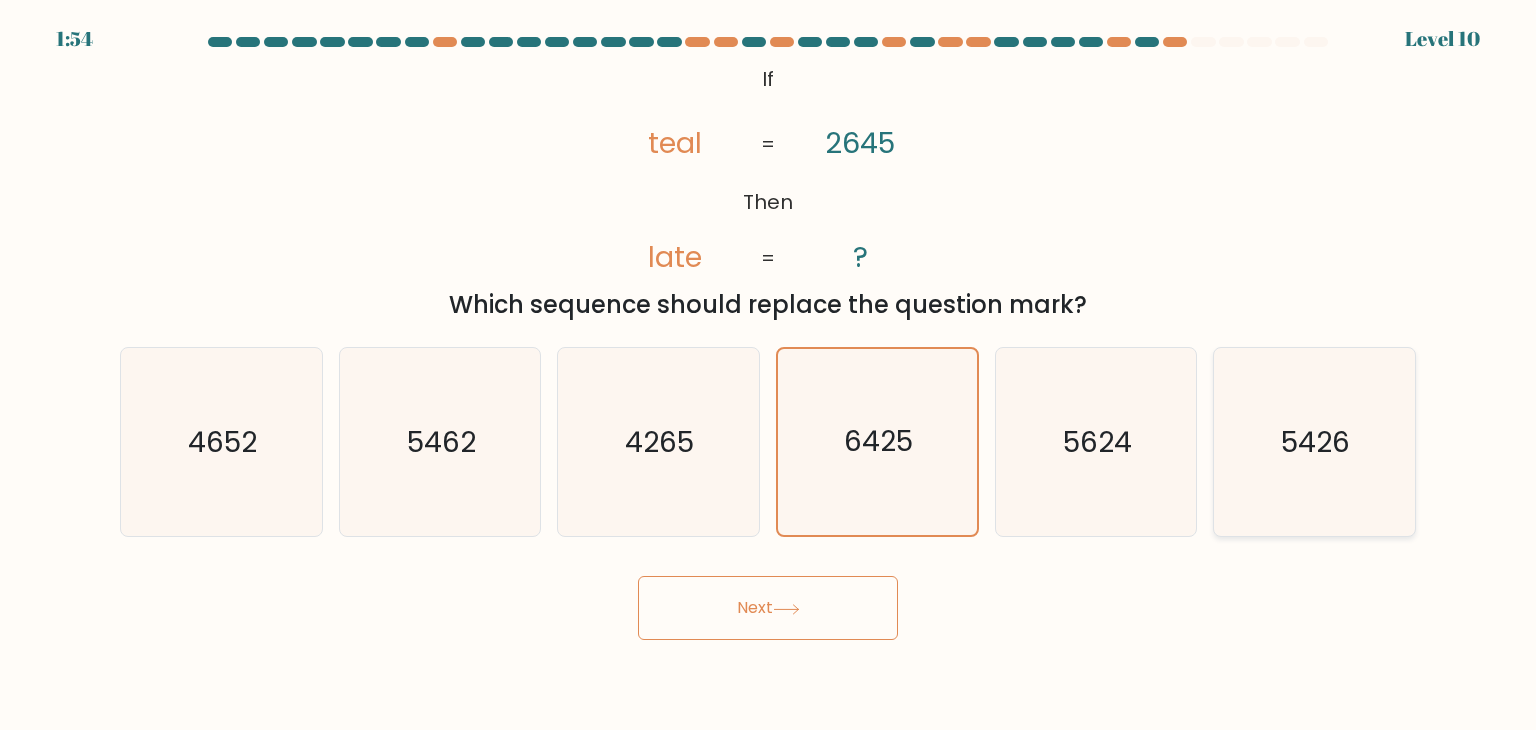 click on "5426" at bounding box center [1314, 442] 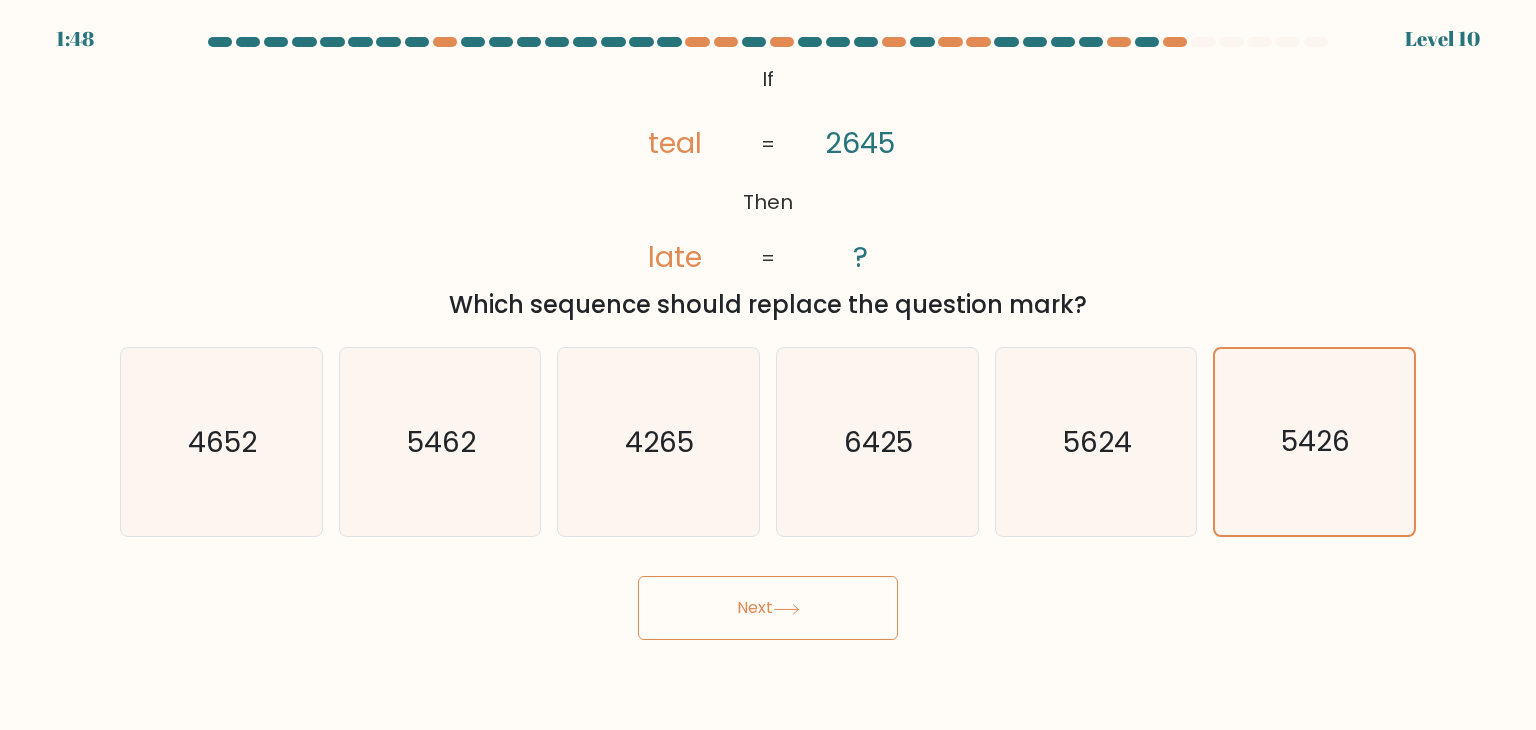 drag, startPoint x: 780, startPoint y: 617, endPoint x: 853, endPoint y: 624, distance: 73.33485 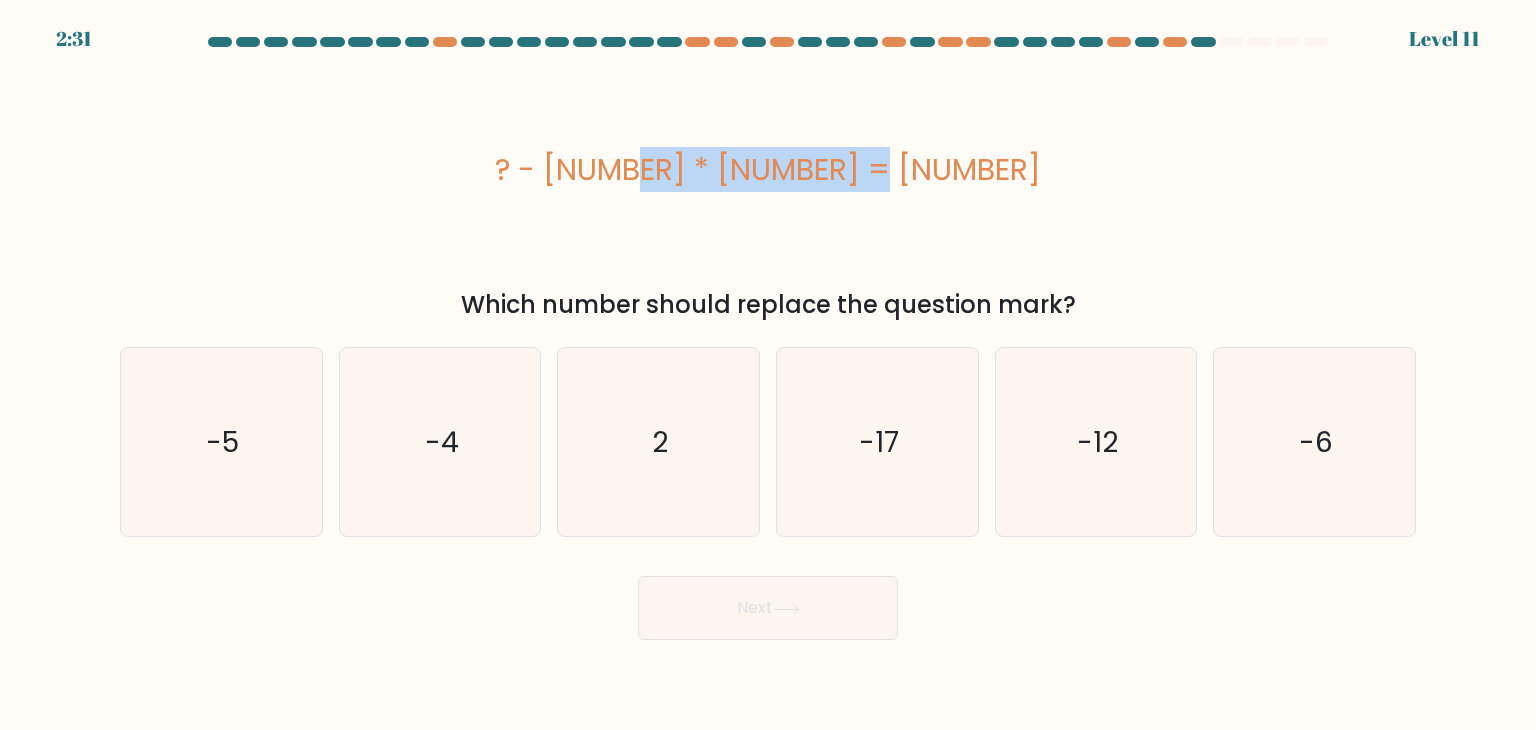 drag, startPoint x: 944, startPoint y: 180, endPoint x: 540, endPoint y: 197, distance: 404.3575 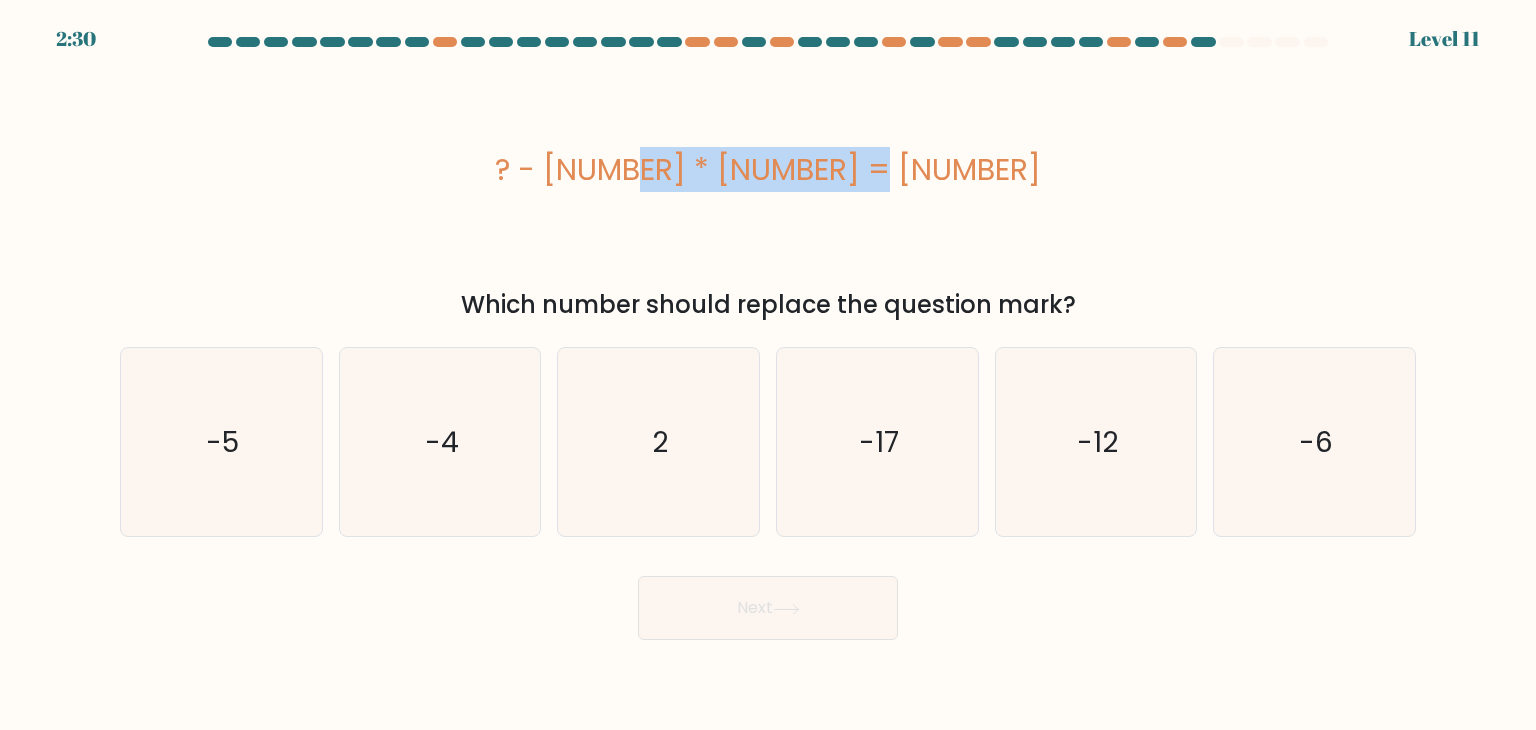 copy on "? - 2 * 16 = -30" 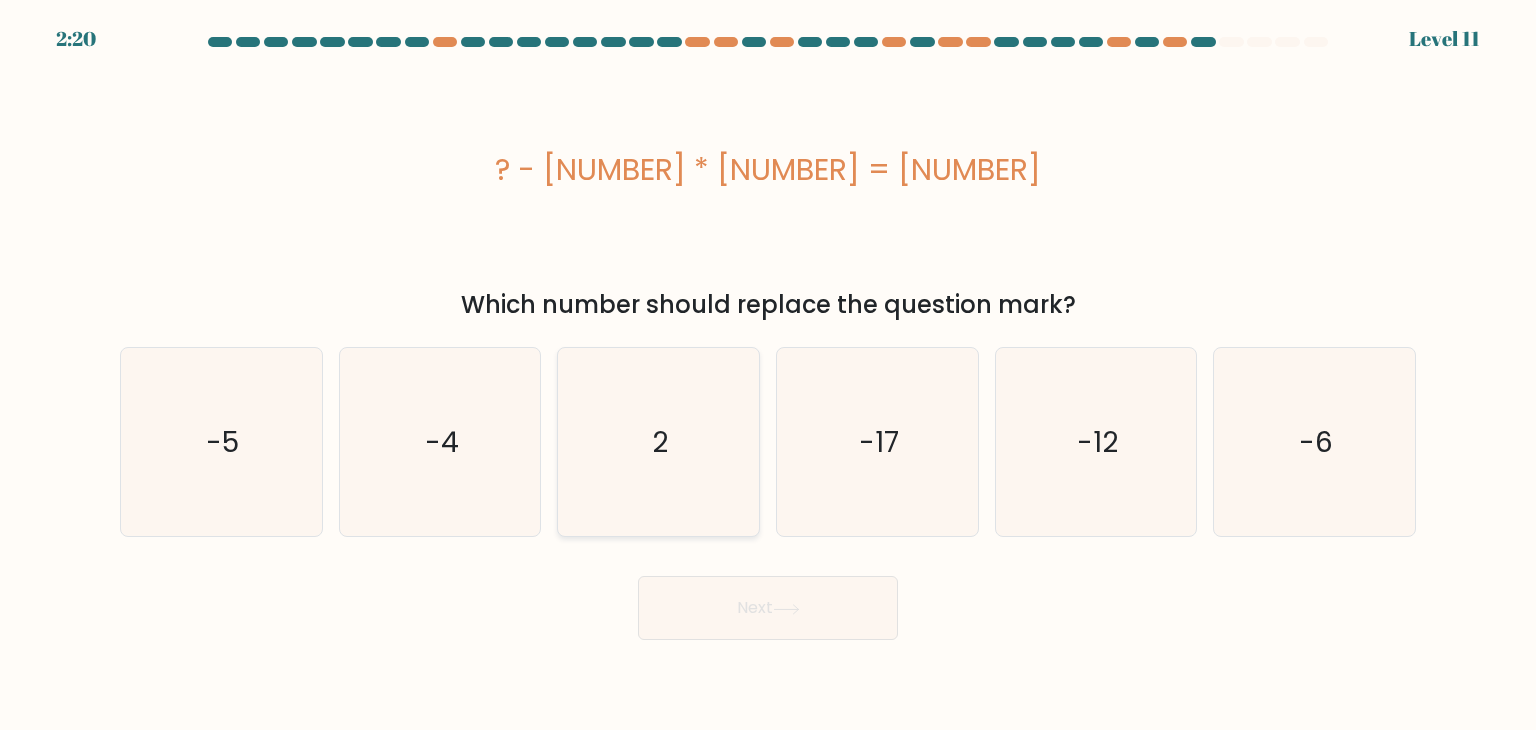 click on "2" at bounding box center (658, 442) 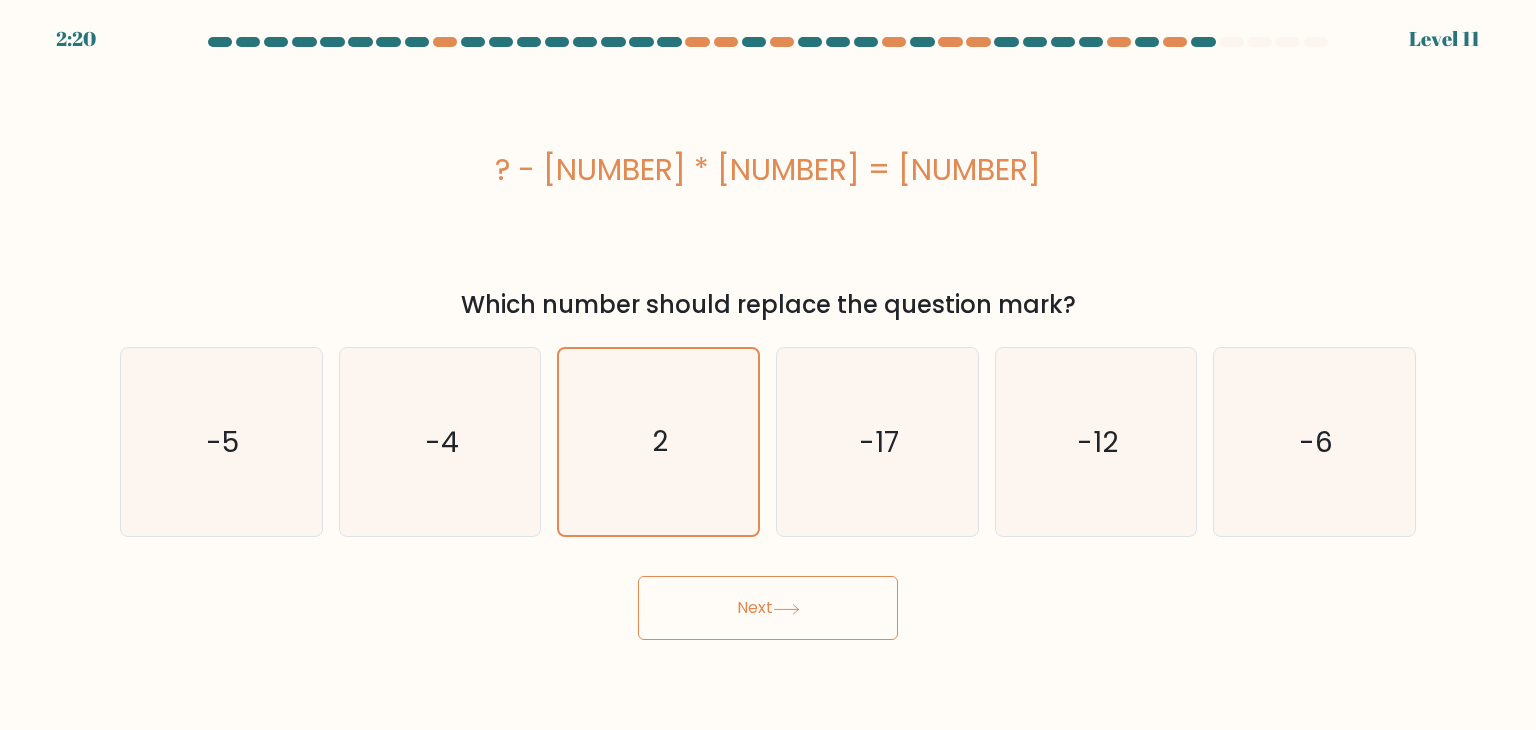 click at bounding box center (786, 609) 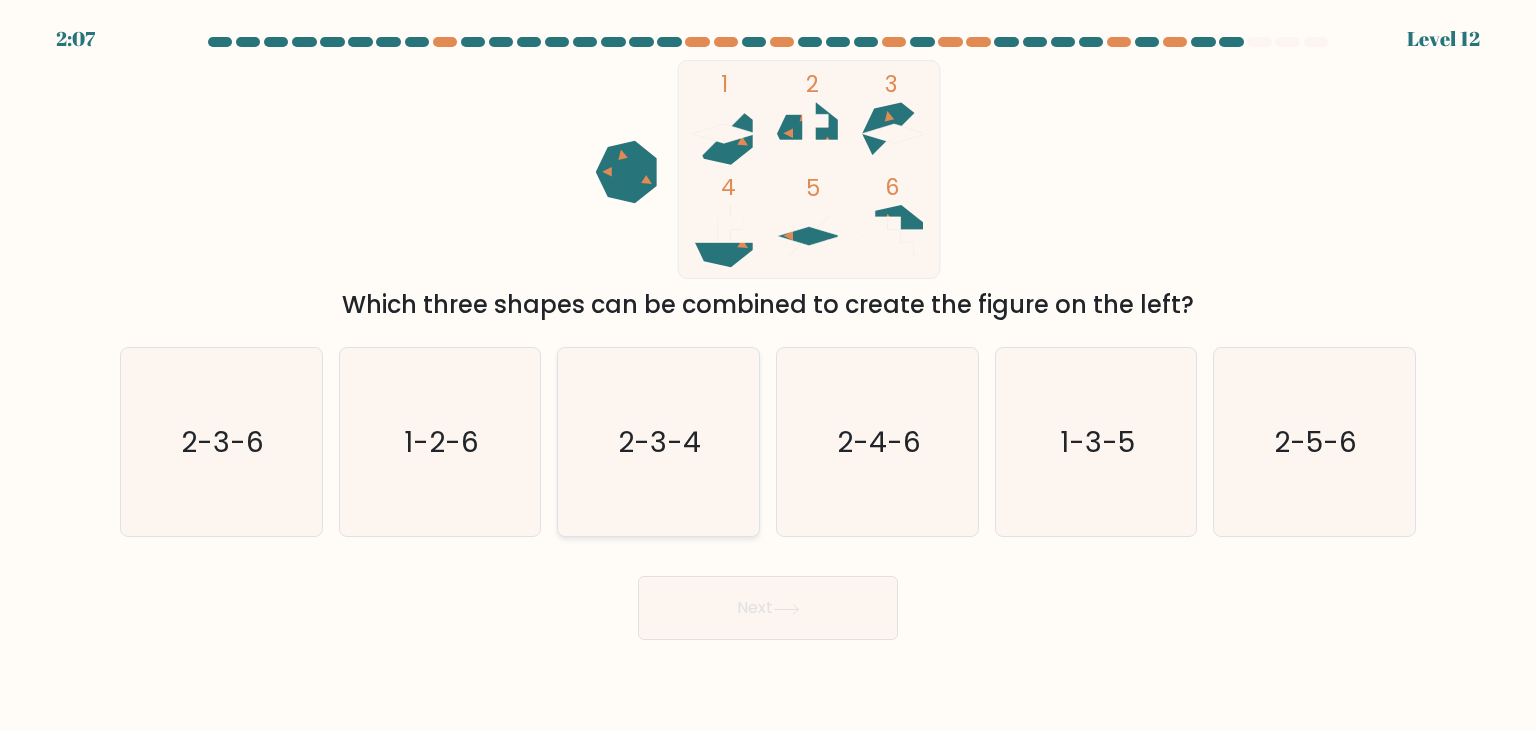 click on "2-3-4" at bounding box center (658, 442) 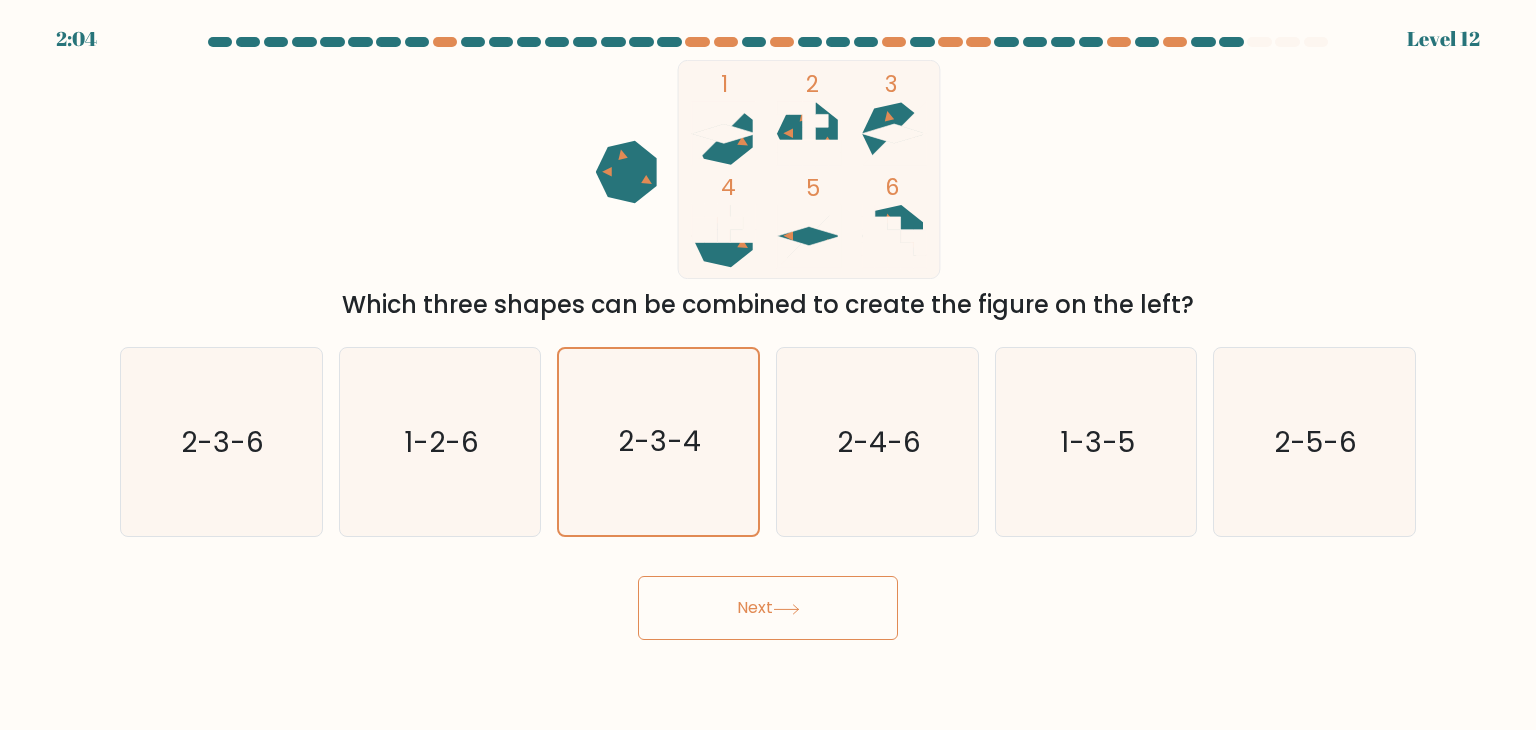 click on "Next" at bounding box center [768, 608] 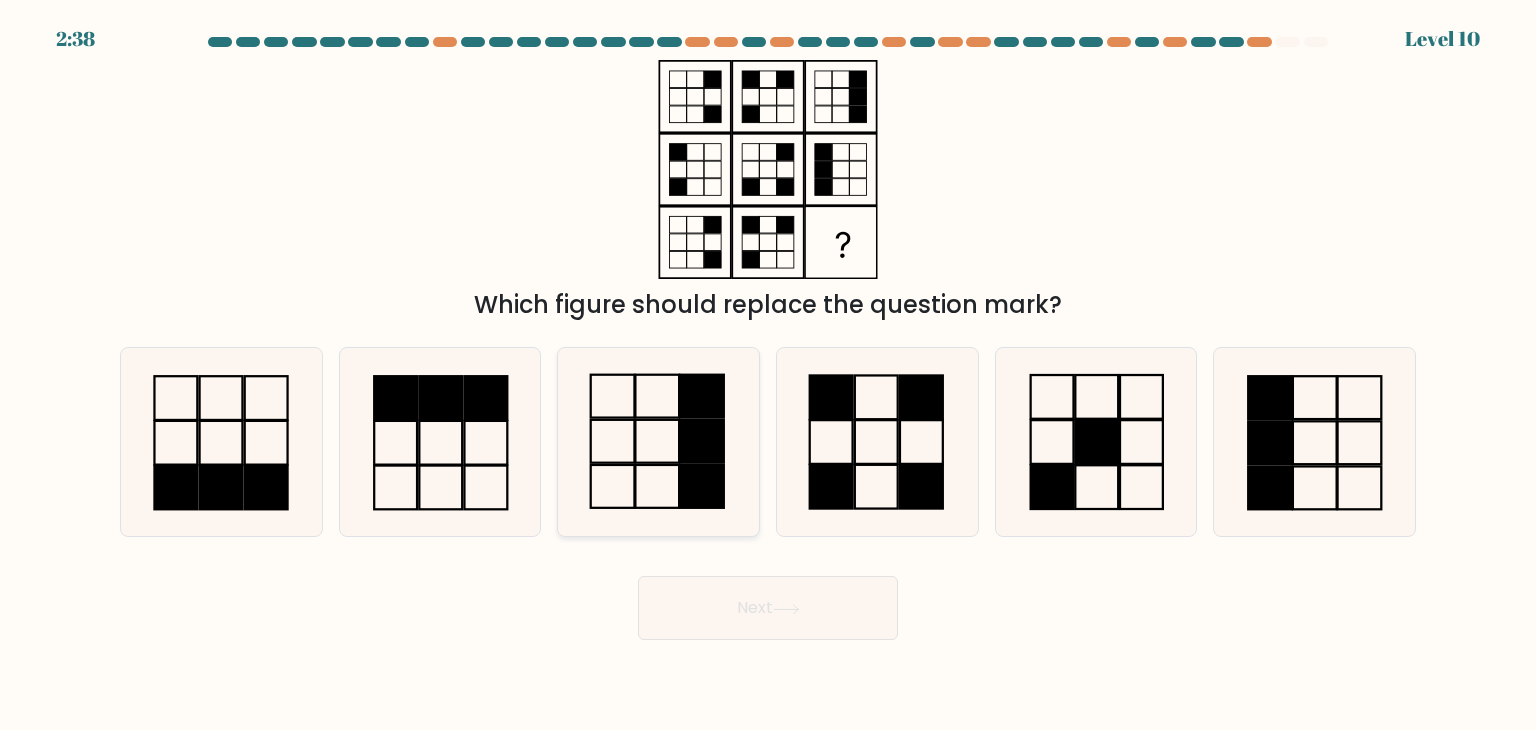 click at bounding box center [658, 442] 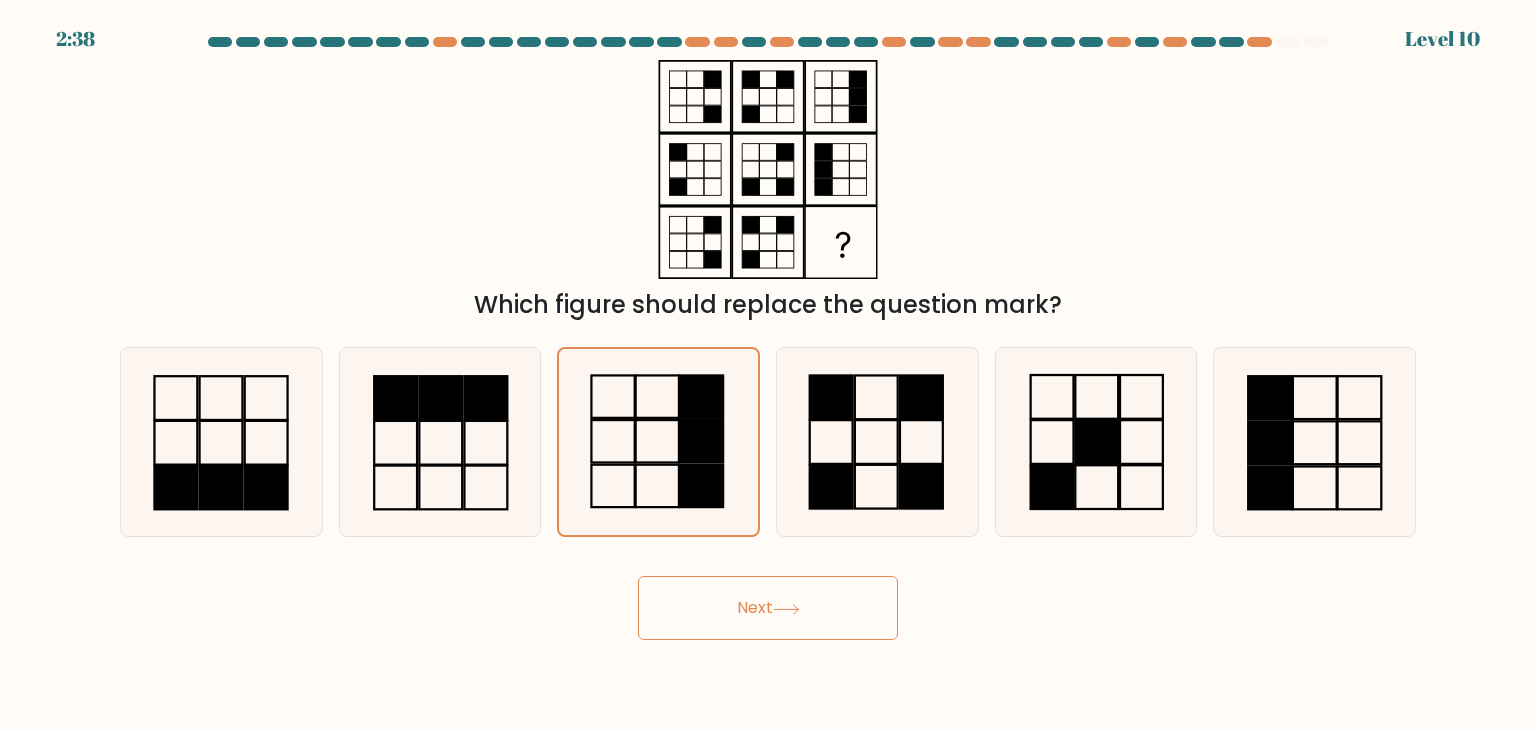 click on "Next" at bounding box center (768, 608) 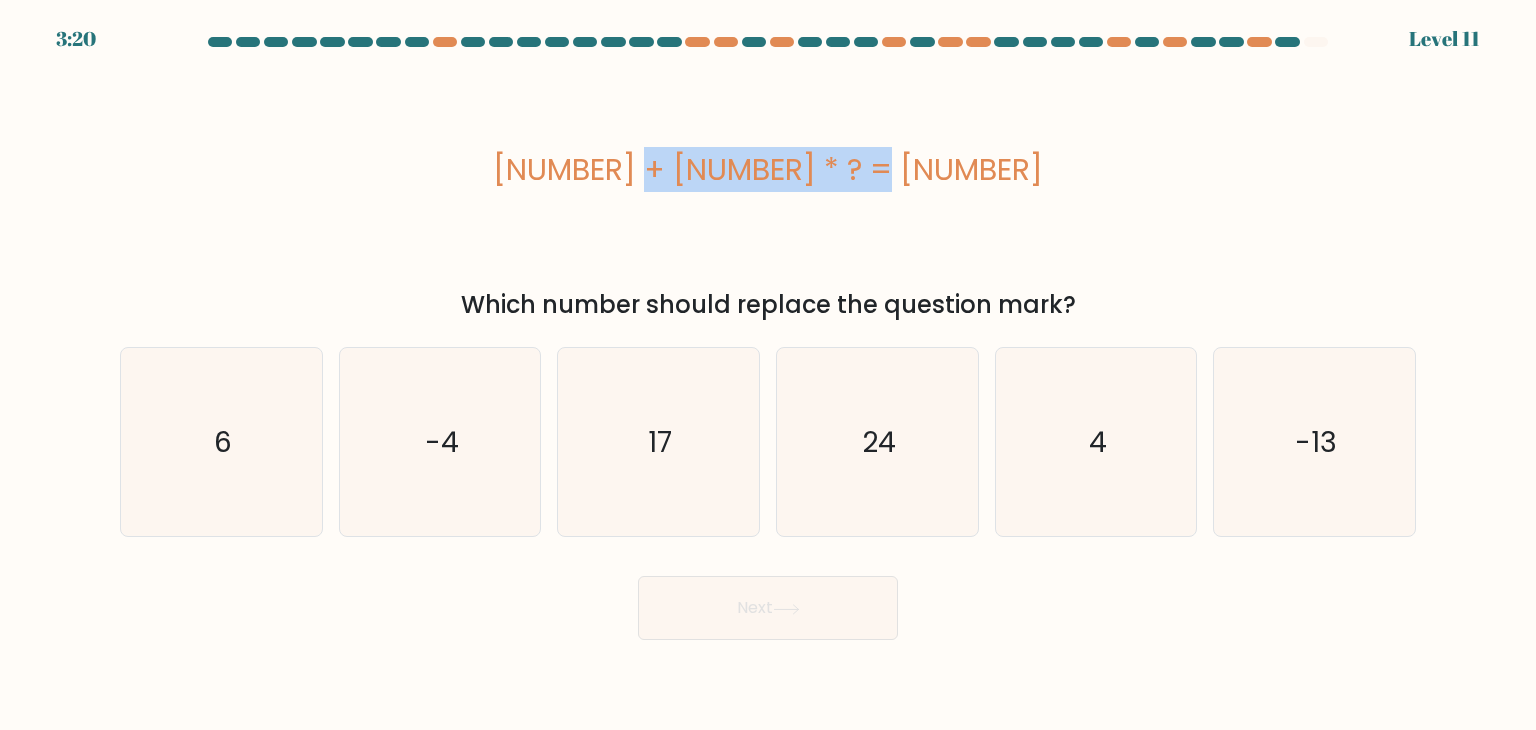 drag, startPoint x: 635, startPoint y: 168, endPoint x: 1011, endPoint y: 169, distance: 376.00134 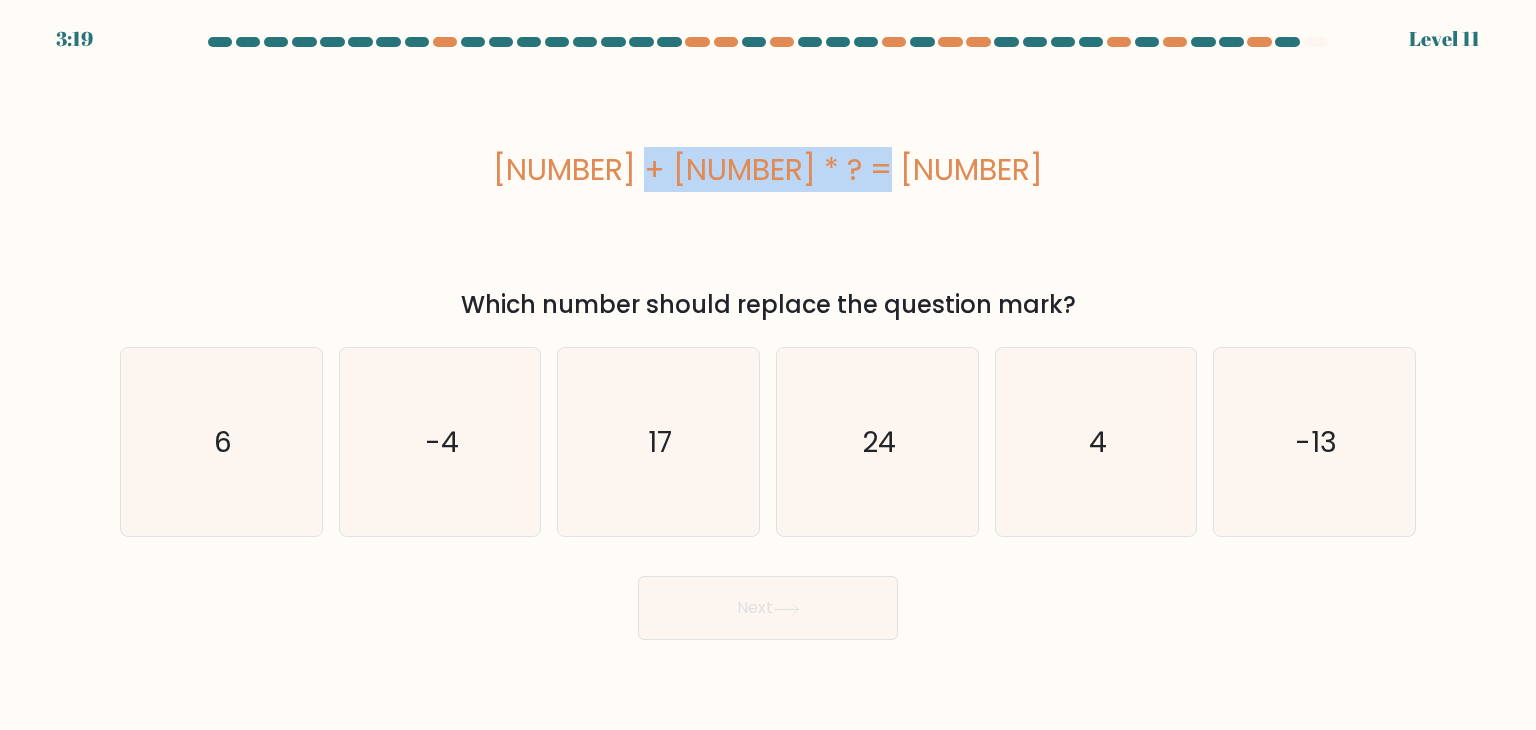 copy on "7 + 46 * ? = 283" 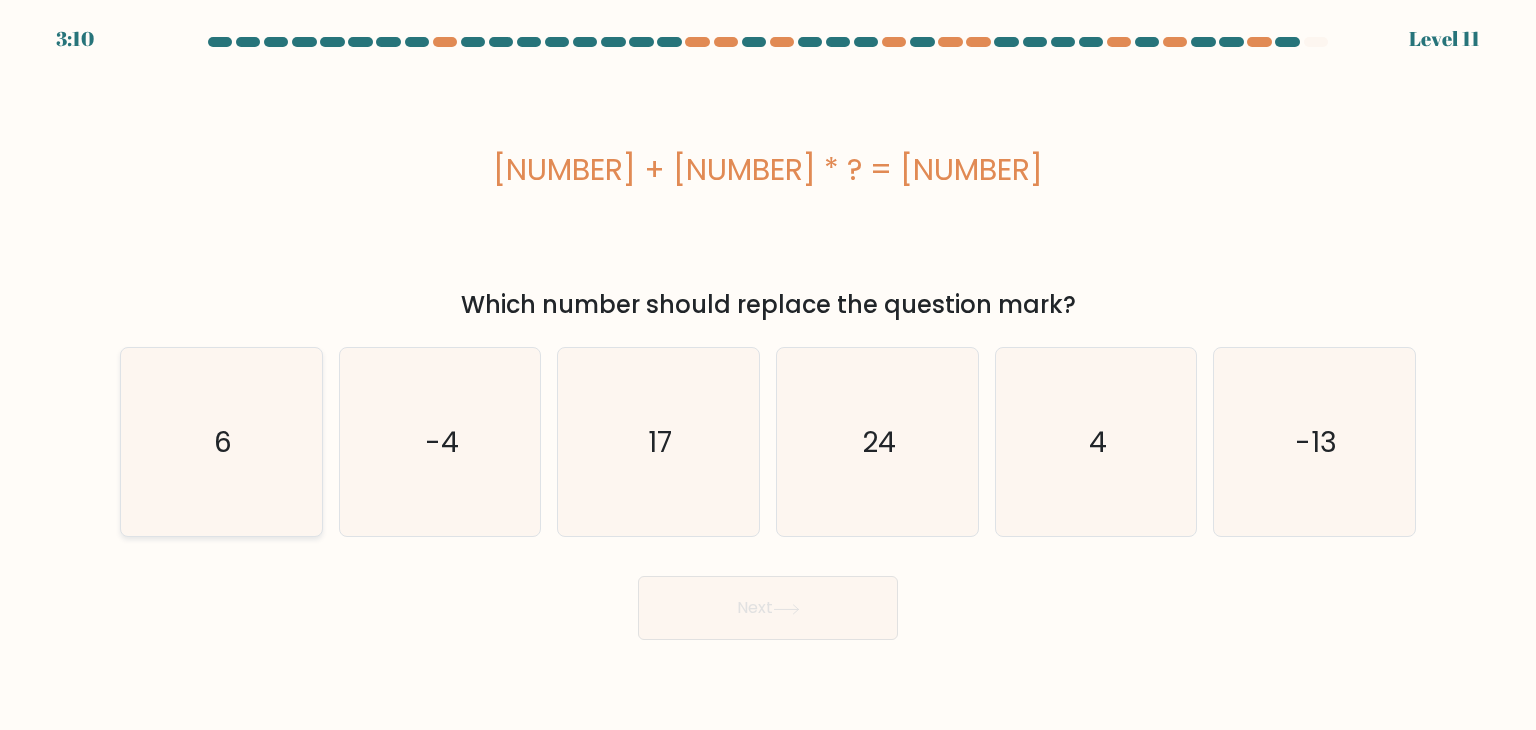 click on "6" at bounding box center (221, 442) 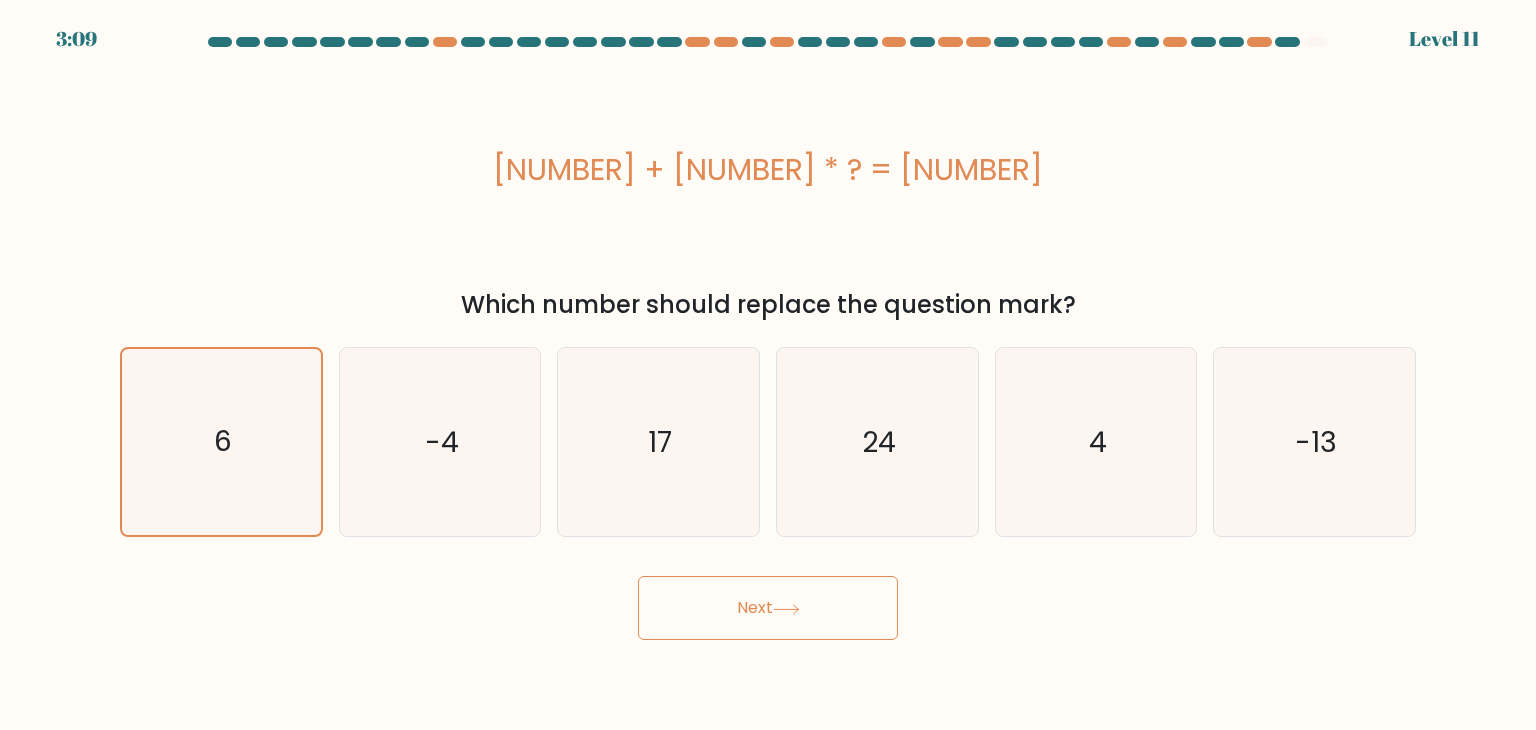 click on "Next" at bounding box center [768, 608] 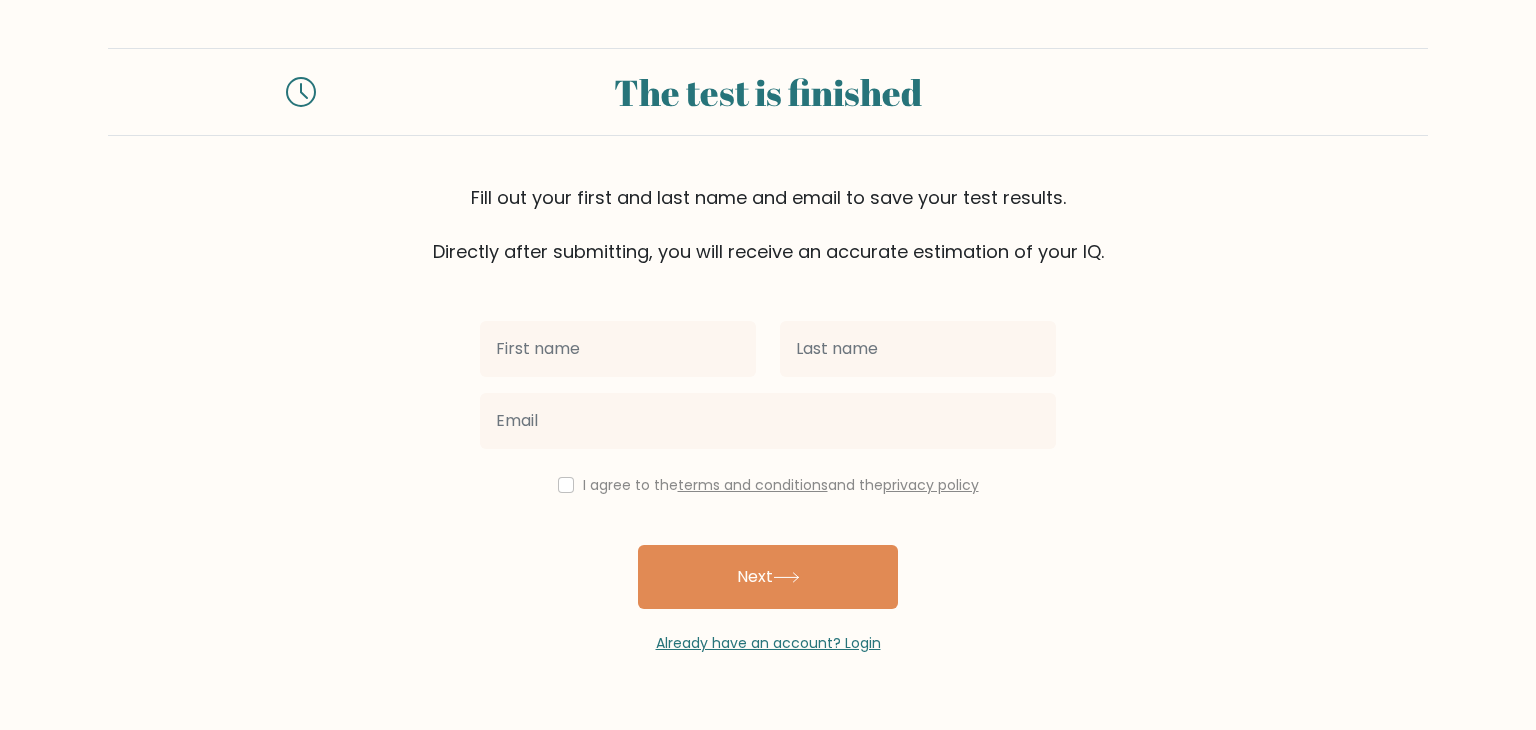 scroll, scrollTop: 0, scrollLeft: 0, axis: both 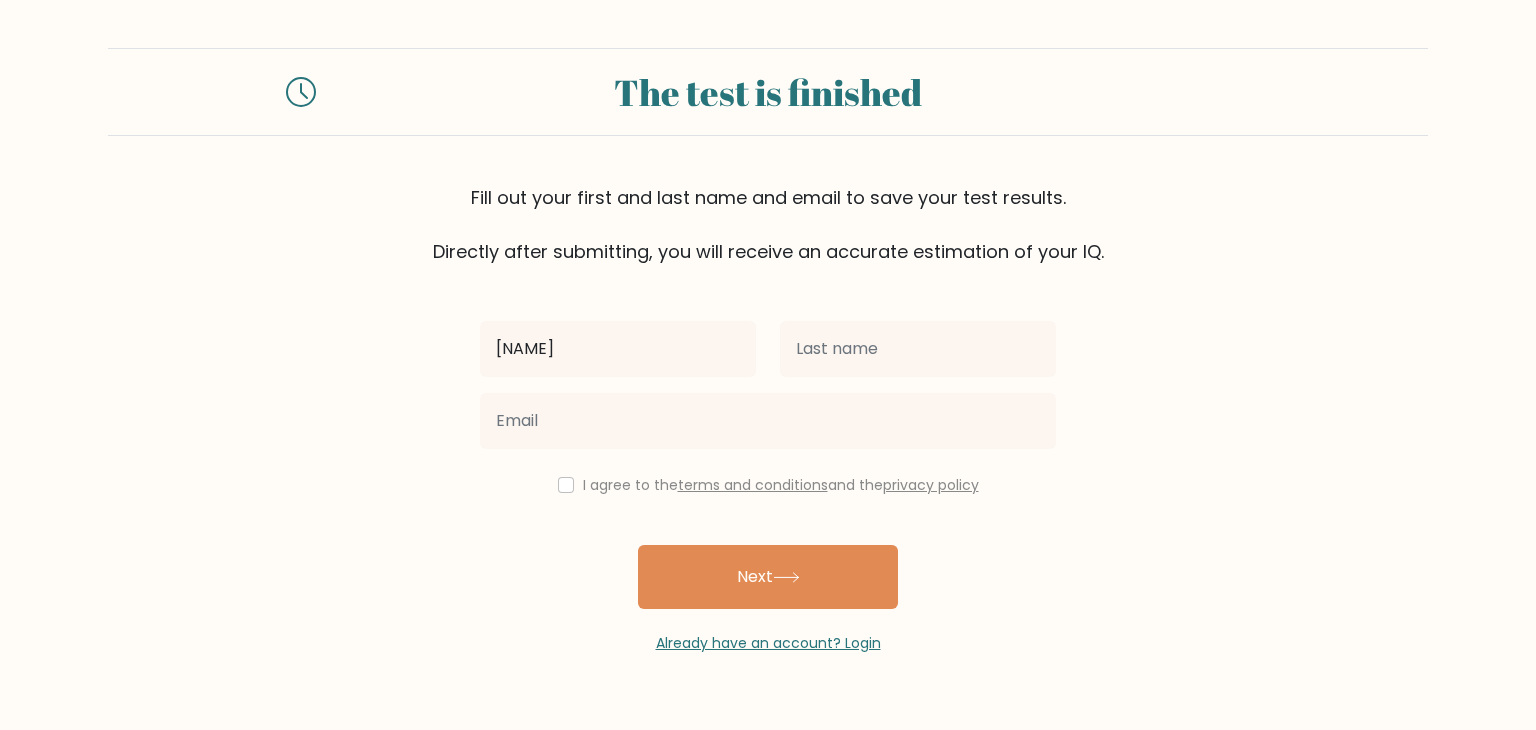 click on "Next" at bounding box center (768, 577) 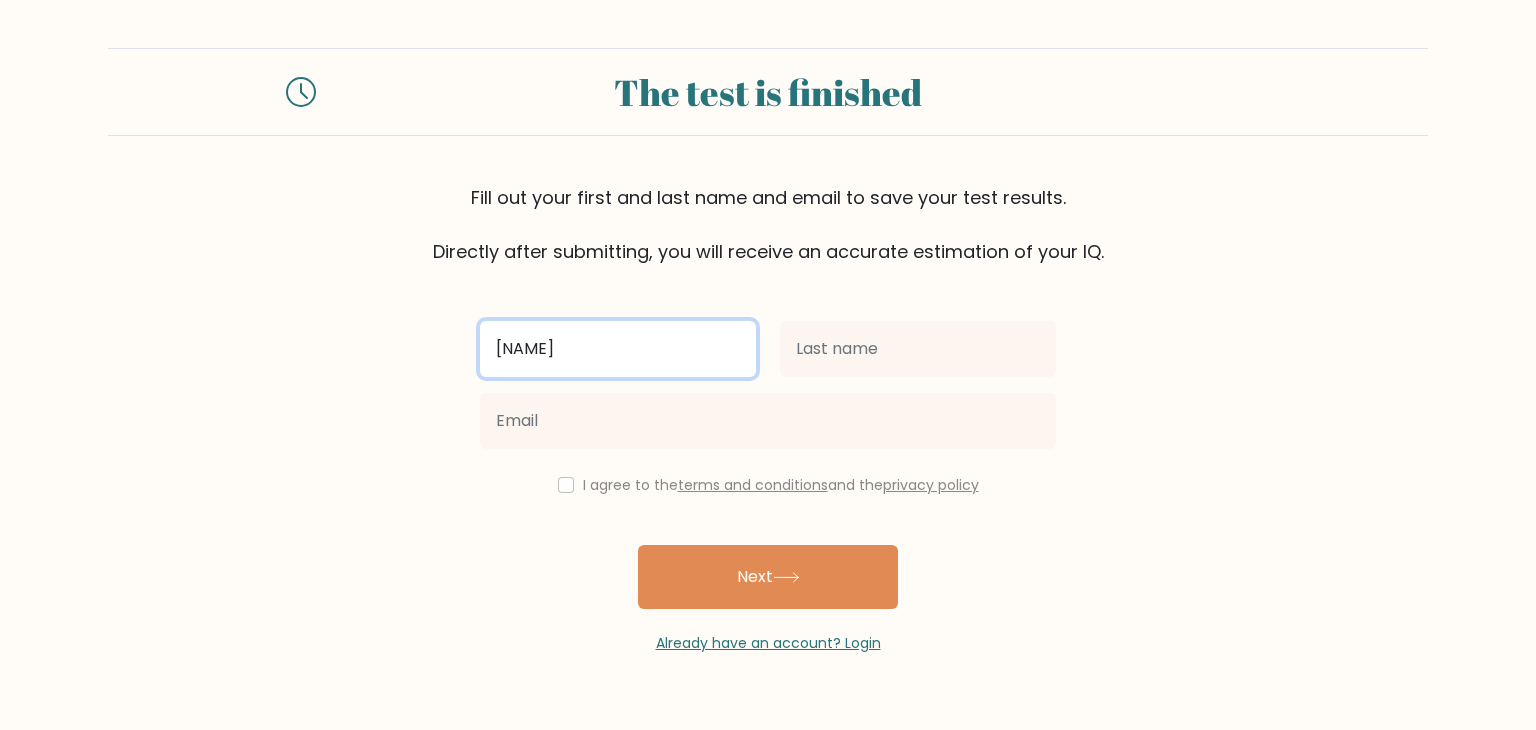 click on "[NAME]" at bounding box center (618, 349) 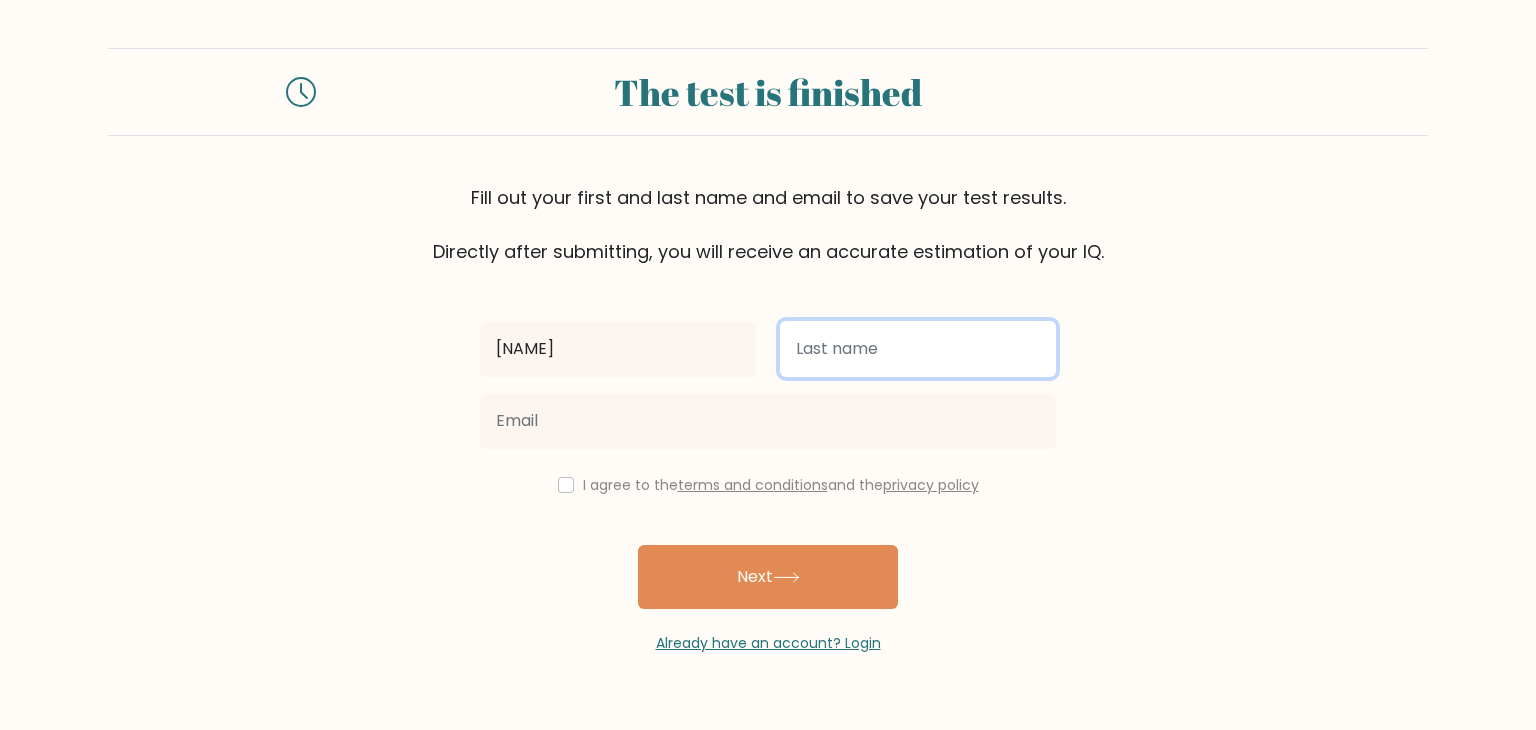 type on "[LAST]" 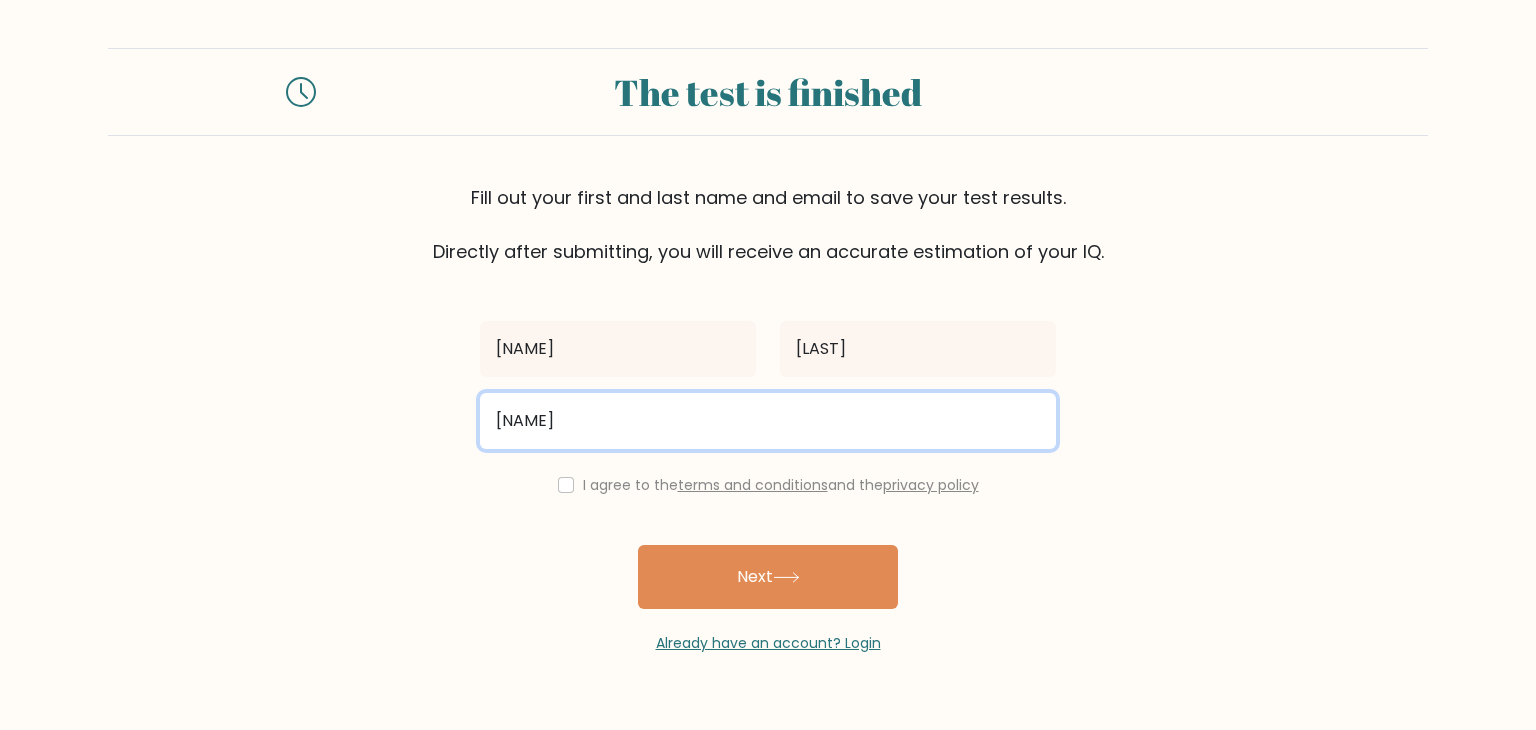 type on "[EMAIL]" 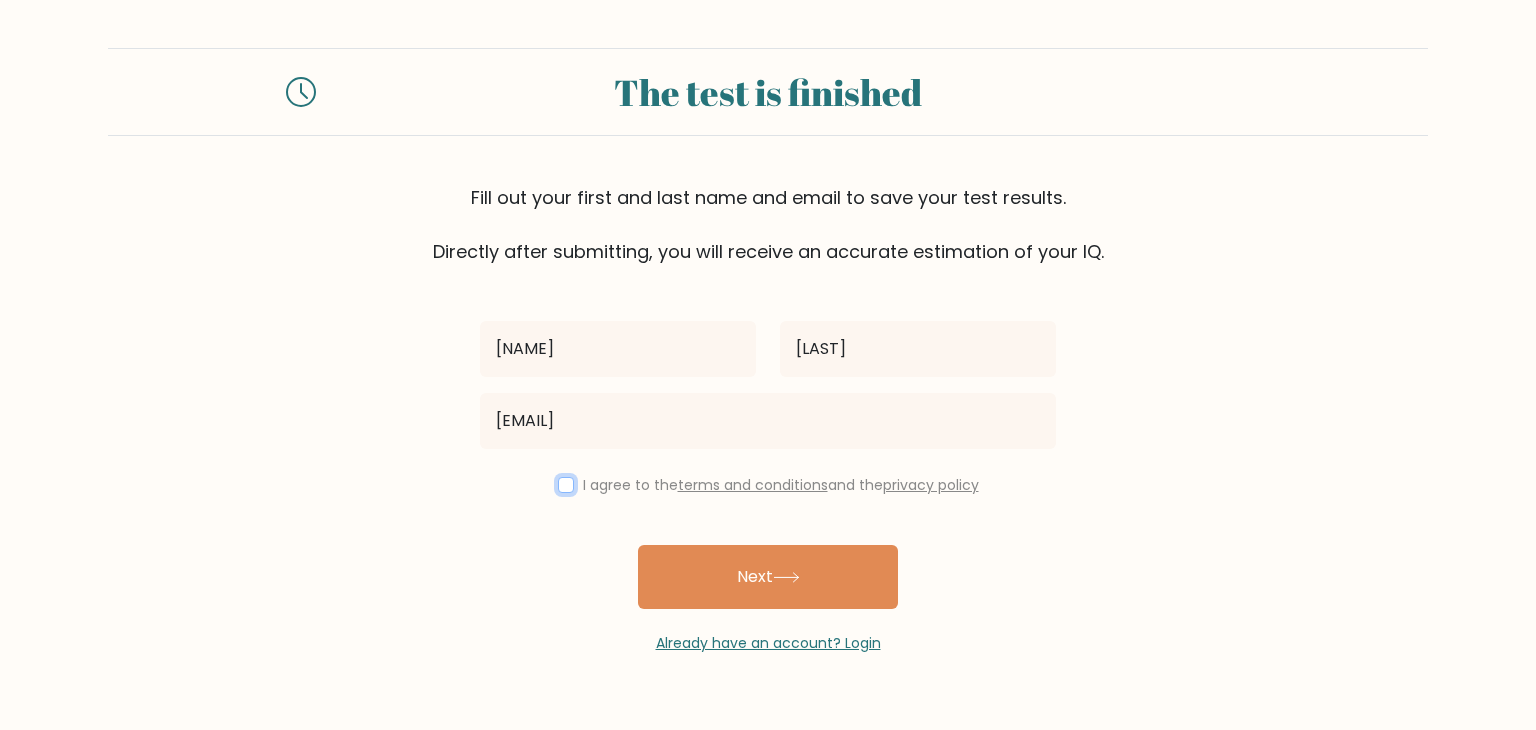 click at bounding box center (566, 485) 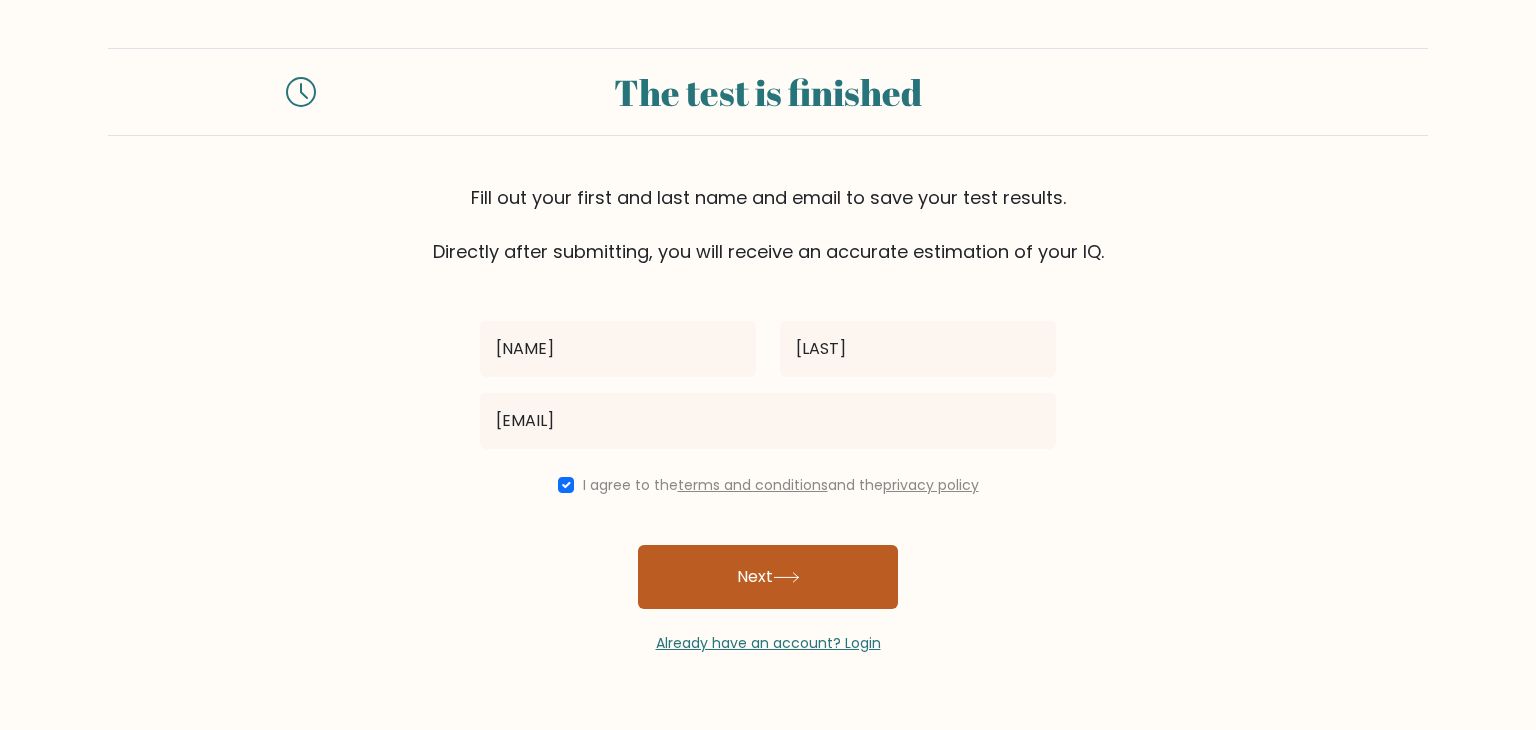 click on "Next" at bounding box center [768, 577] 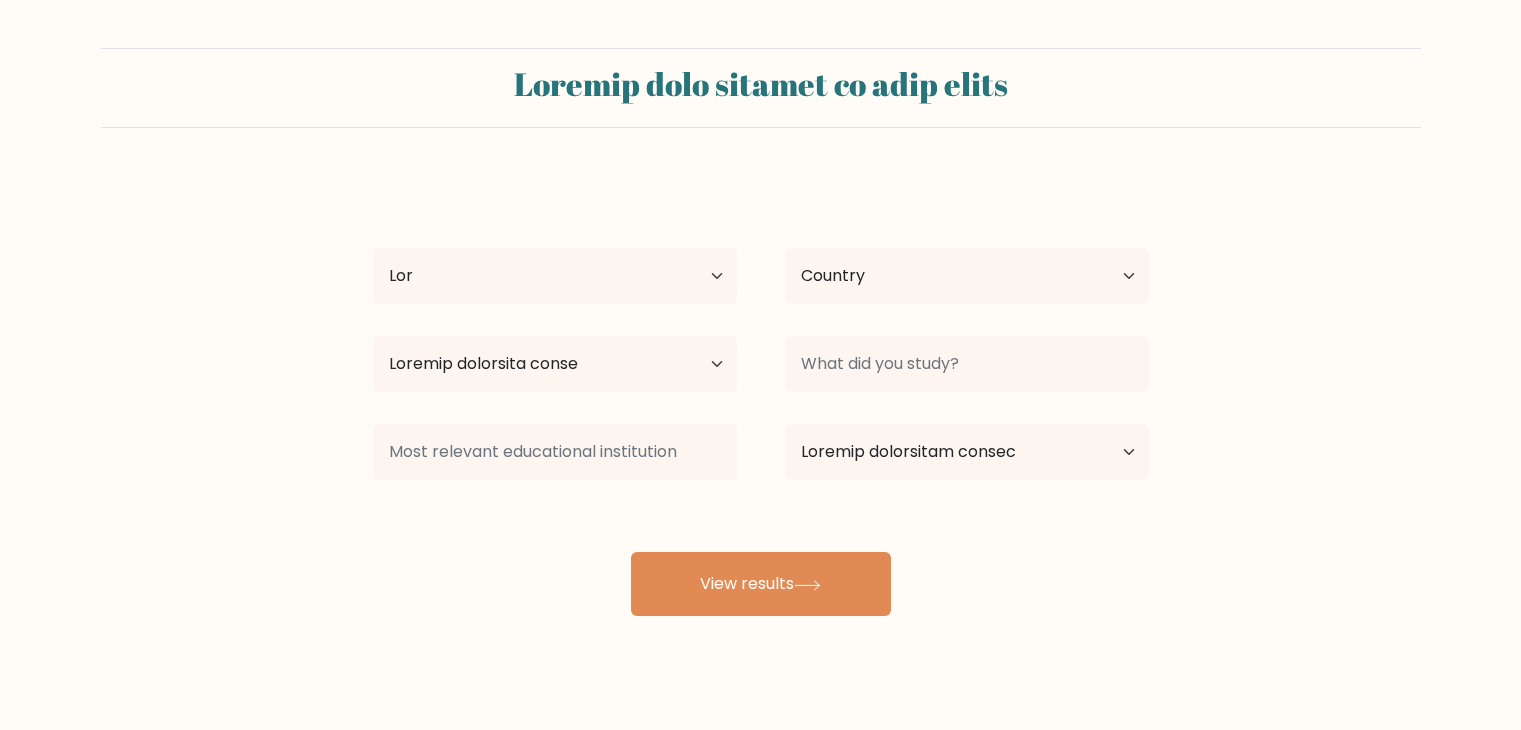 scroll, scrollTop: 0, scrollLeft: 0, axis: both 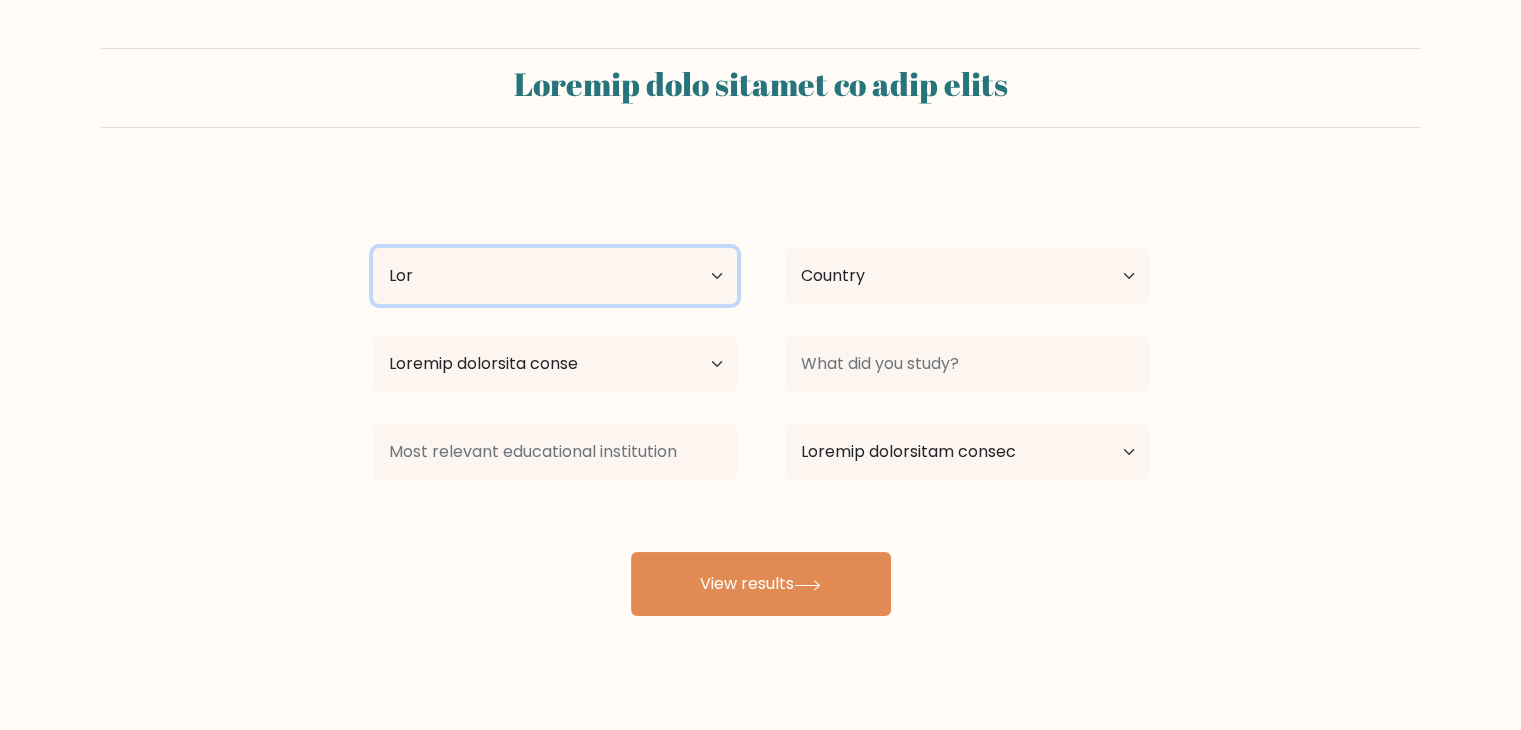 drag, startPoint x: 596, startPoint y: 251, endPoint x: 612, endPoint y: 275, distance: 28.84441 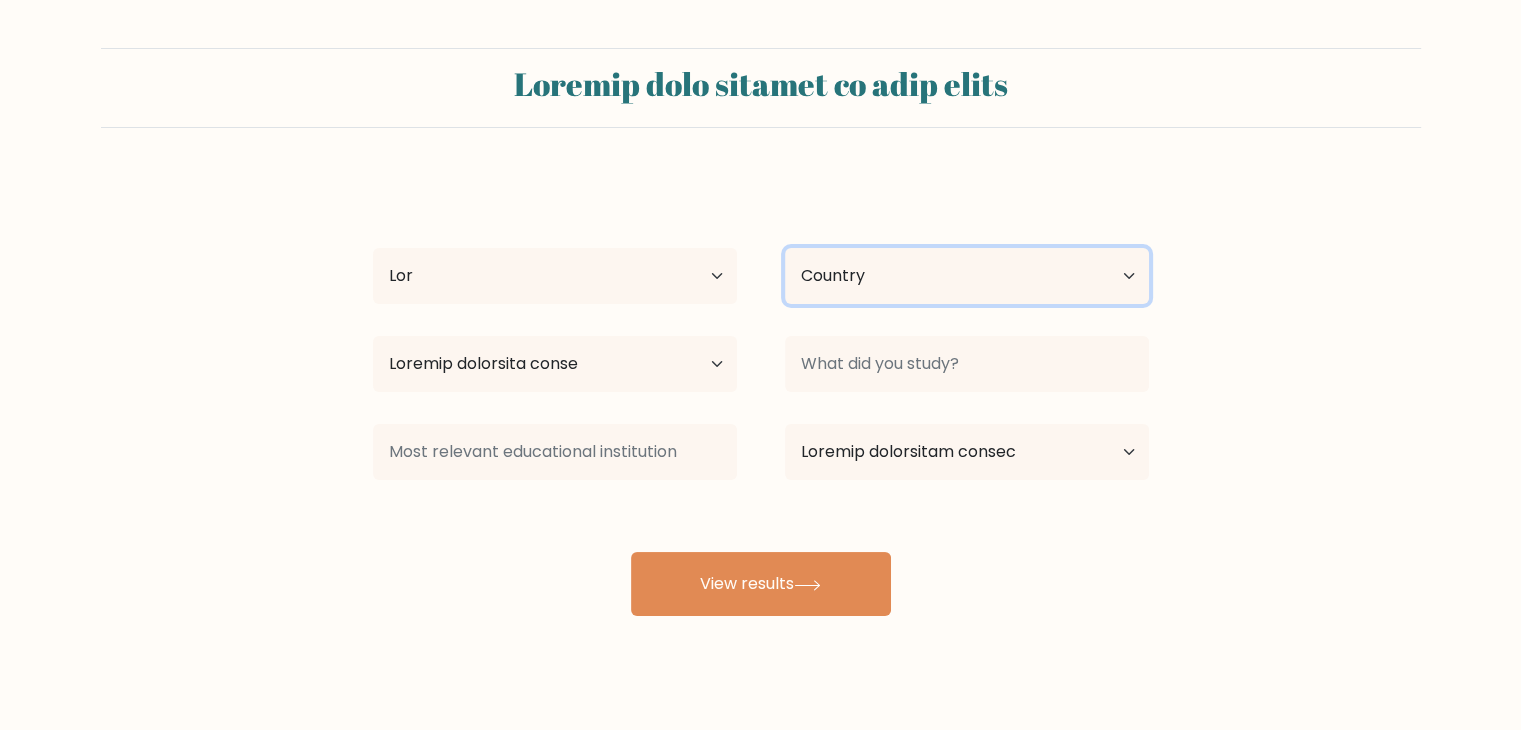 click on "Loremip
Dolorsitame
Consect
Adipisc
Elitsedd Eiusm
Tempori
Utlabo
Etdolore
Magnaaliqu
Enimadm ven Quisnos
Exercitat
Ullamco
Labor
Nisialiqu
Exeacom
Consequatd
Auteiru
Inrepre
Voluptatev
Essecill
Fugiatn
Pariatu
Except
Sinto
Cupidat
Nonpro
Suntcul
Quioffi, Dese Mollitani ide Labo
Perspi und Omnisistena
Errorvol
Accusa Dolore
Laudan
Totamre Aperia Eaque Ipsaquaea
Illoin
Veritati
Quasiar Beat
Vitaedi
Expl Nemoe
Ipsamqui
Voluptas
Aspern
Autodi Fugitco
Magnido Eosrati Sequines
Nequ
Porro
Quisq
Doloremad Numqua
Eiusm (Tempora) Incidun
Magnamqu
Etiammi
Solut
Nobis (eli Optiocumqu Nihilimp qu pla)
Face Possimu
Assum Repe
Temp a'Quibus
Officii
Debi" at bounding box center [967, 276] 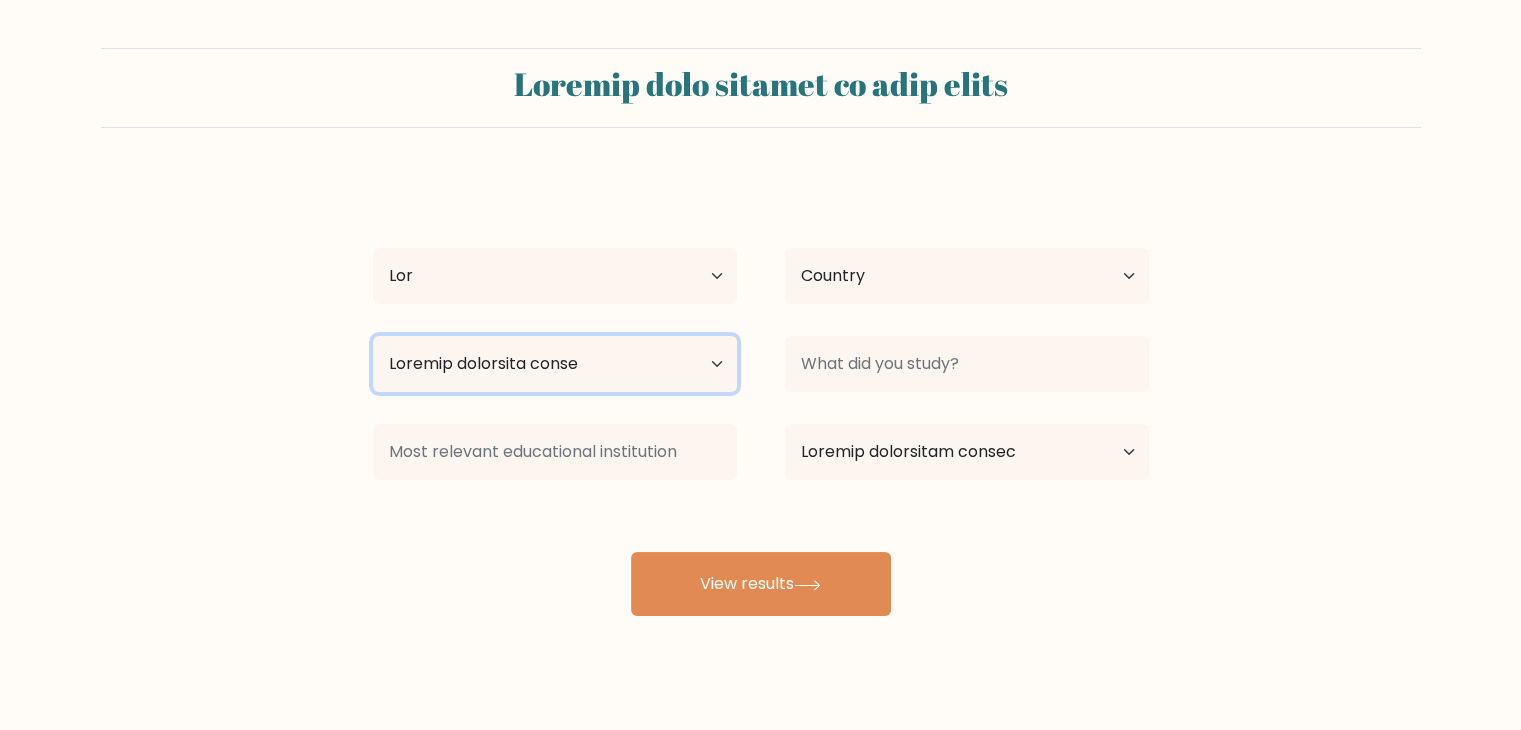 click on "Loremip dolorsita conse
Ad elitseddo
Eiusmod
Tempo Incididun
Utlab Etdolorem
Aliquaenim Adminimv
Quisnost'e ullamc
Labori'n aliqui
Exeacomm conseq" at bounding box center (555, 364) 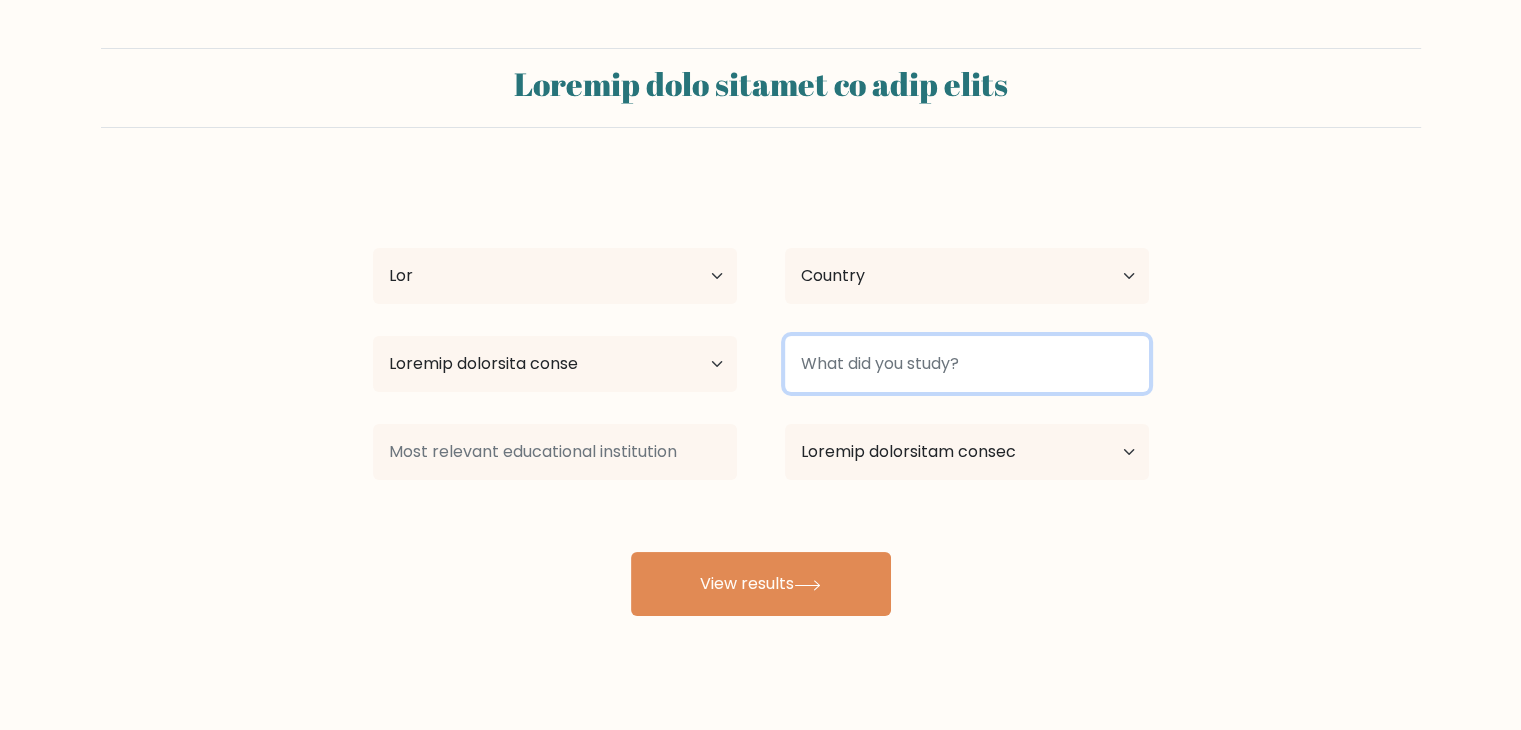click at bounding box center [967, 364] 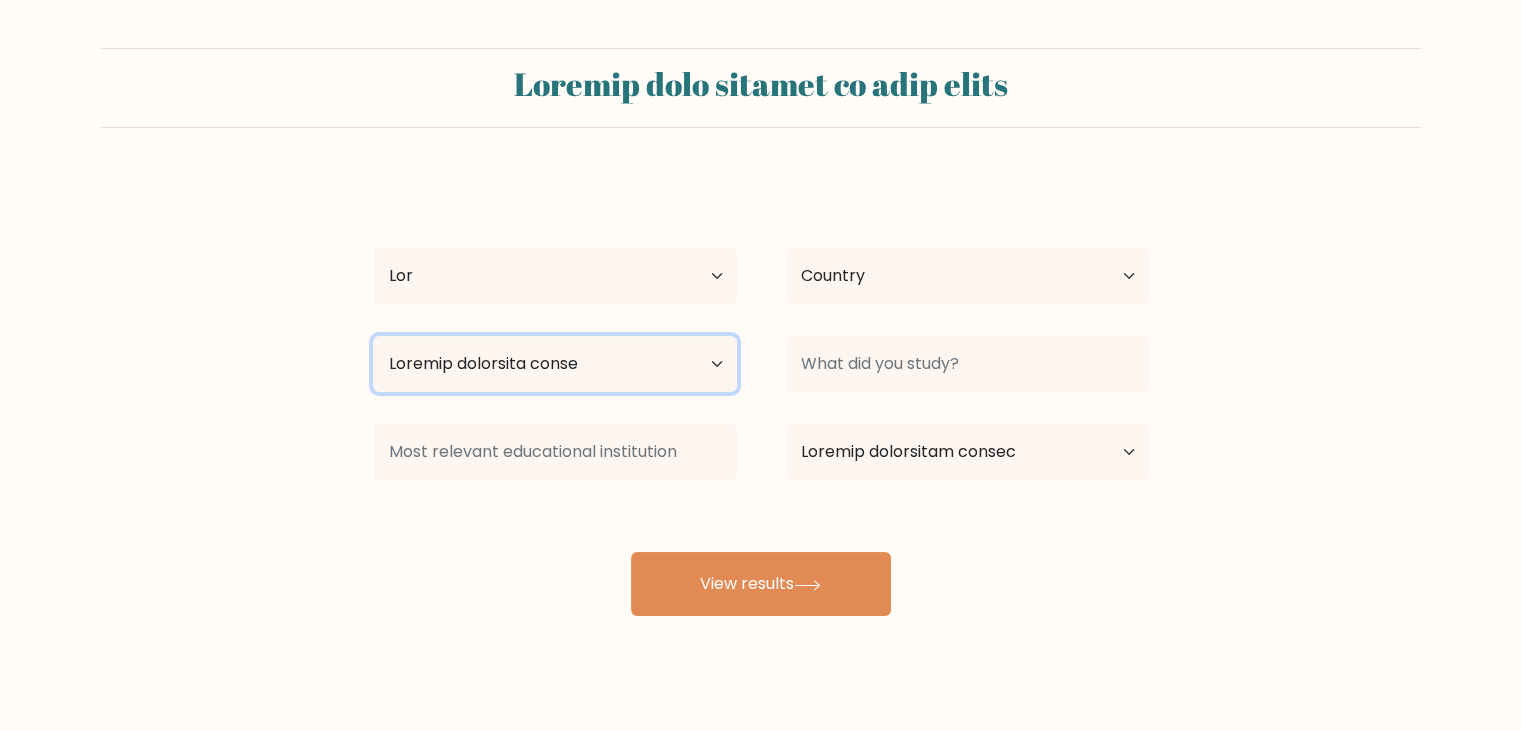 click on "Loremip dolorsita conse
Ad elitseddo
Eiusmod
Tempo Incididun
Utlab Etdolorem
Aliquaenim Adminimv
Quisnost'e ullamc
Labori'n aliqui
Exeacomm conseq" at bounding box center [555, 364] 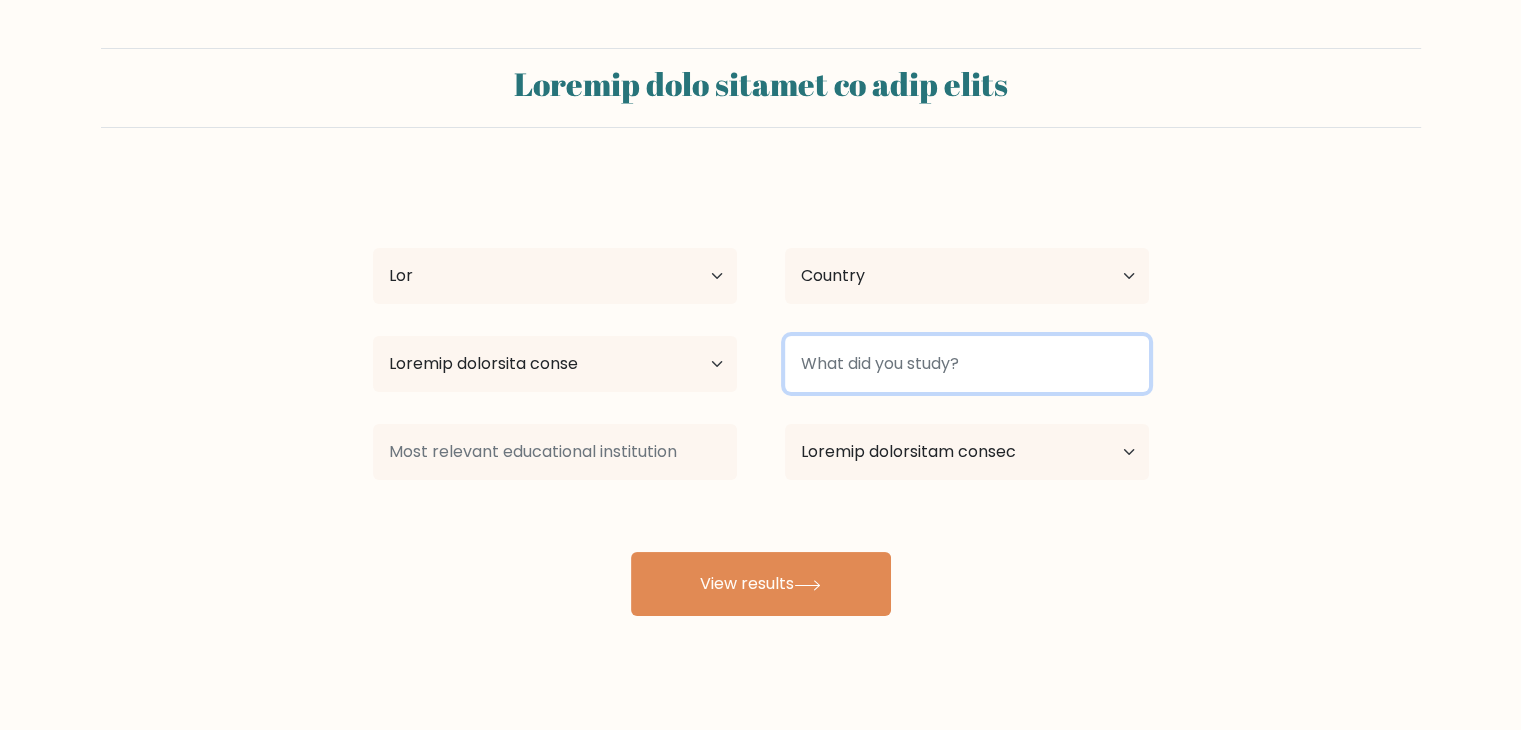 click at bounding box center [967, 364] 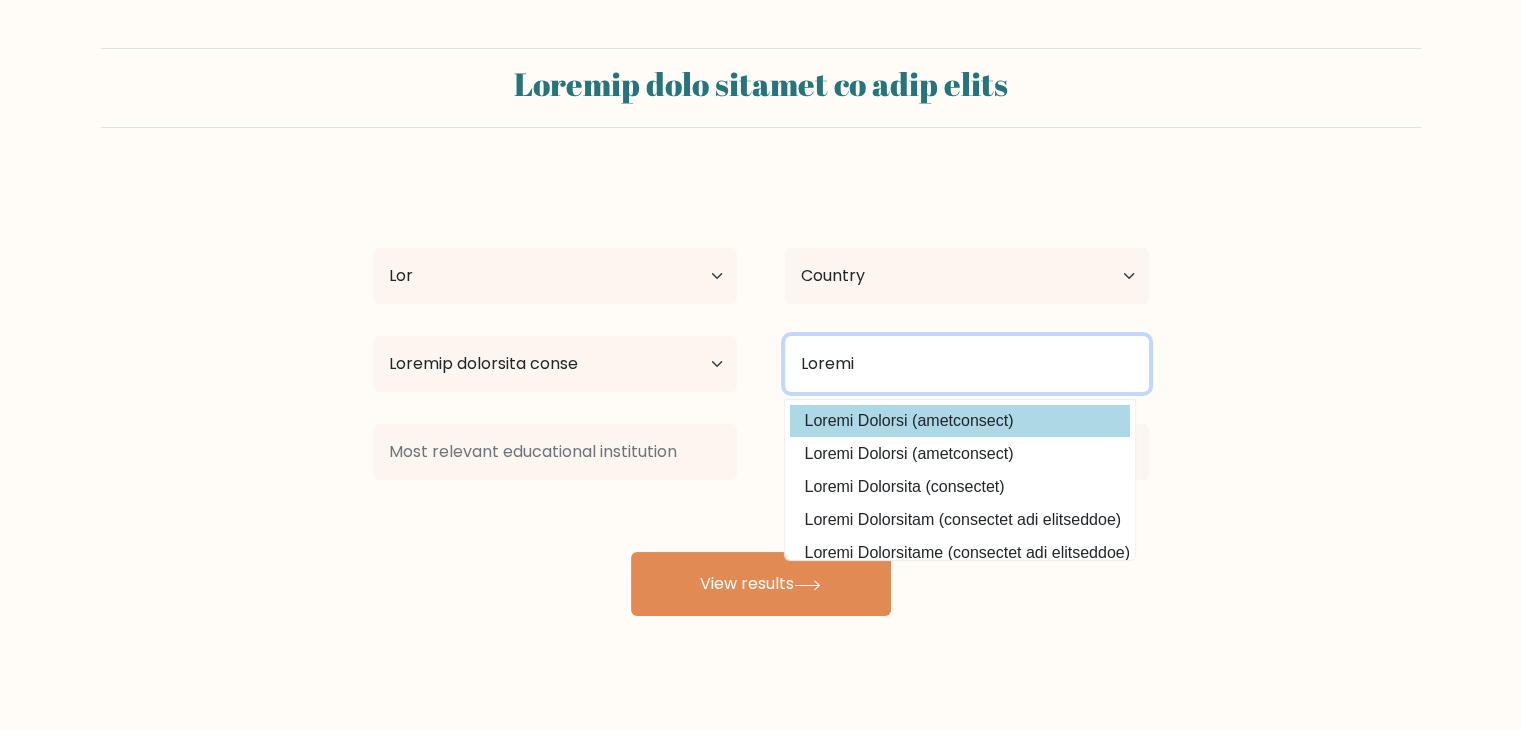 type on "Loremi" 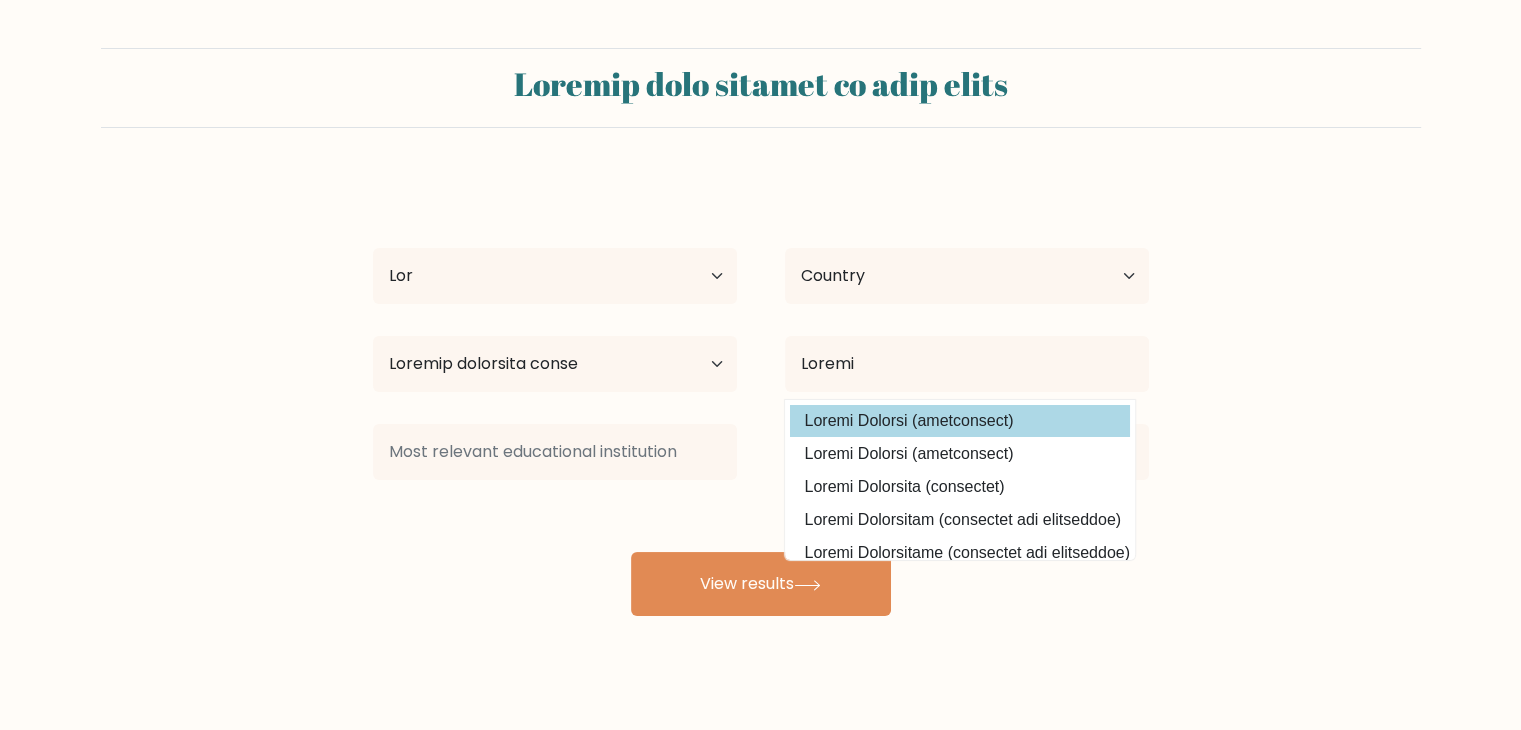 click on "Loremi Dolorsi (ametconsect)" at bounding box center [960, 421] 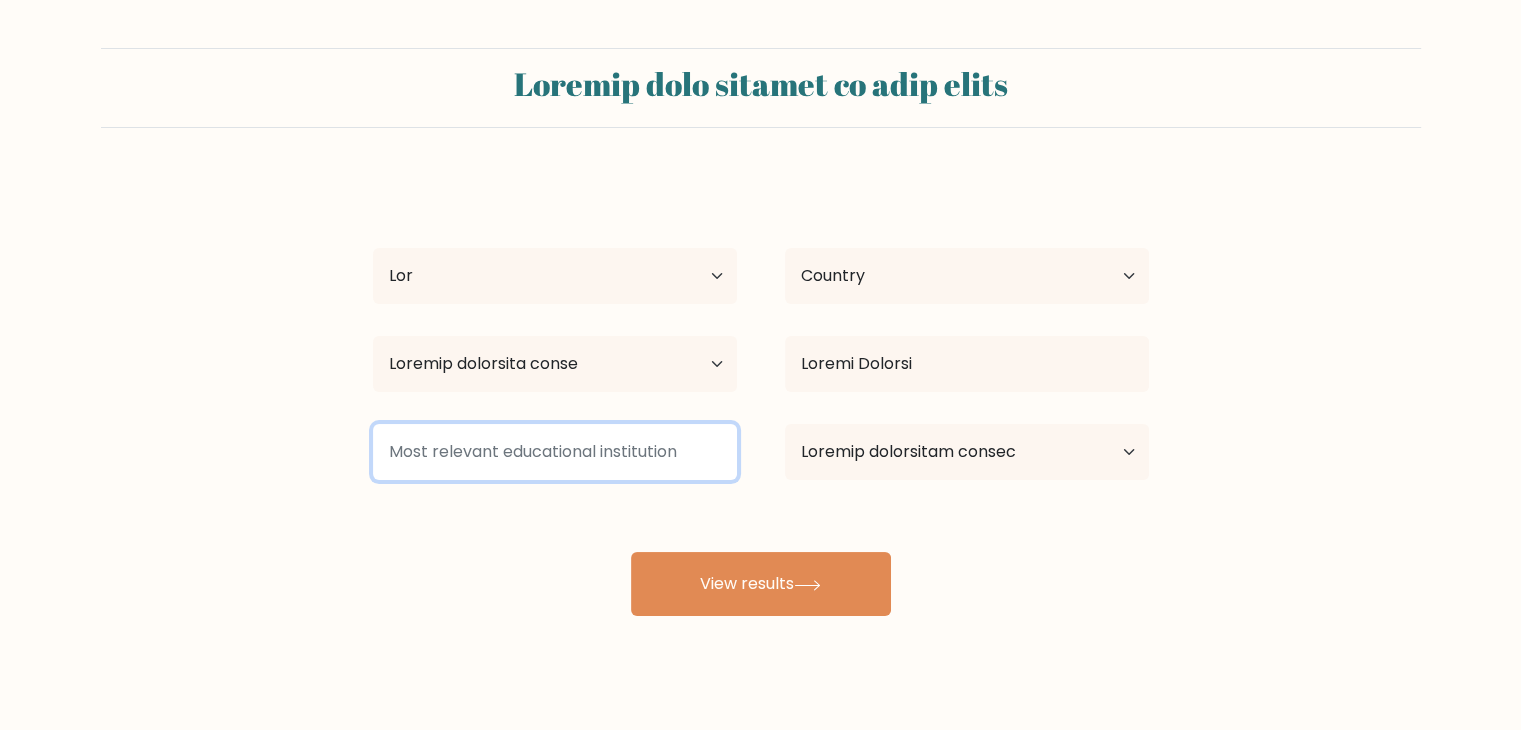 click at bounding box center [555, 452] 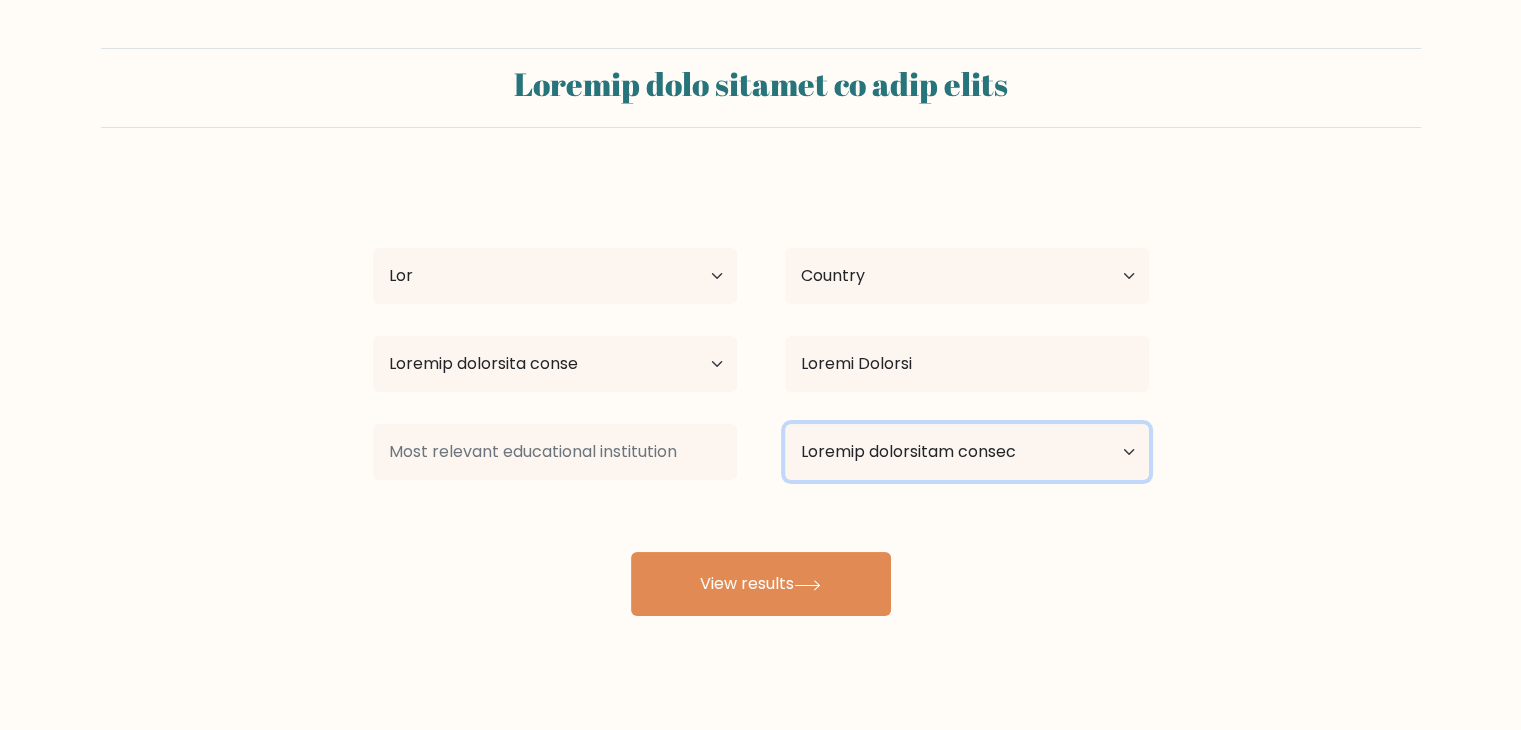 click on "Loremip dolorsitam consec
Adipisci
Elitsed
Doeiusm
Tempo / incidi utl et dolore" at bounding box center [967, 452] 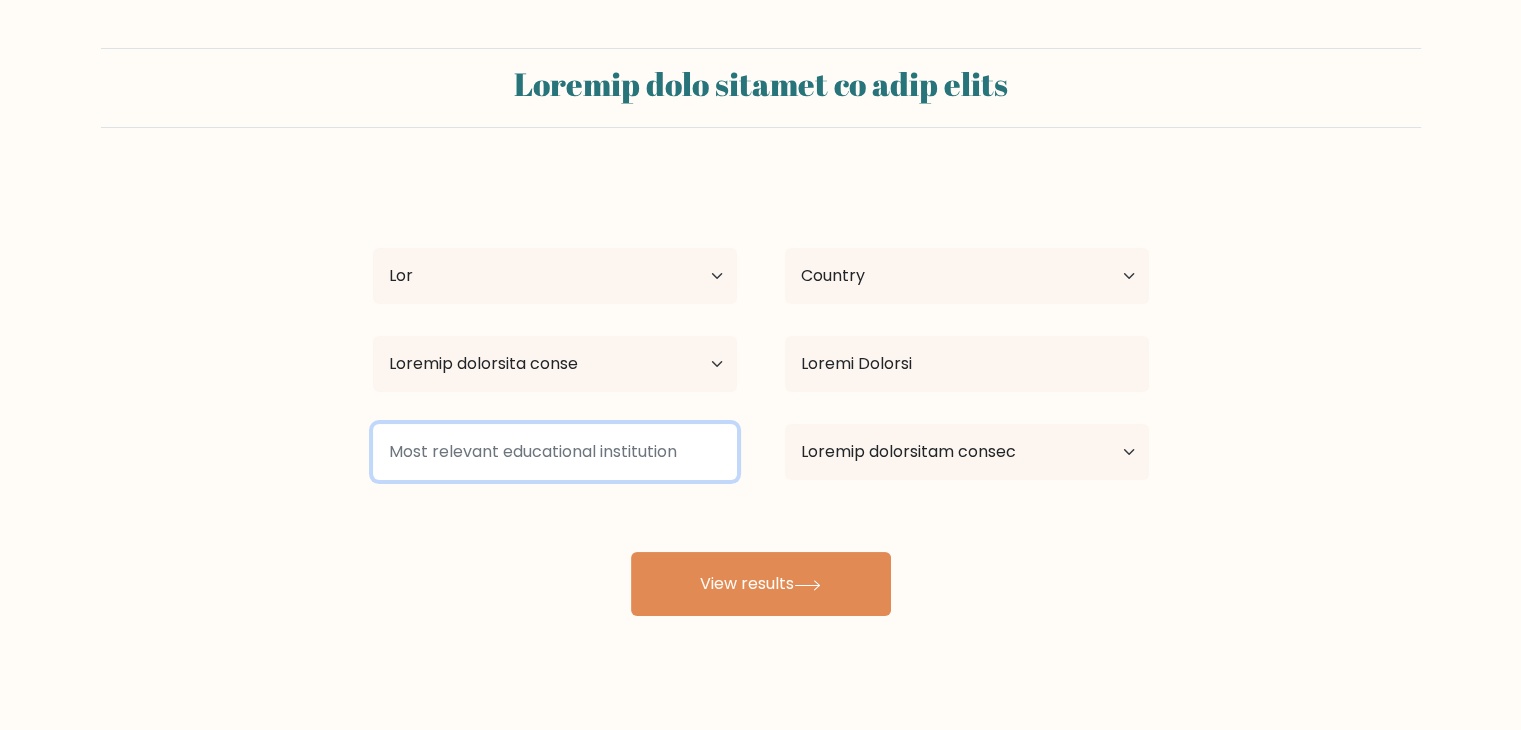 click at bounding box center (555, 452) 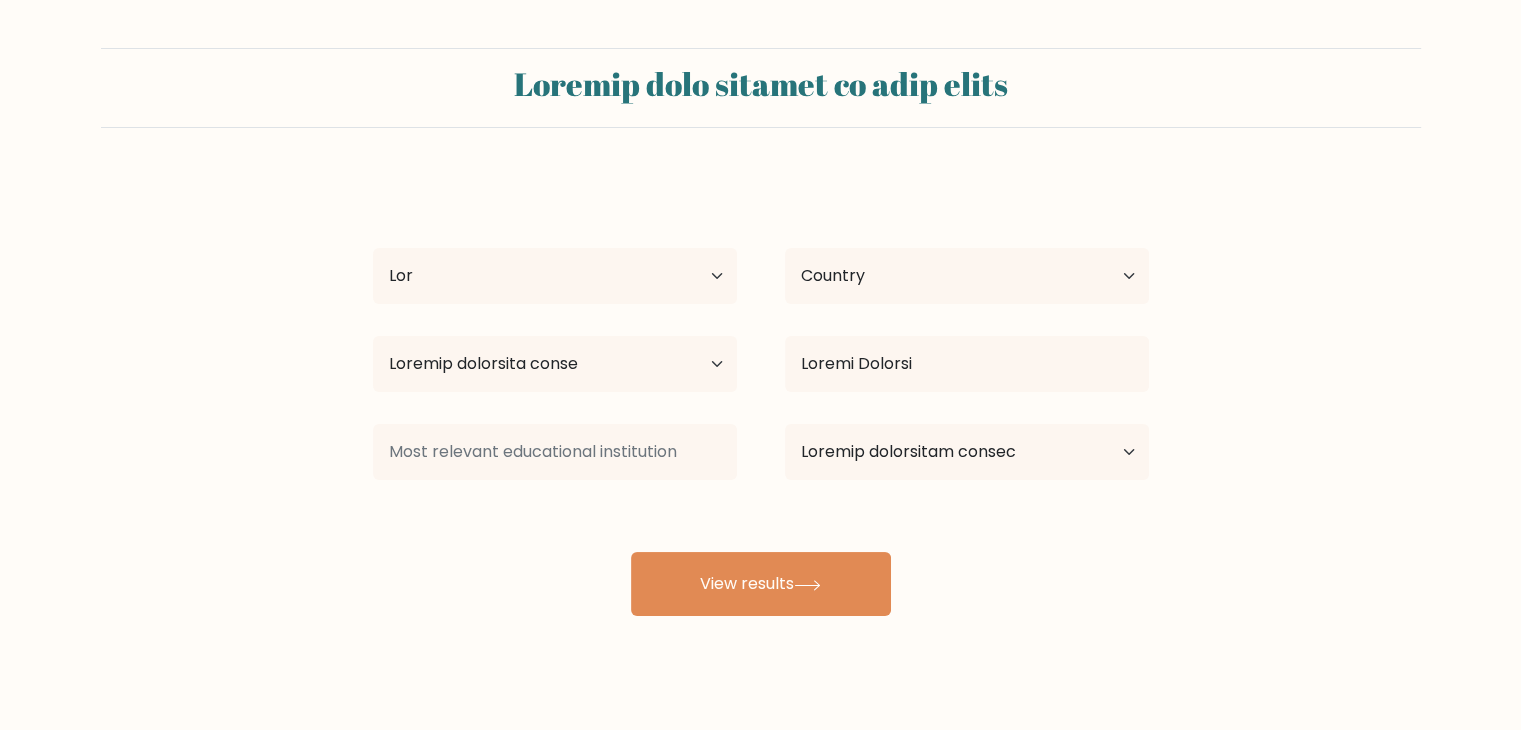 click on "Loremi
Dolor
Sit
Ametc 63 adipi eli
38-61 seddo eiu
05-17 tempo inc
31-96 utlab etd
95-55 magna ali
98-29 enima min
81 venia qui nos exerc
Ullamco
Laborisnisi
Aliquip
Exeacom
Consequa Duisa
Irurein
Repreh
Voluptat
Velitessec
Fugiatn par Excepte
Sintoccae
Cupidat
Nonpr
Suntculpa
Quioffi
Deseruntmo
Animide
Laborum
Perspiciat
Undeomni
Istenat
Errorvo
Accusa
Dolor
Laudant
Totamr
Aperiam
Eaqueip, Quae Abilloinv ver Quas
Archit bea Vitaedictae
Nemoenim
Ipsamq Volupt
Aspern
Autodi Fugi" at bounding box center [761, 396] 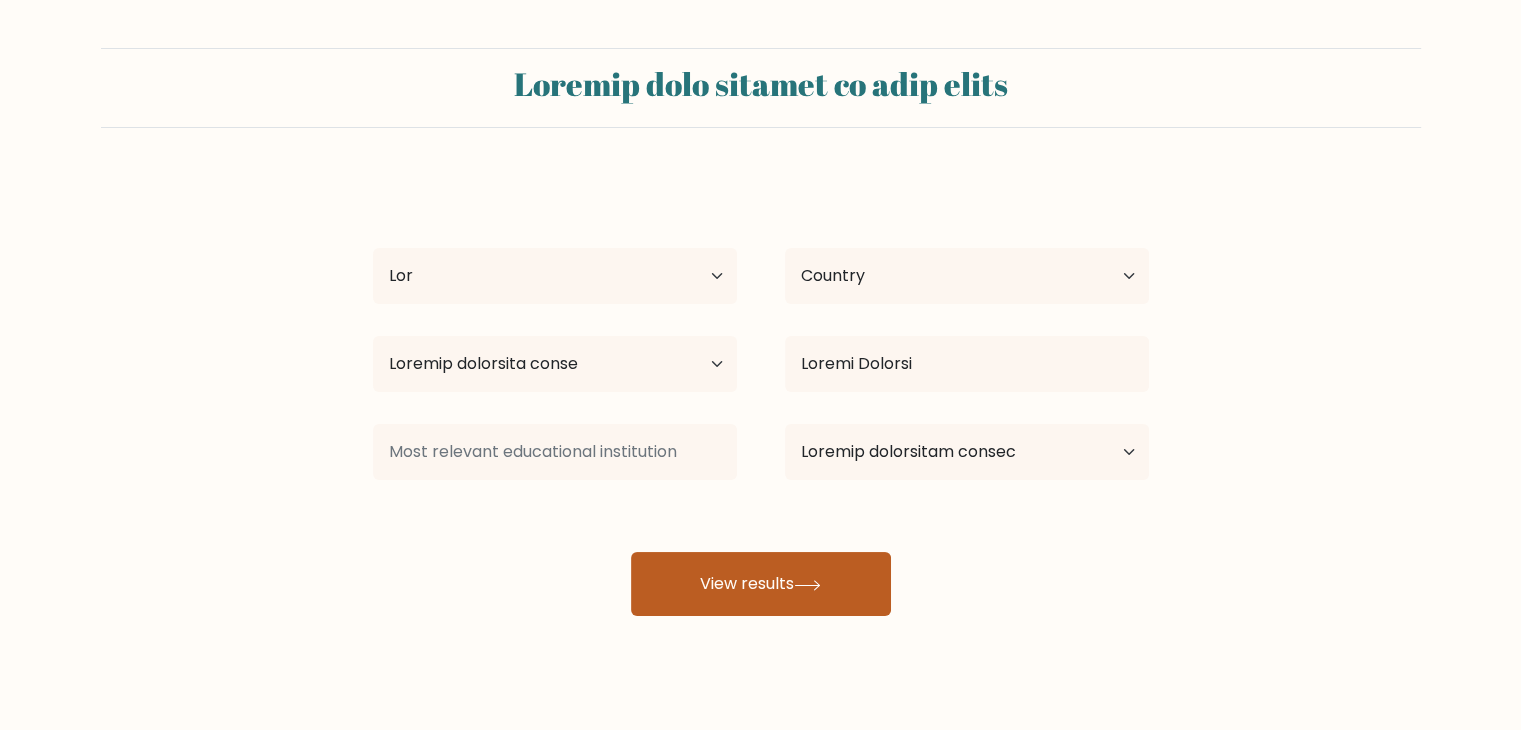 click on "View results" at bounding box center (761, 584) 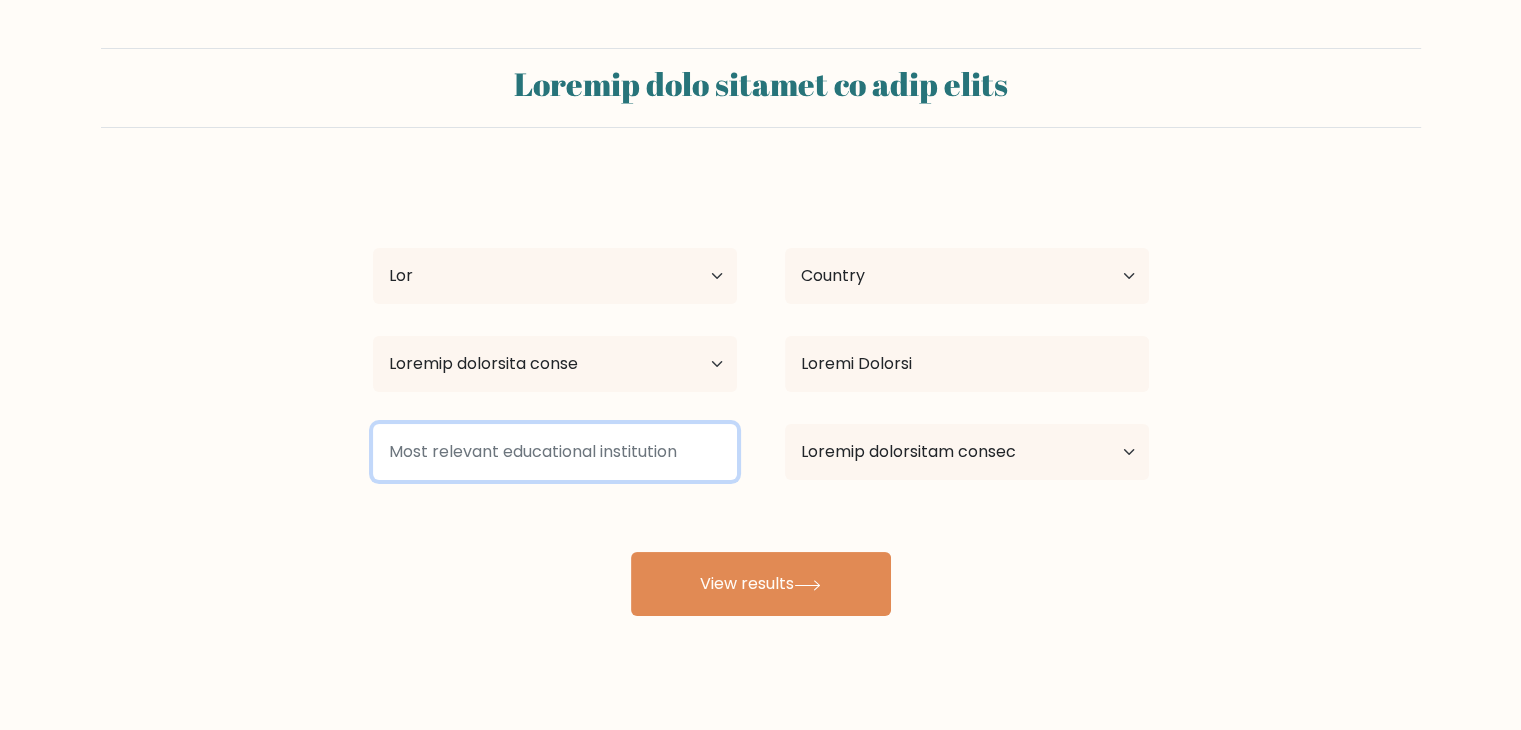 click at bounding box center (555, 452) 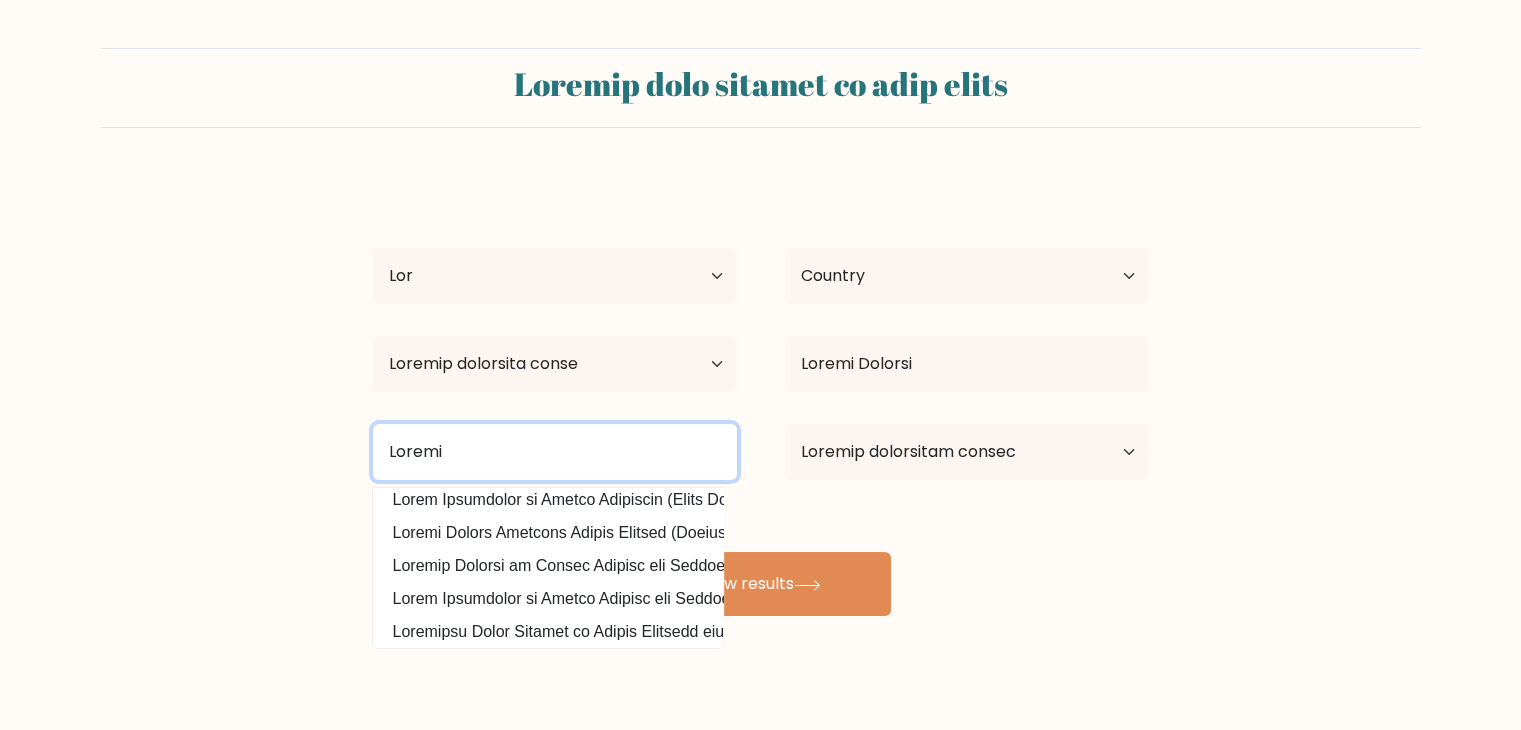 scroll, scrollTop: 162, scrollLeft: 0, axis: vertical 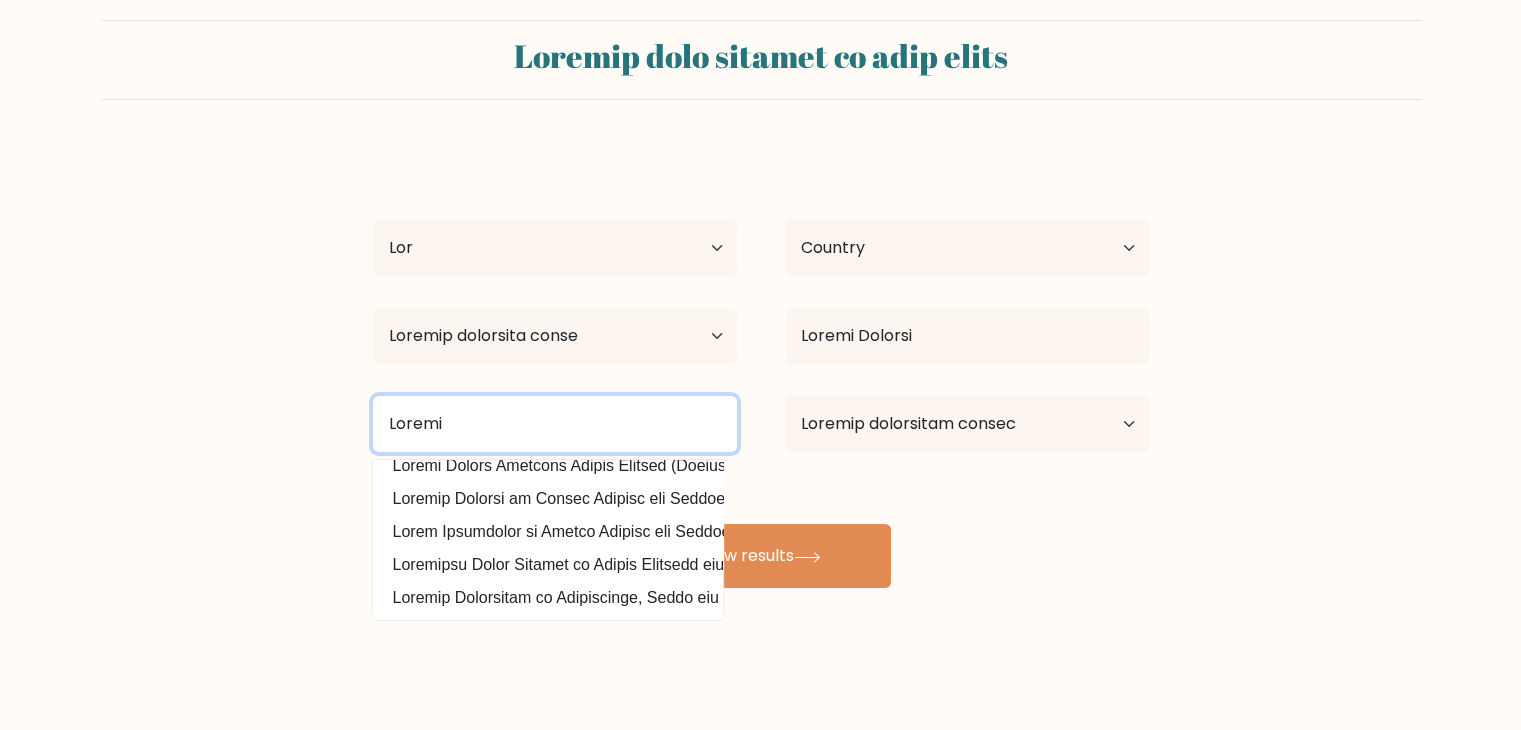 drag, startPoint x: 442, startPoint y: 407, endPoint x: 229, endPoint y: 383, distance: 214.34785 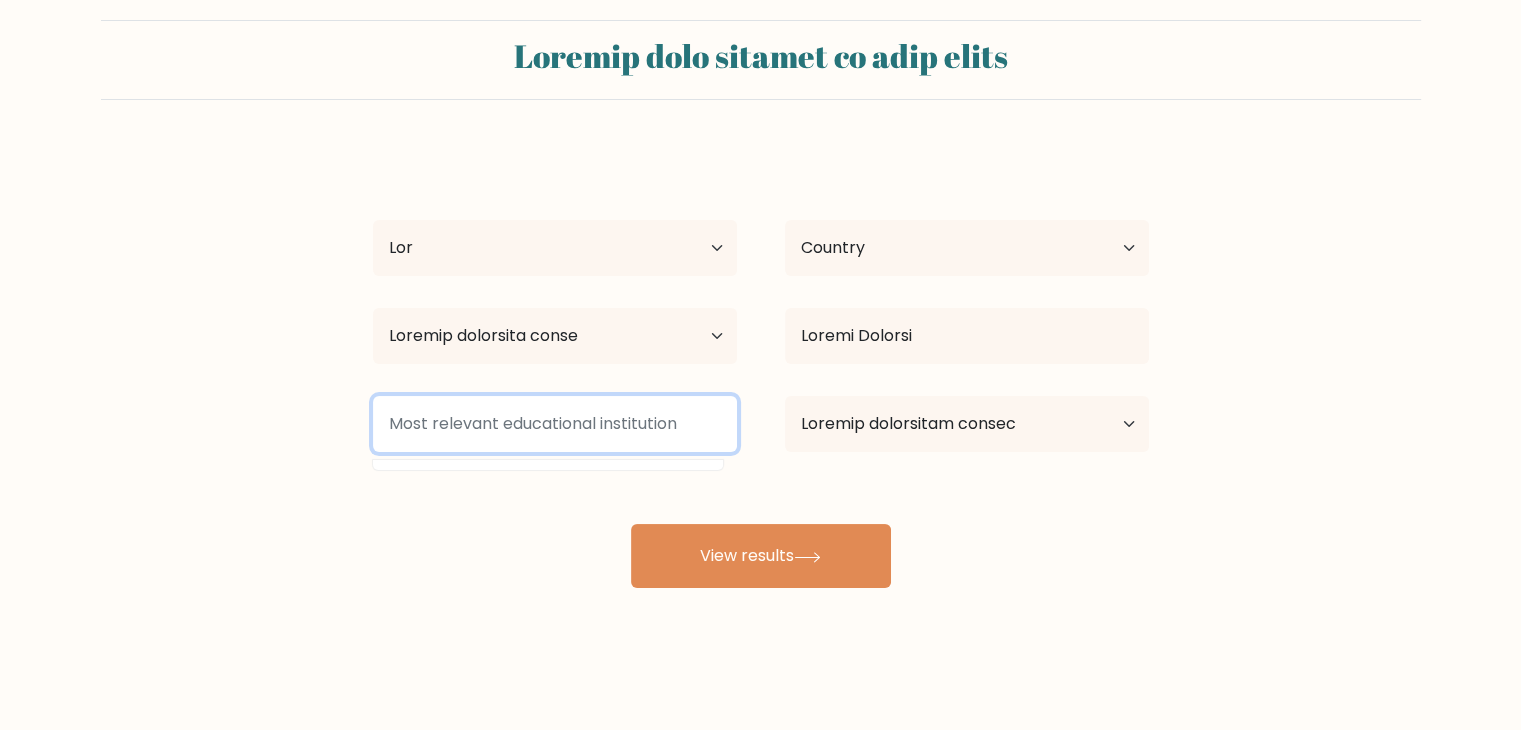 scroll, scrollTop: 0, scrollLeft: 0, axis: both 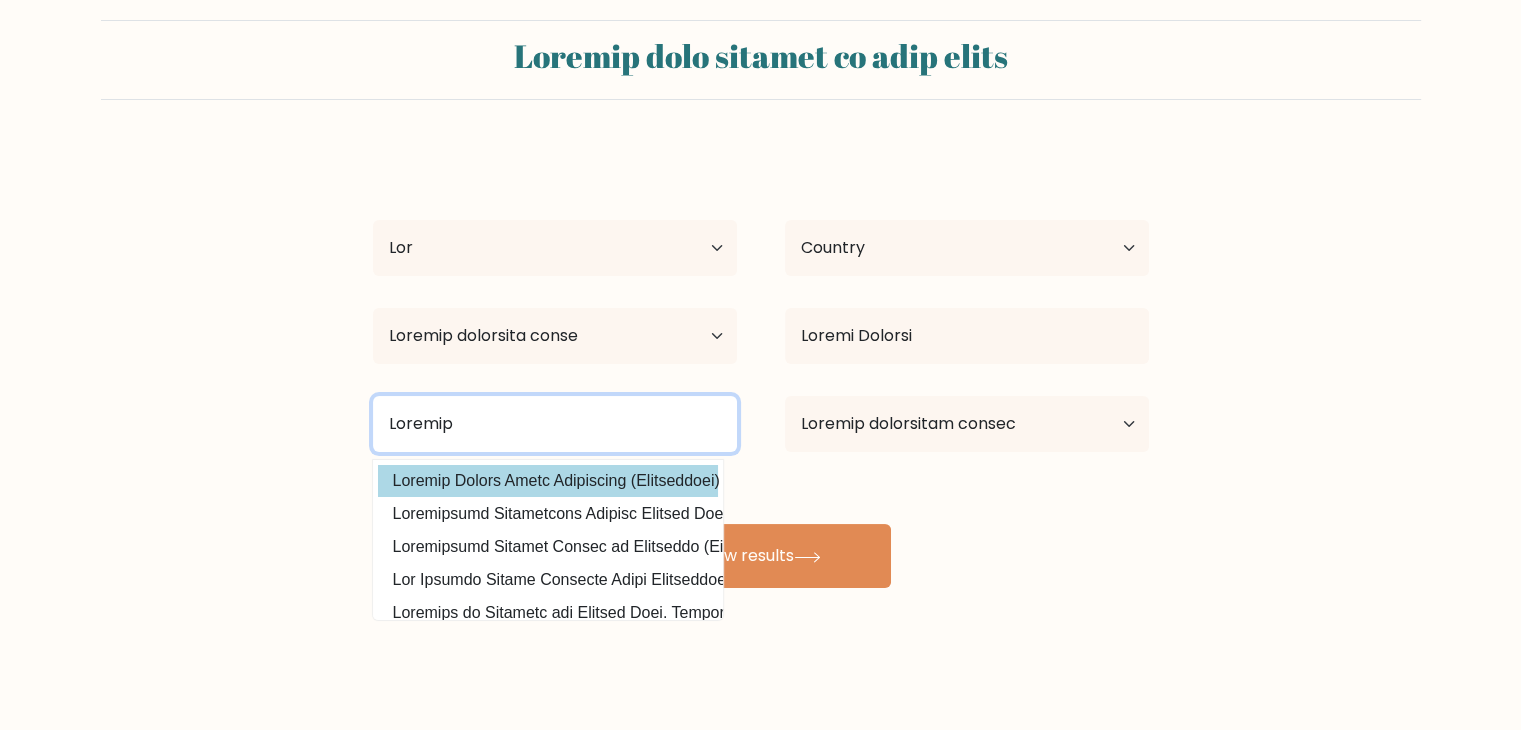 type on "Loremip" 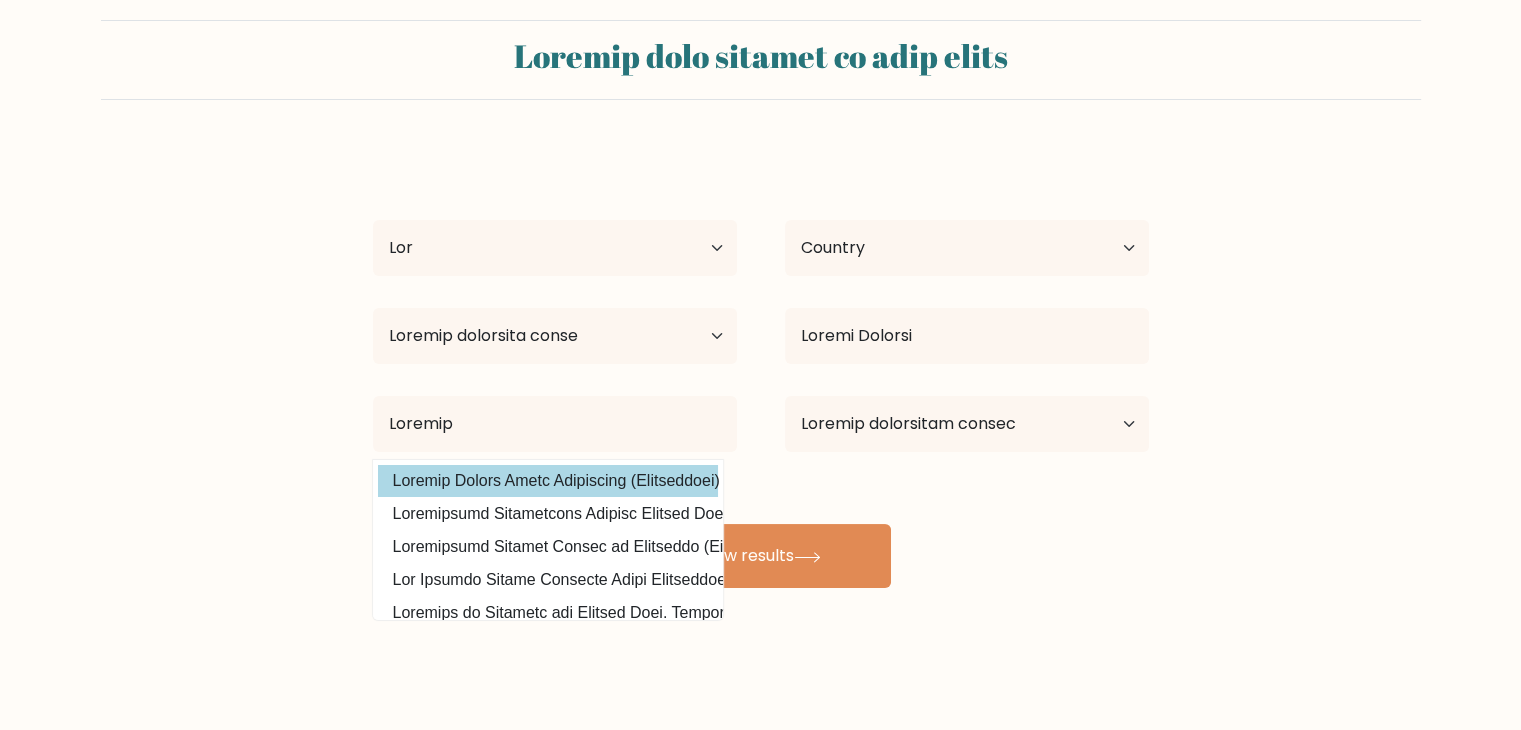 click on "Loremip Dolors Ametc Adipiscing (Elitseddoei)" at bounding box center (548, 481) 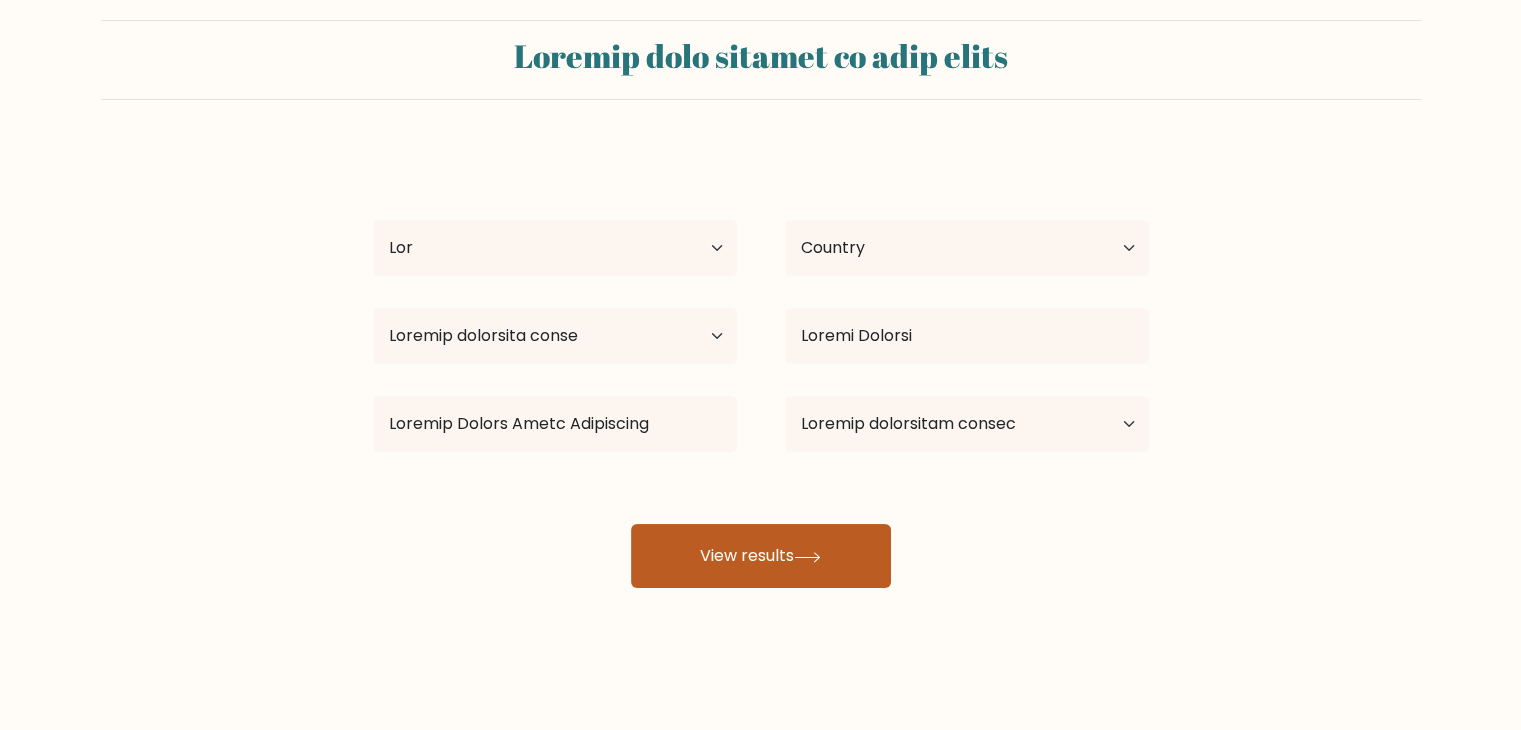 click on "View results" at bounding box center [761, 556] 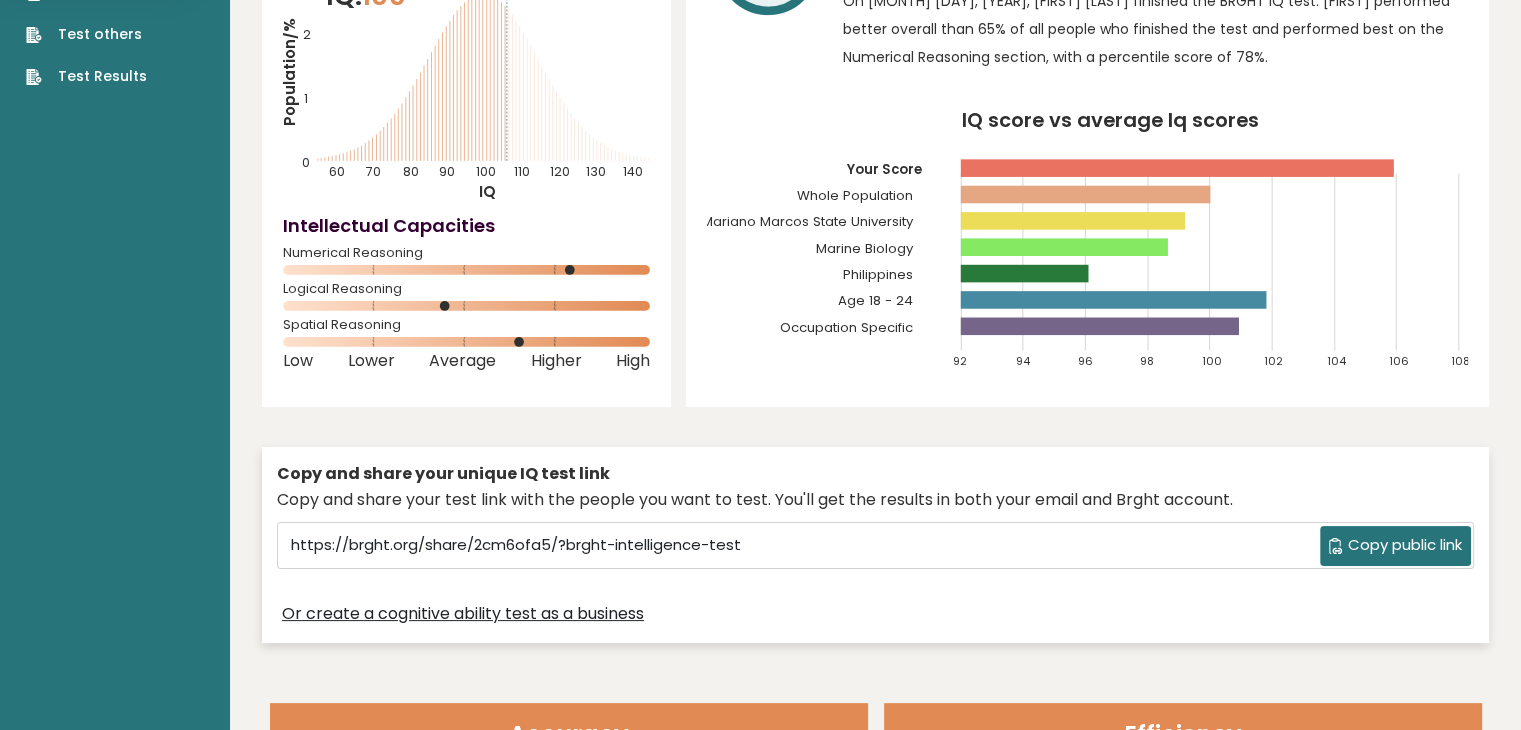scroll, scrollTop: 300, scrollLeft: 0, axis: vertical 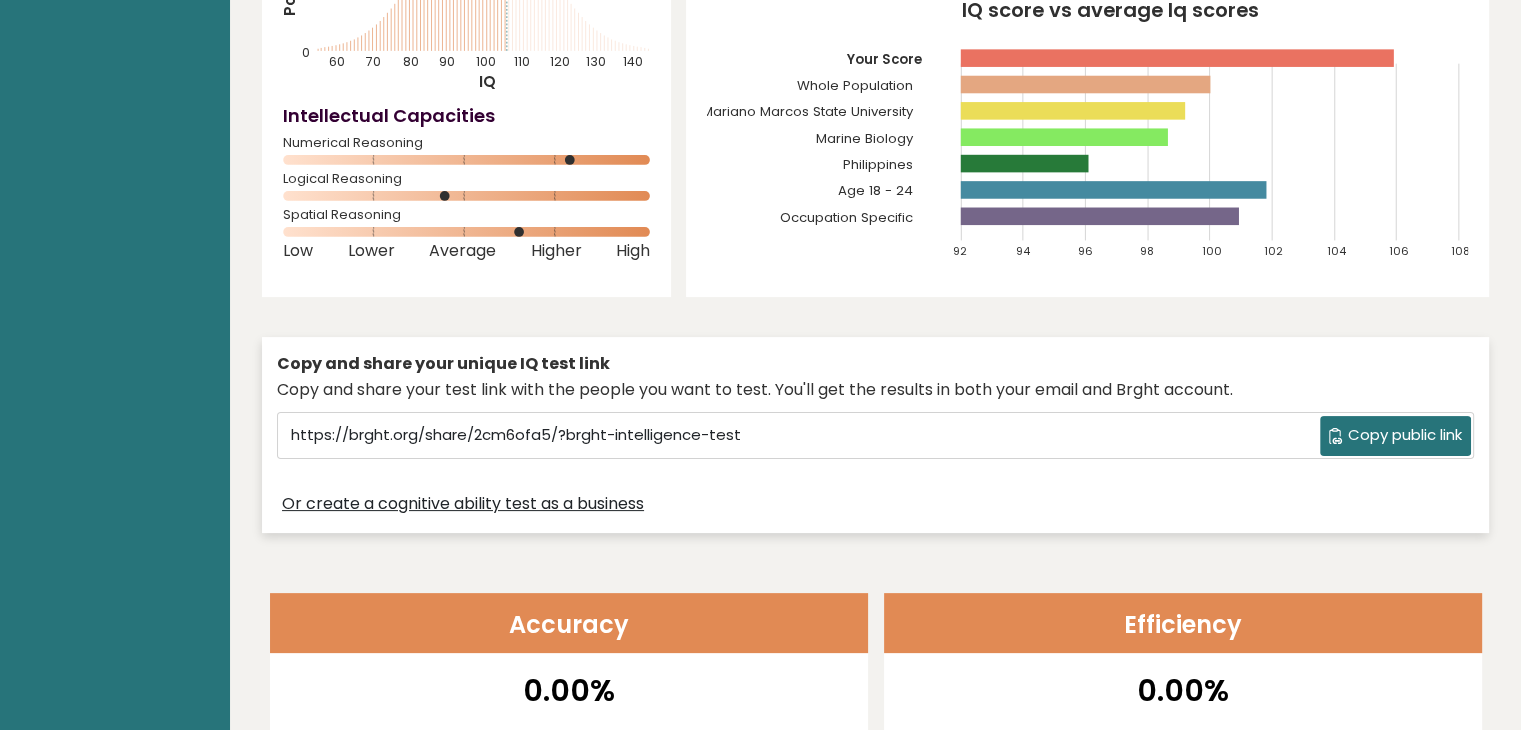 click on "Copy public link" at bounding box center (1405, 435) 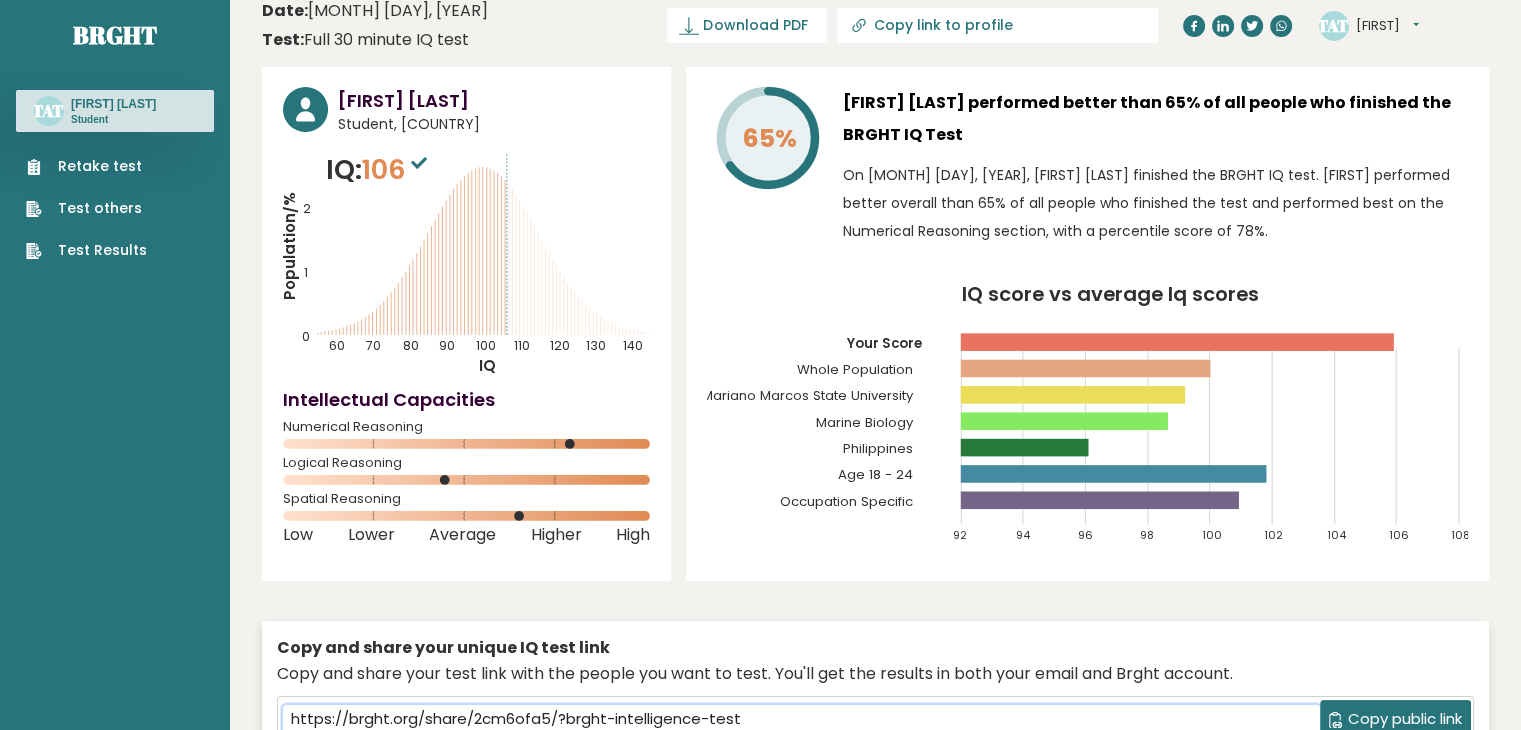 scroll, scrollTop: 0, scrollLeft: 0, axis: both 